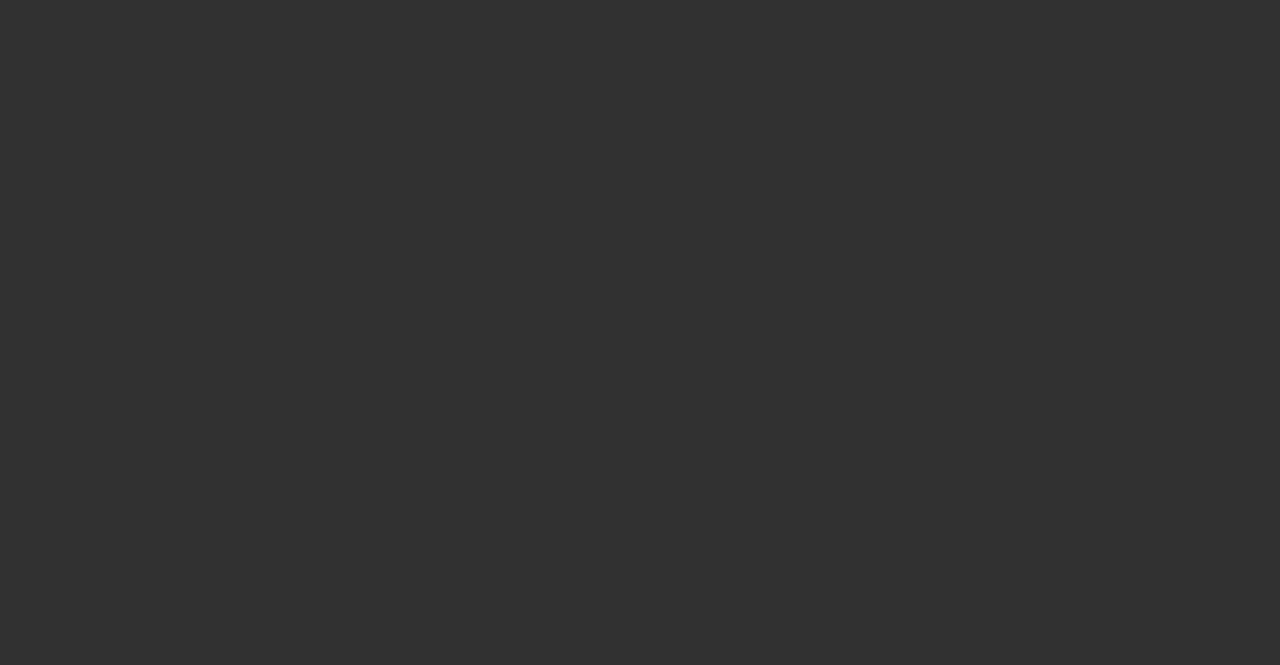 scroll, scrollTop: 0, scrollLeft: 0, axis: both 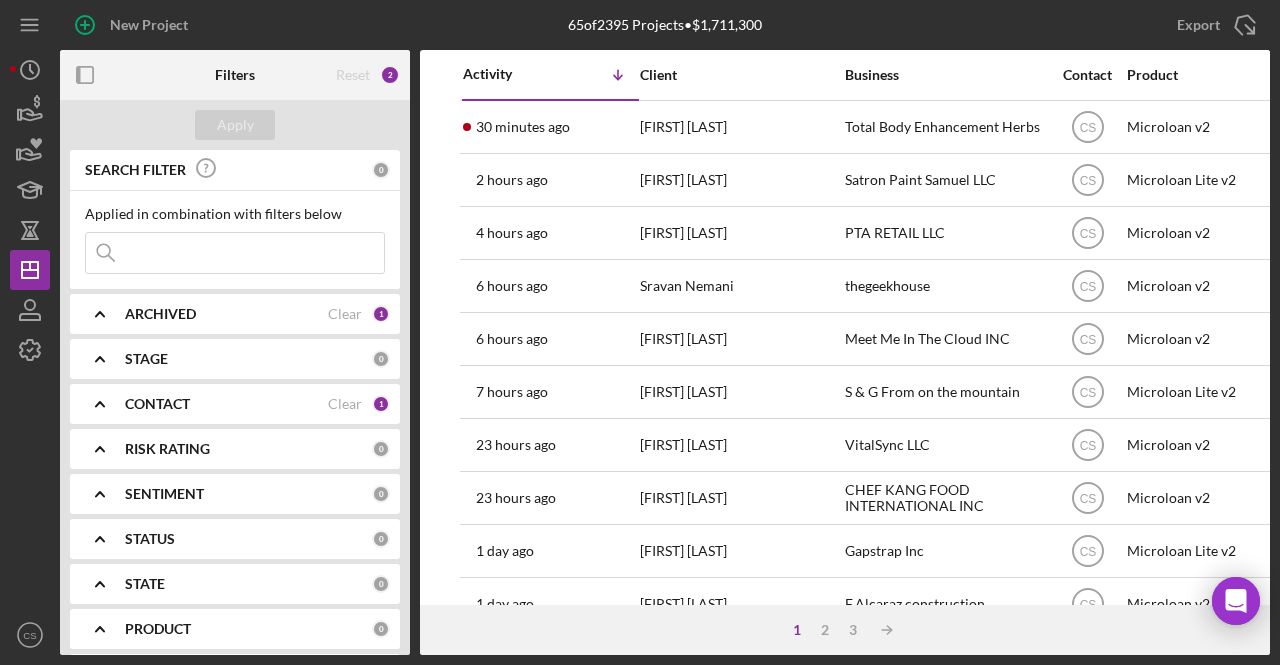 click at bounding box center [235, 253] 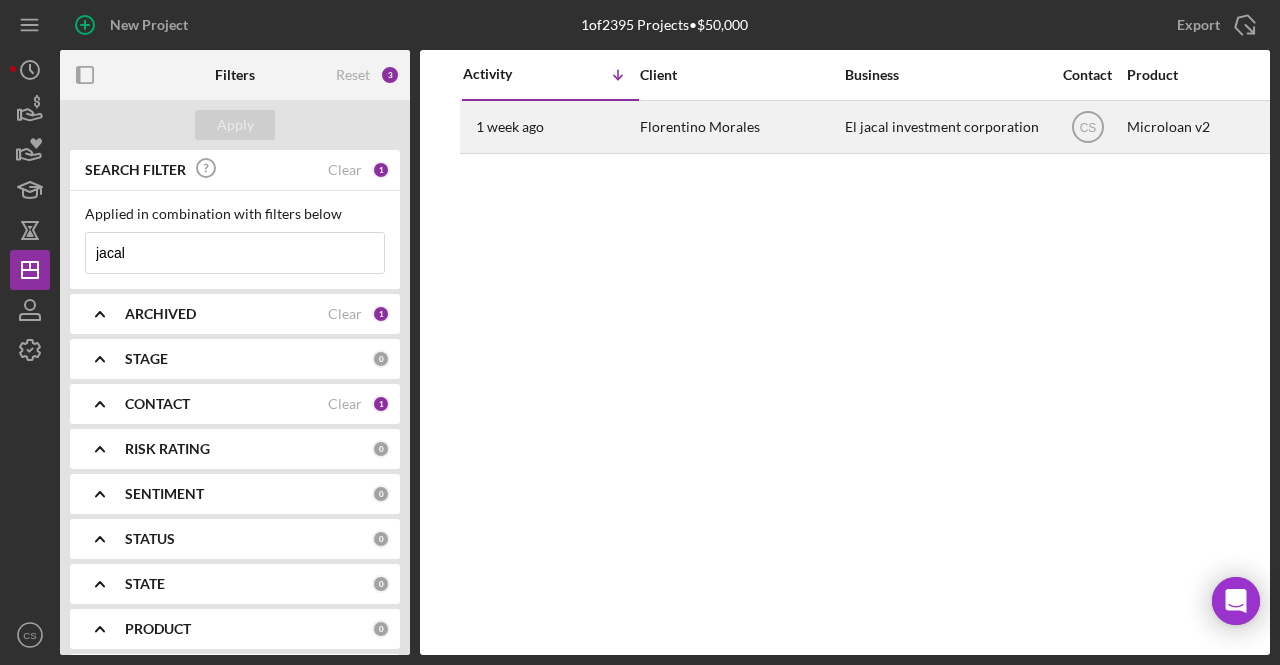 type on "jacal" 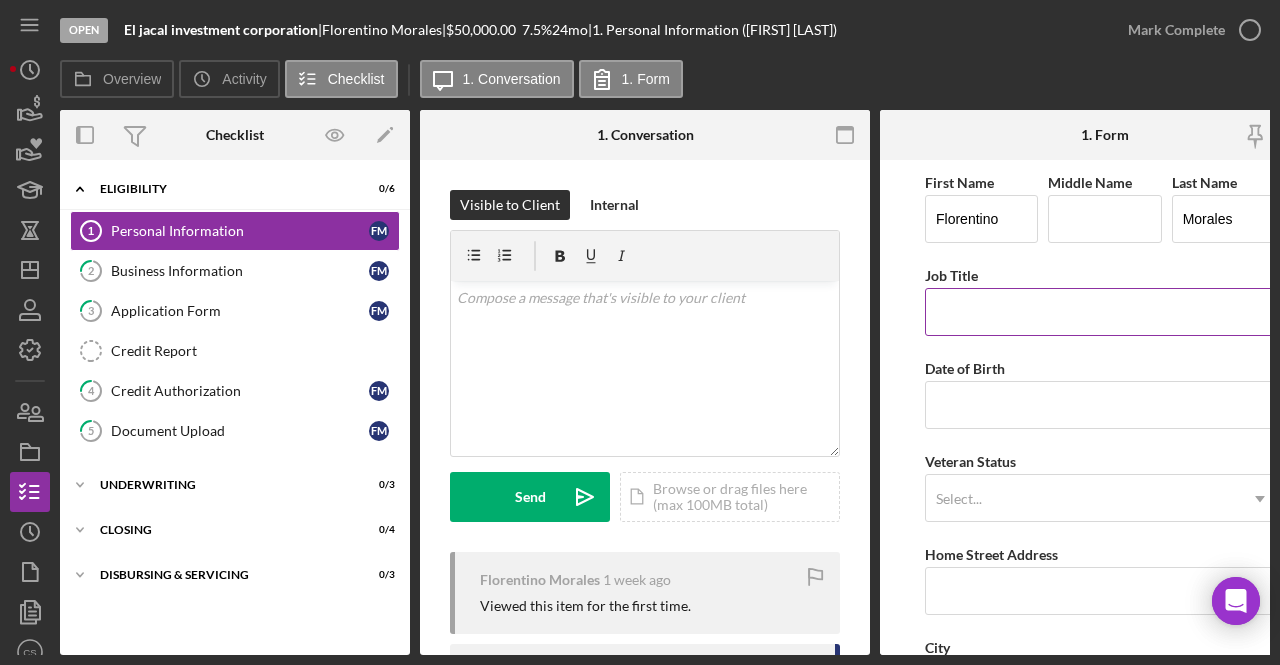 scroll, scrollTop: 0, scrollLeft: 60, axis: horizontal 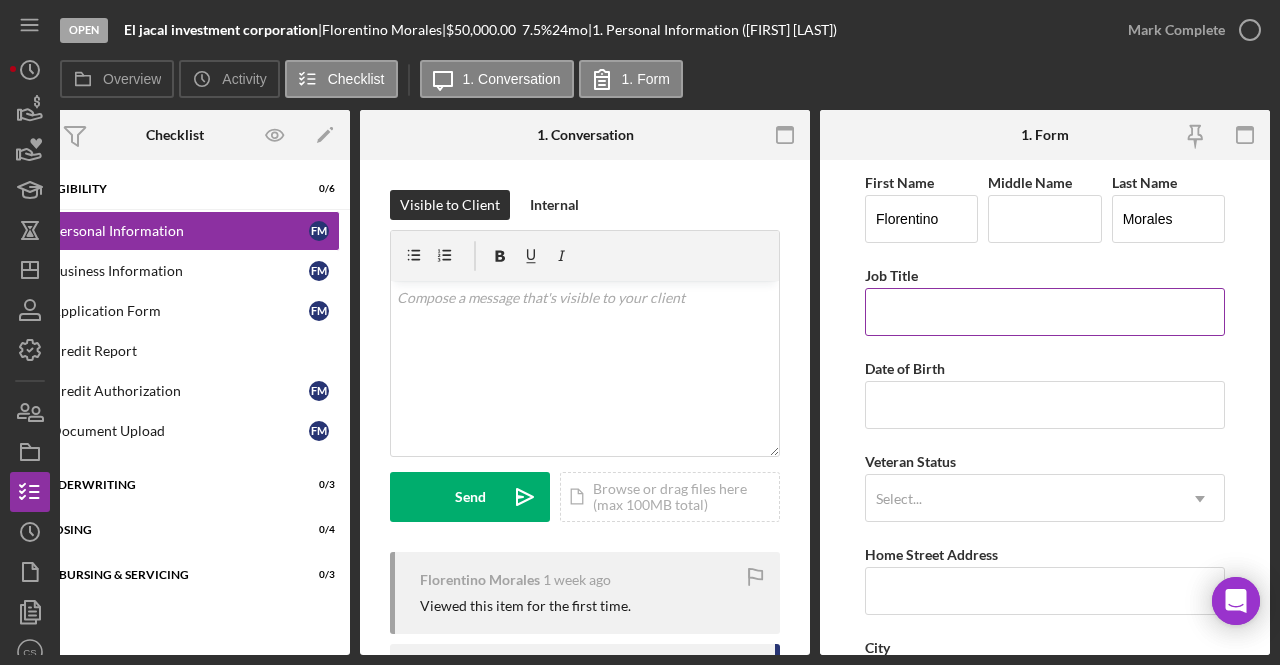 click on "Job Title" at bounding box center (1045, 312) 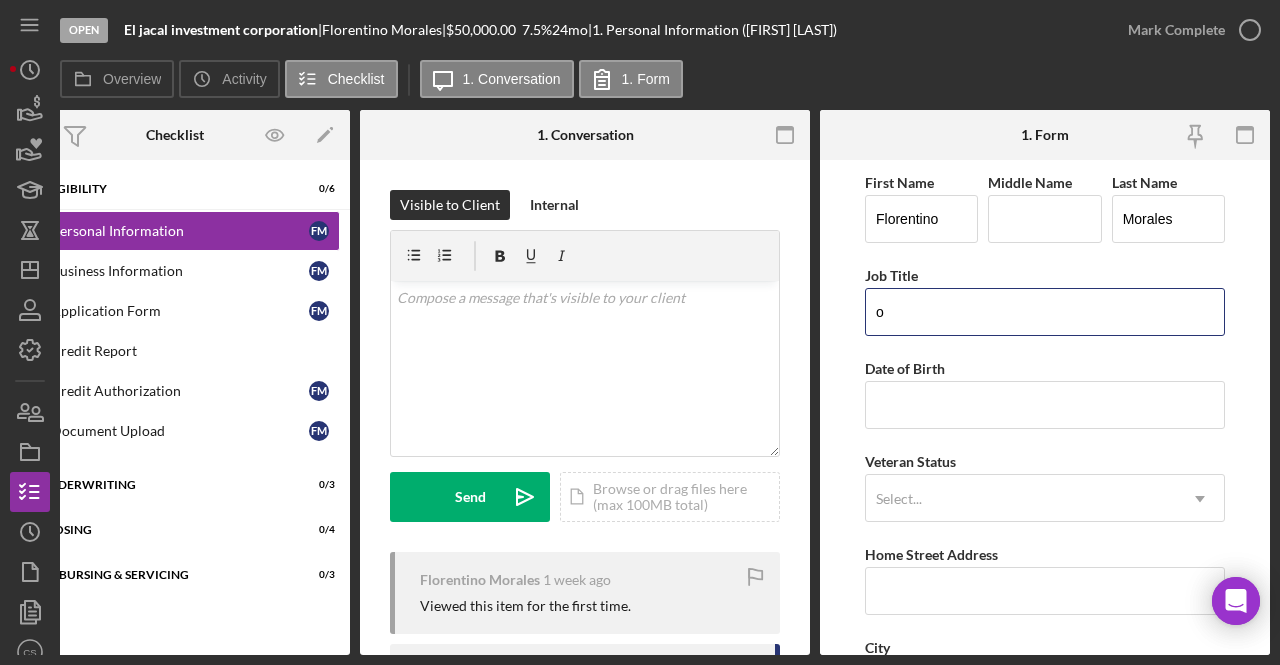 type on "Owner" 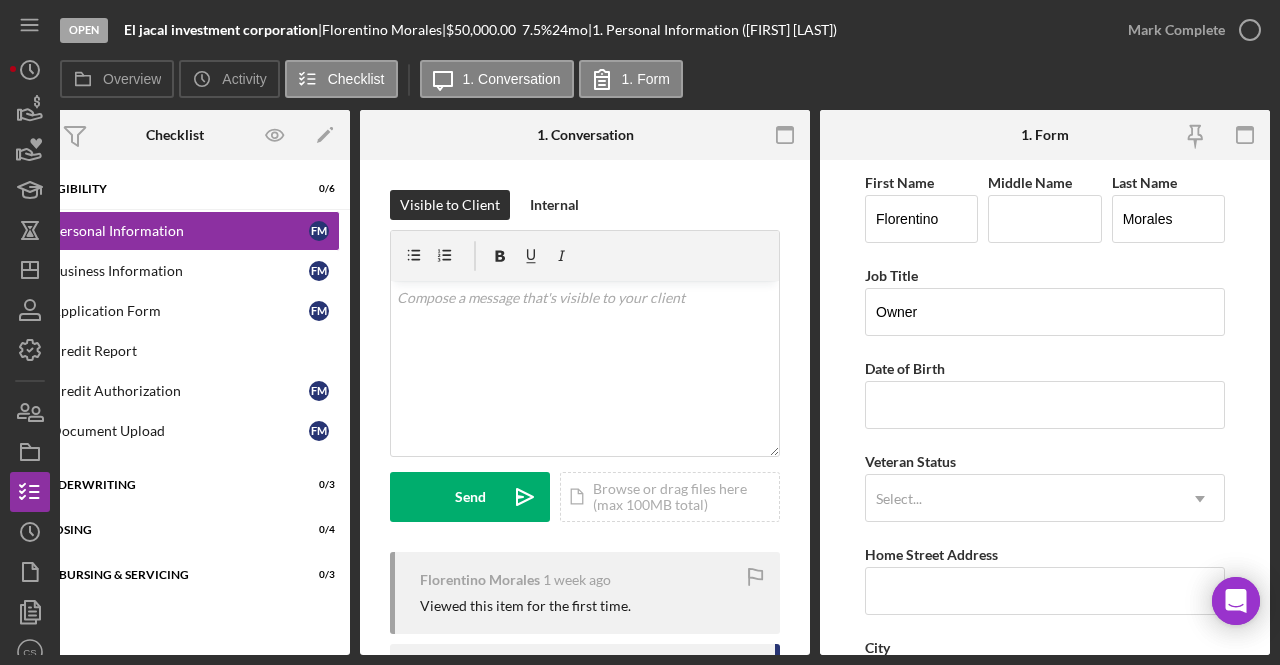 click on "First Name [FIRST] Middle Name Last Name [LAST] Job Title Owner Date of Birth [DATE] Veteran Status Select... Icon/Dropdown Arrow Home Street Address [STREET] City [CITY] State Select... Icon/Dropdown Arrow Zip County Additional Demographic Info Internal Only Gender Select... Icon/Dropdown Arrow Race Select... Icon/Dropdown Arrow Ethnicity Select... Icon/Dropdown Arrow Low Income Individual Yes No Household Income" at bounding box center (1045, 806) 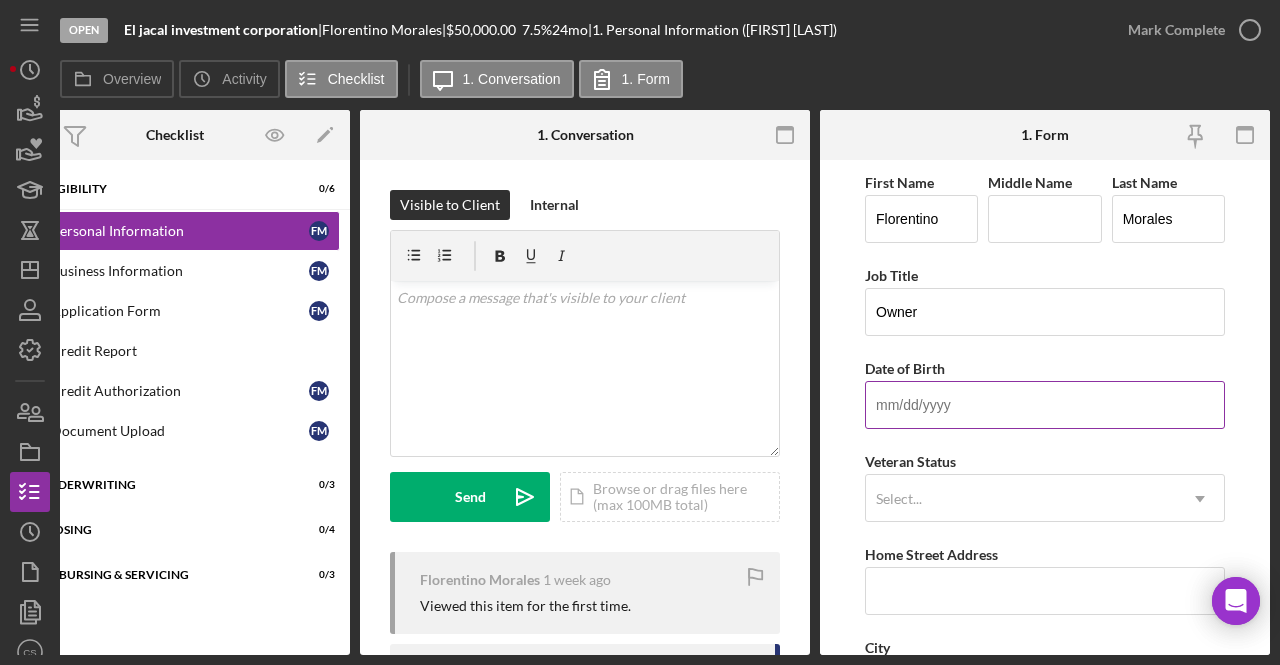 click on "Date of Birth" at bounding box center (1045, 405) 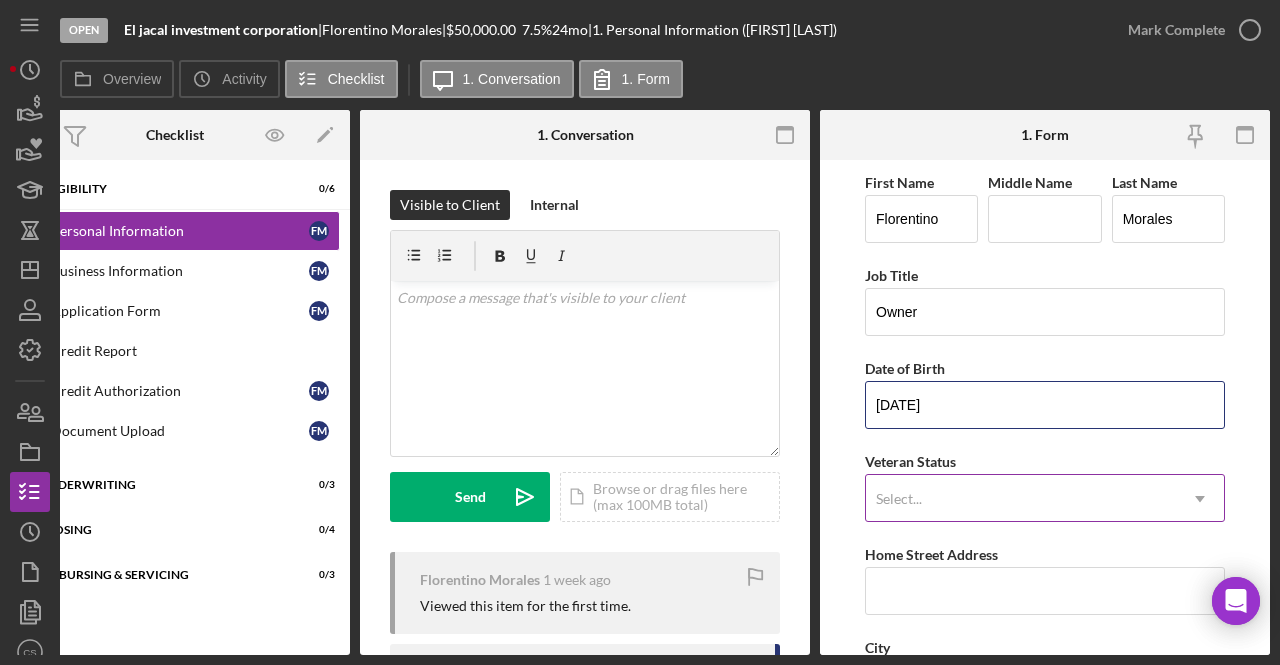 type on "[DATE]" 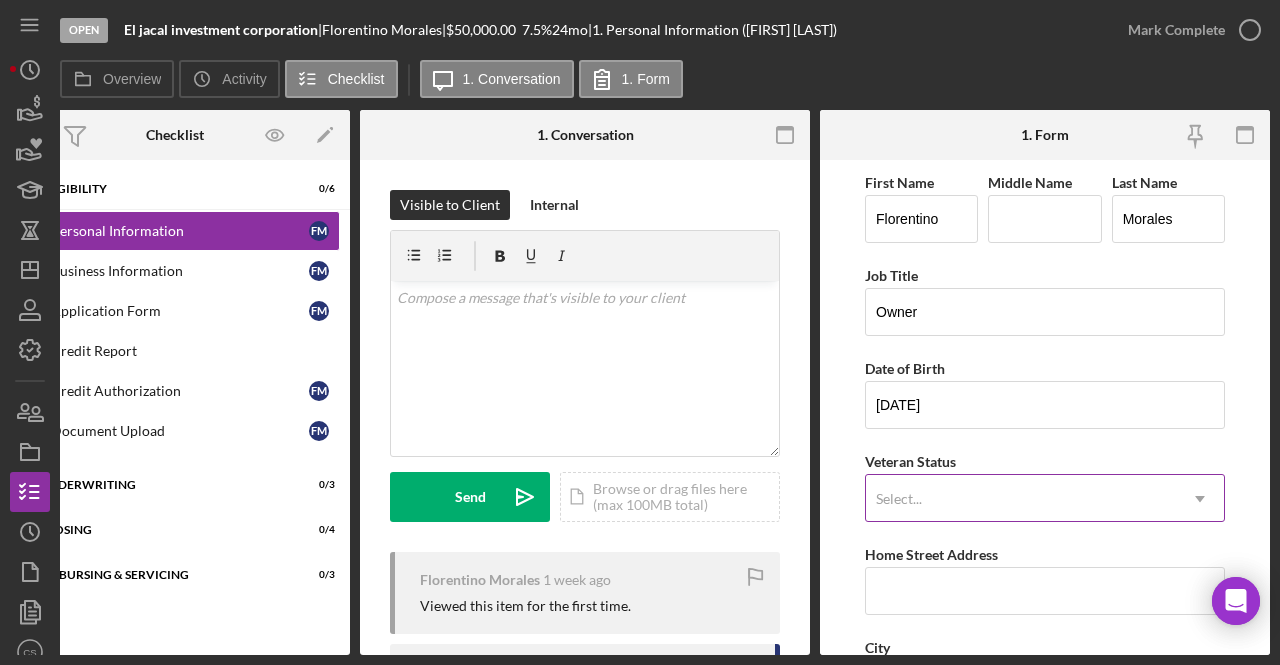 click on "Select..." at bounding box center [1021, 499] 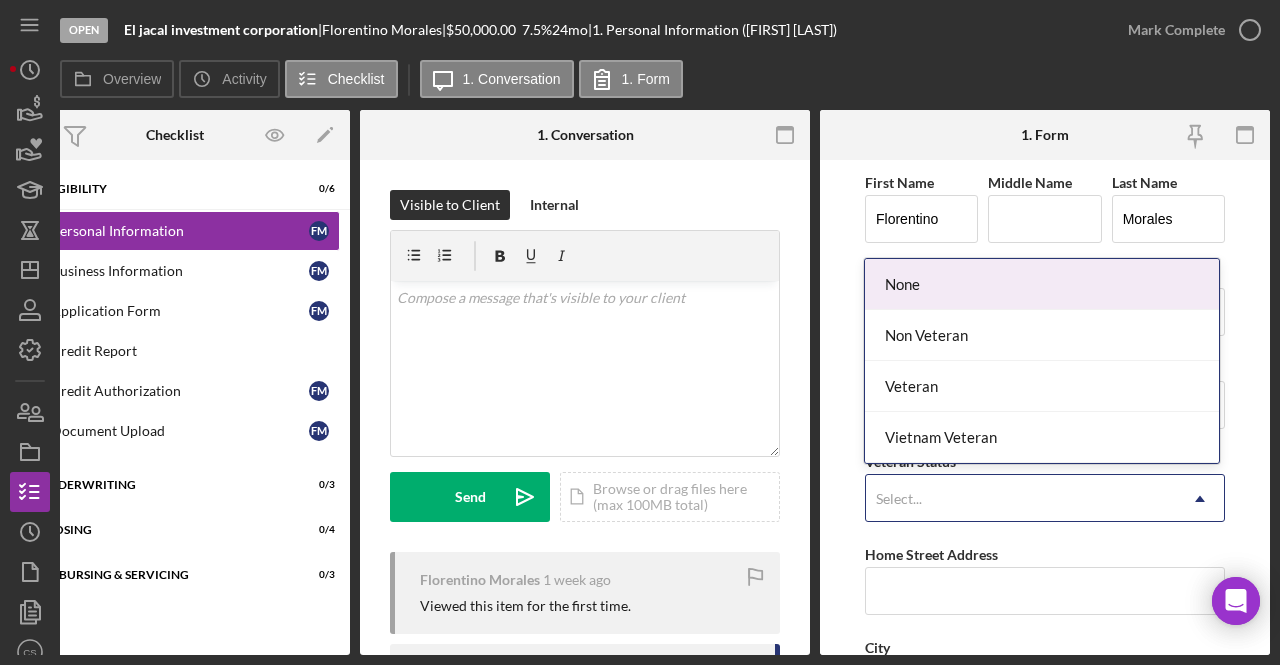 click on "None" at bounding box center [1041, 284] 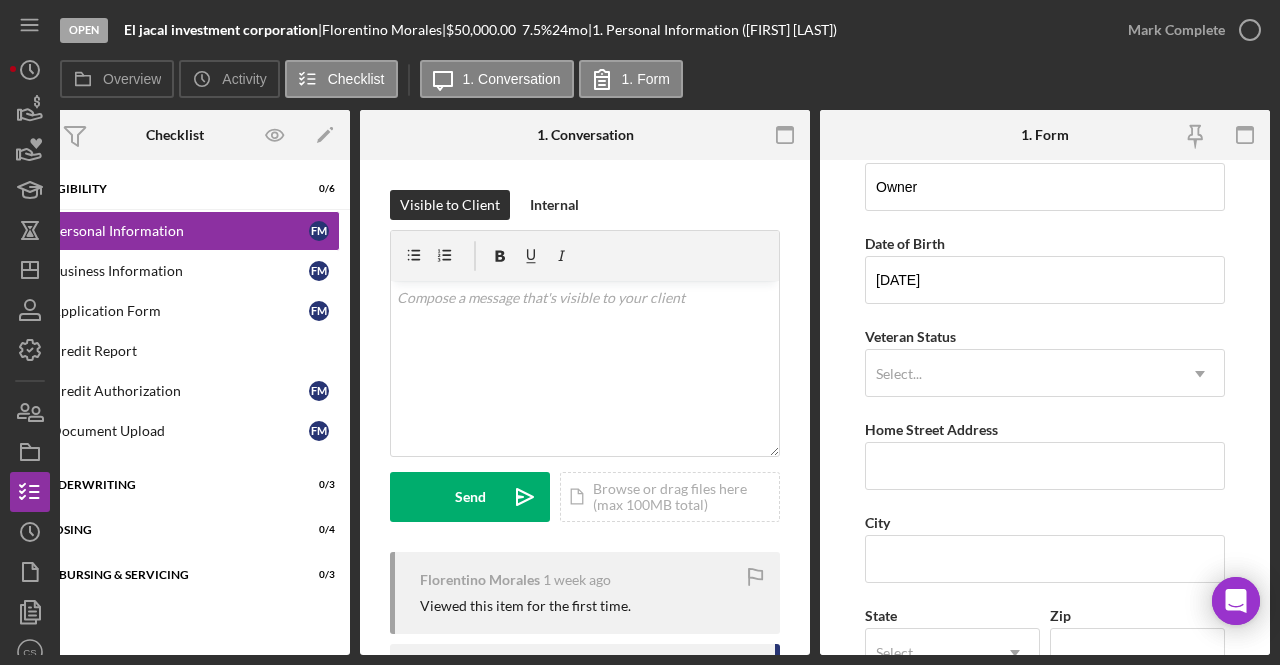 scroll, scrollTop: 131, scrollLeft: 0, axis: vertical 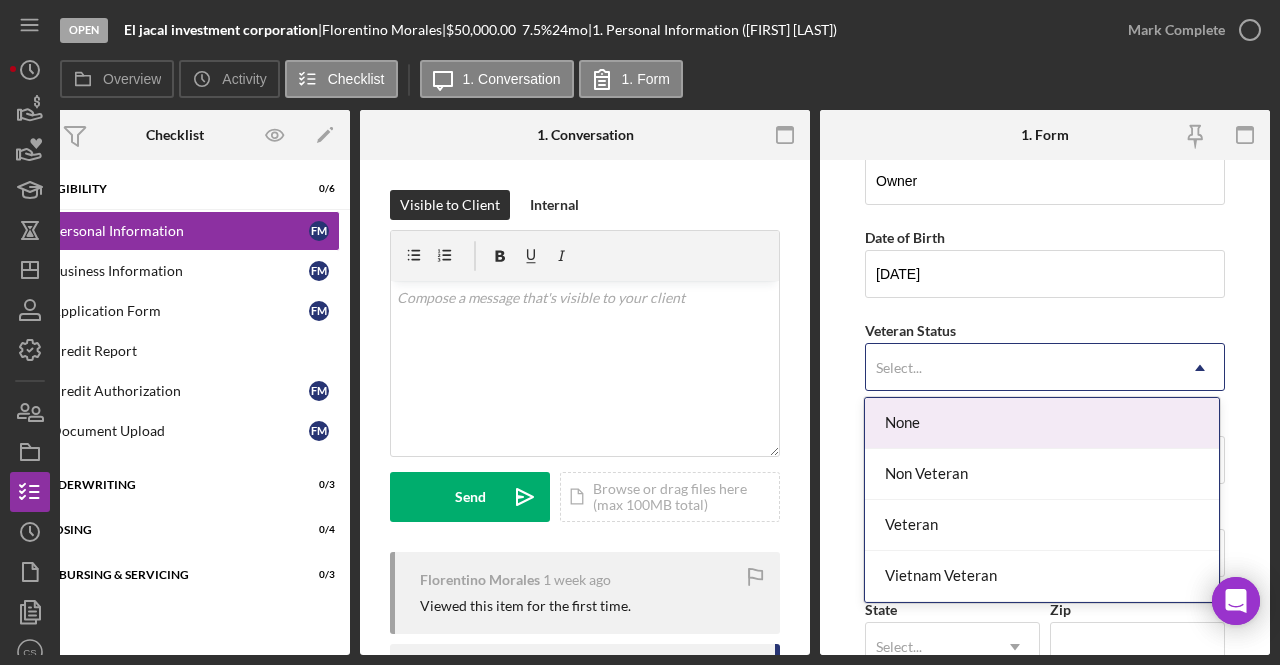 click on "Select..." at bounding box center (1021, 368) 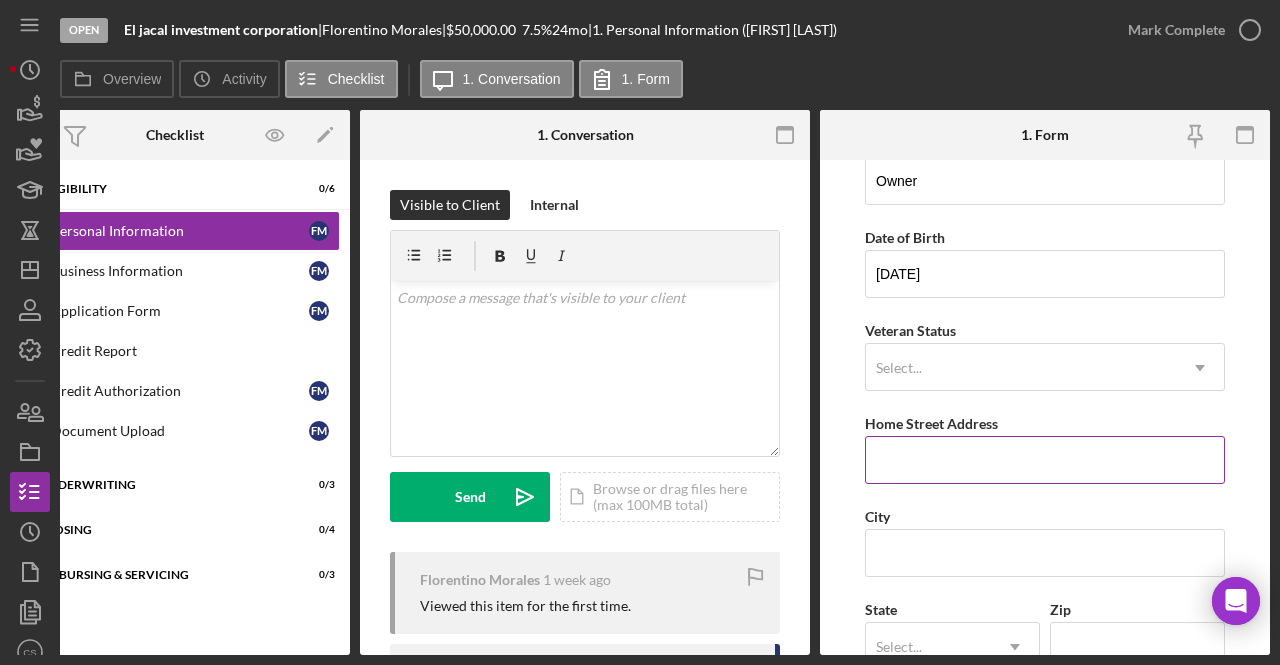 click on "Home Street Address" at bounding box center [1045, 460] 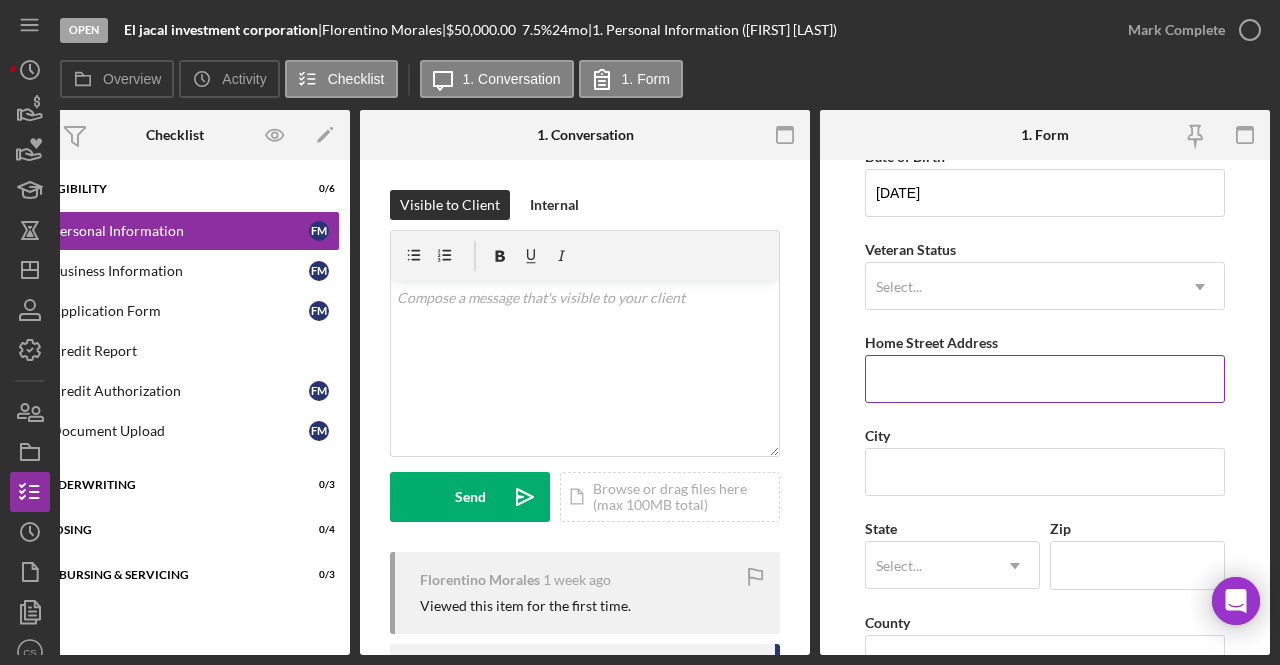 scroll, scrollTop: 213, scrollLeft: 0, axis: vertical 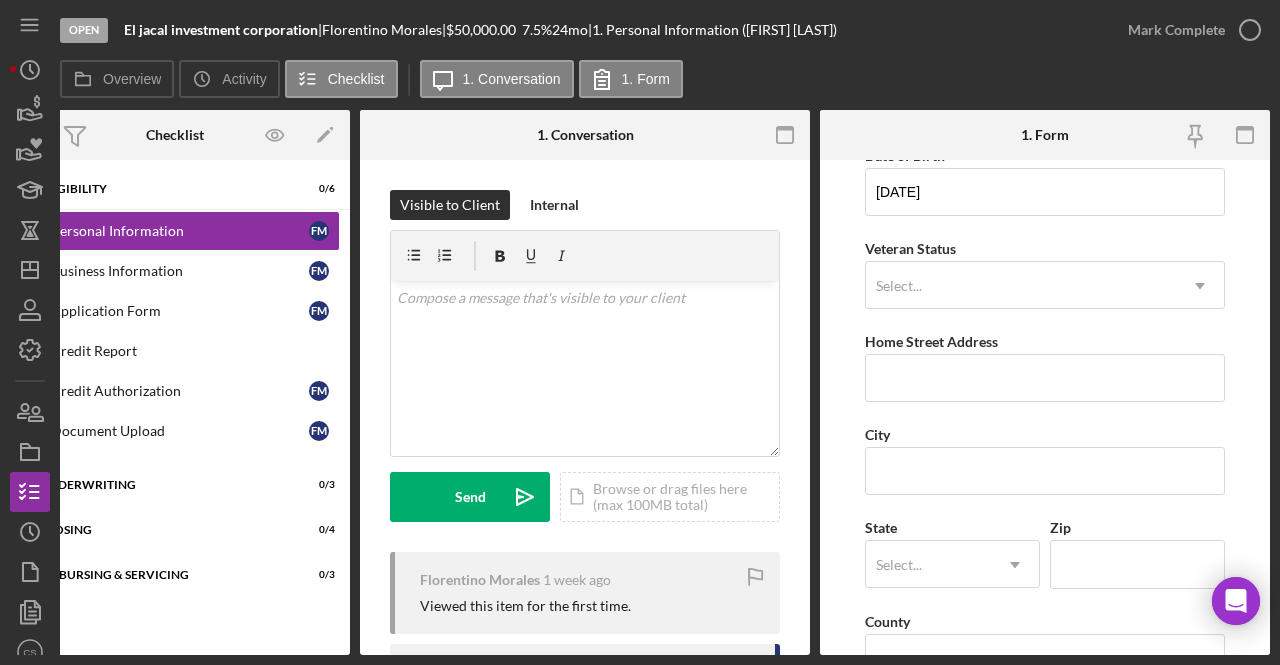 click on "First Name [FIRST] Middle Name Last Name [LAST] Job Title Owner Date of Birth [DATE] Veteran Status Select... Icon/Dropdown Arrow Home Street Address City State Select... Icon/Dropdown Arrow Zip County Additional Demographic Info Internal Only Gender Select... Icon/Dropdown Arrow Race Select... Icon/Dropdown Arrow Ethnicity Select... Icon/Dropdown Arrow Low Income Individual Yes No Household Income Save Save" at bounding box center [1045, 407] 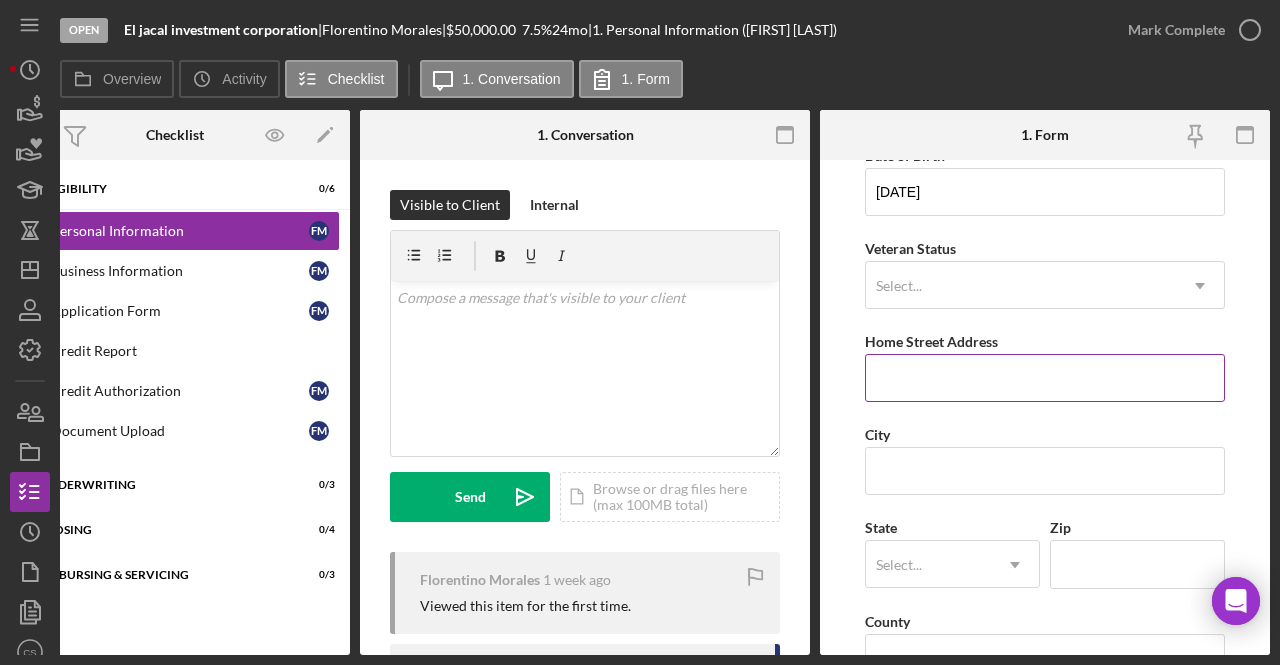 click on "Home Street Address" at bounding box center [1045, 378] 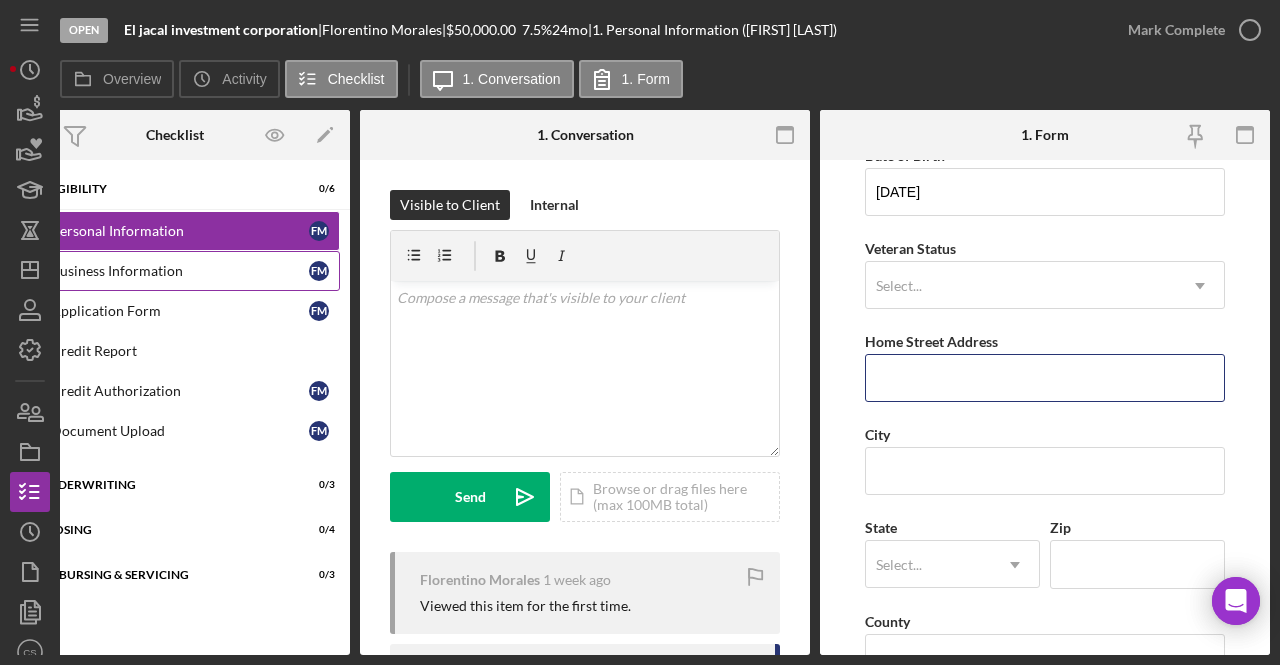 scroll, scrollTop: 0, scrollLeft: 0, axis: both 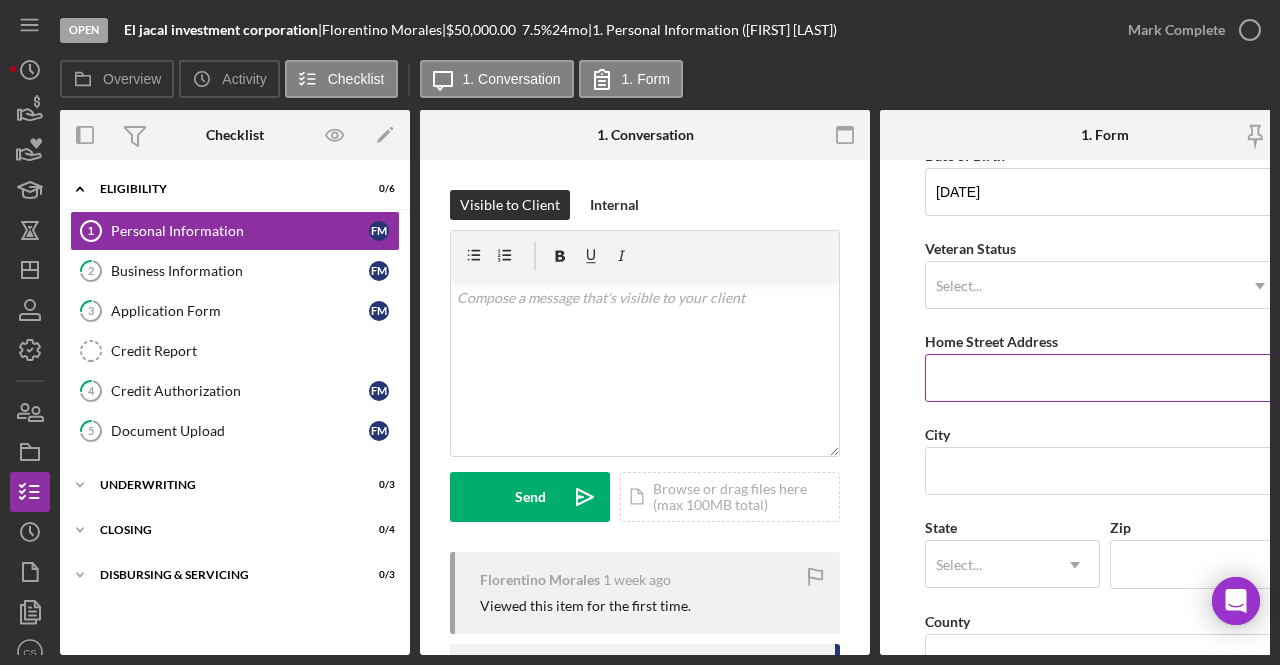 click on "Home Street Address" at bounding box center (1105, 378) 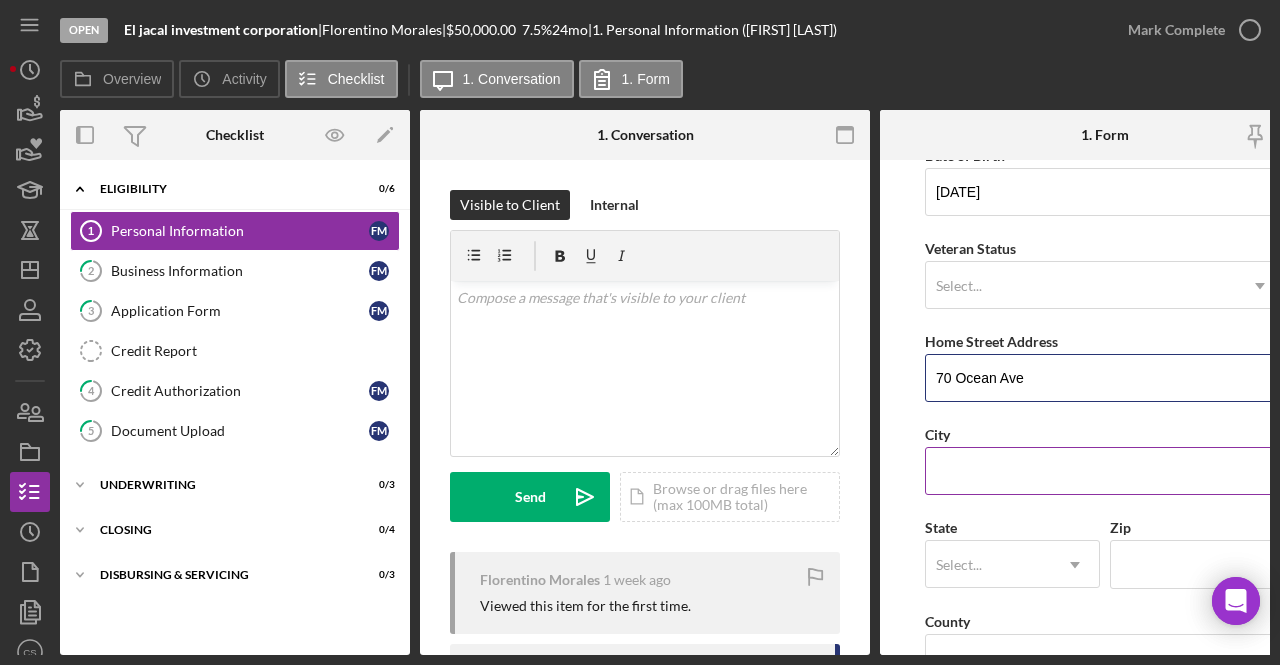 type on "70 Ocean Ave" 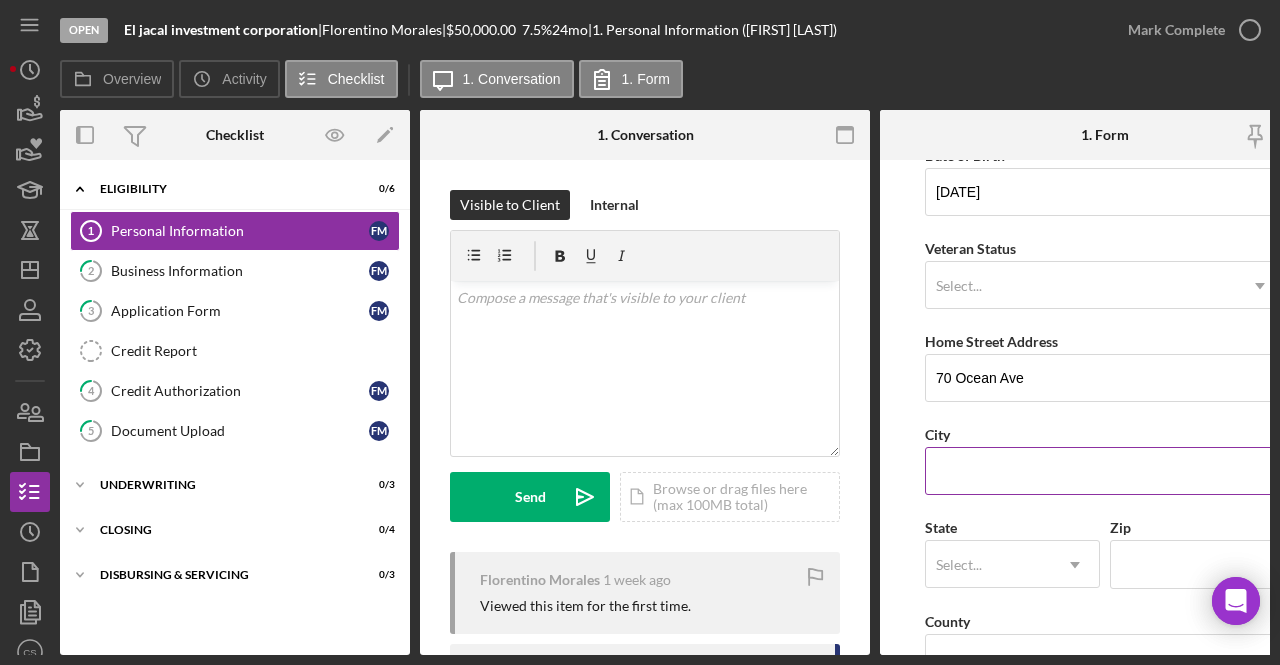 click on "City" at bounding box center [1105, 471] 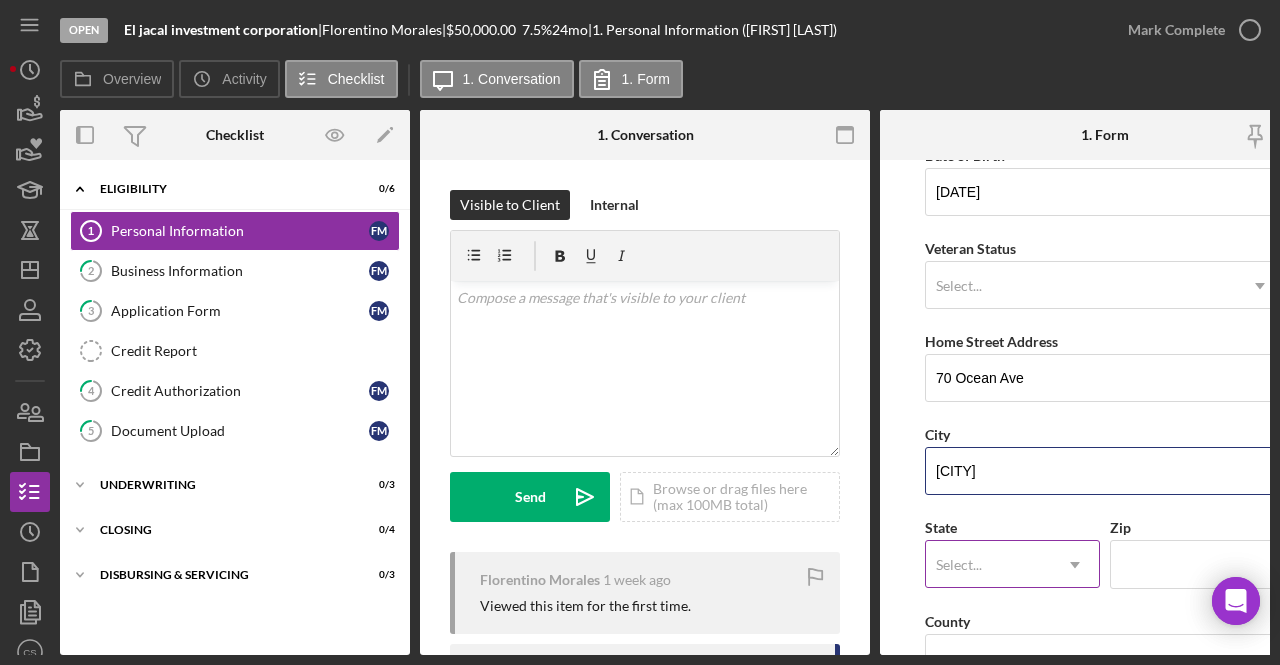 type on "[CITY]" 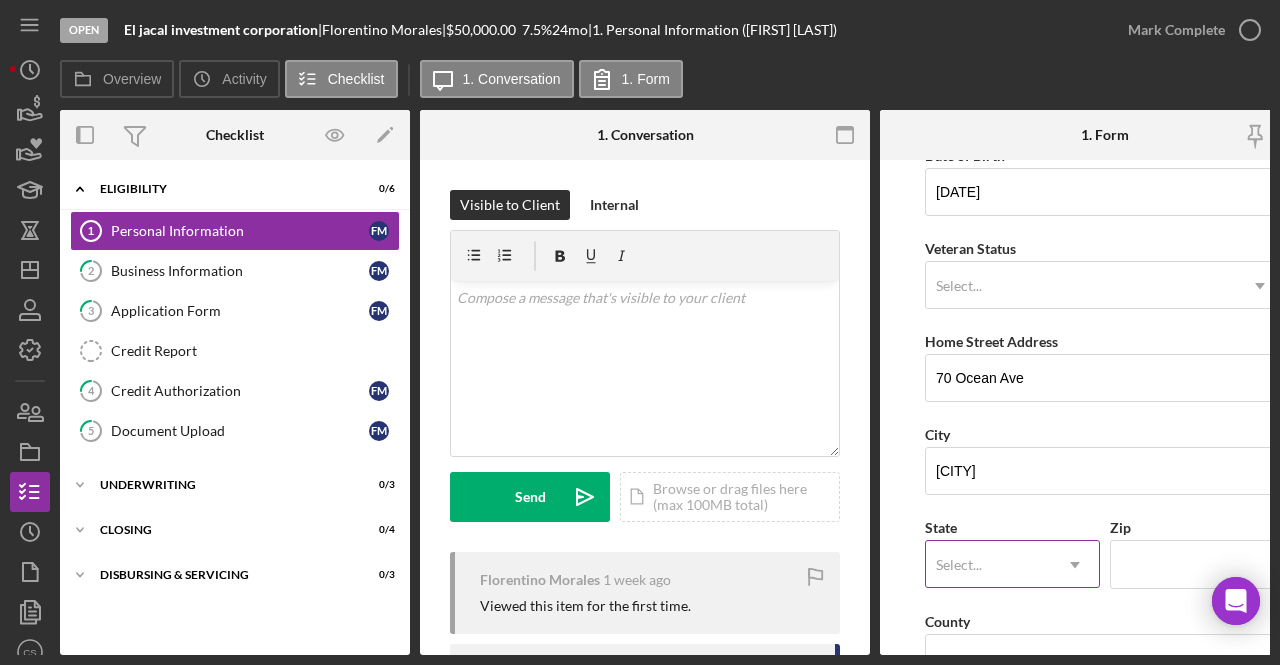 click on "Icon/Dropdown Arrow" 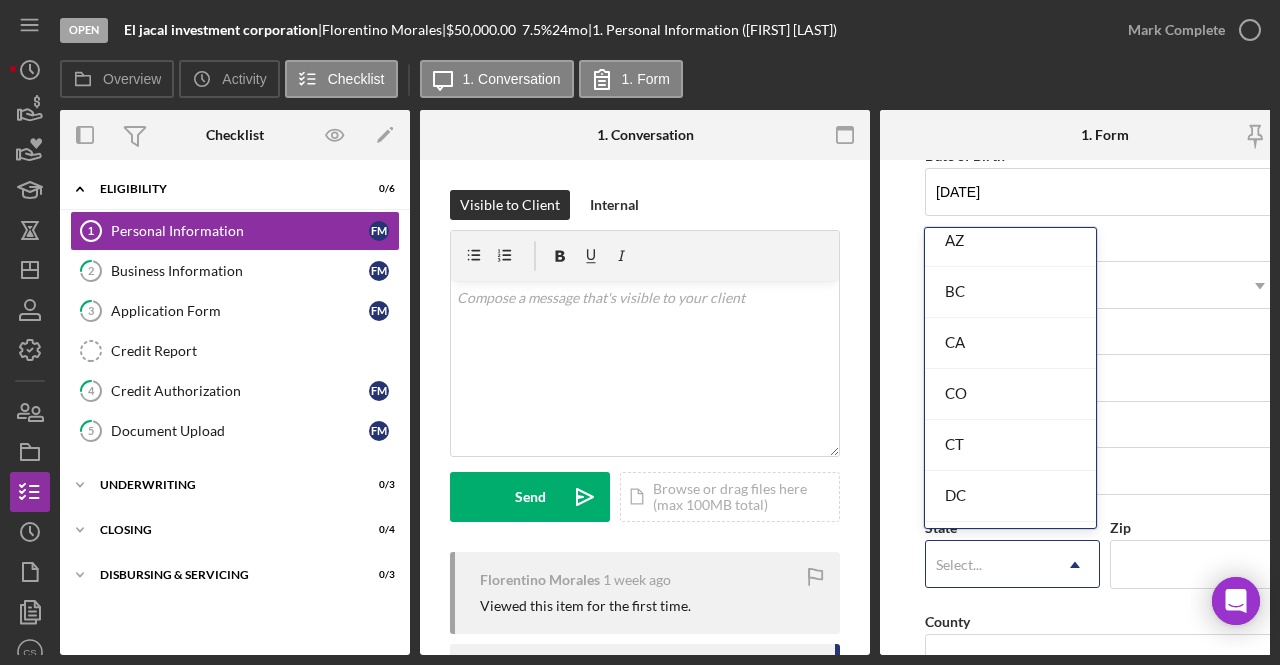 scroll, scrollTop: 478, scrollLeft: 0, axis: vertical 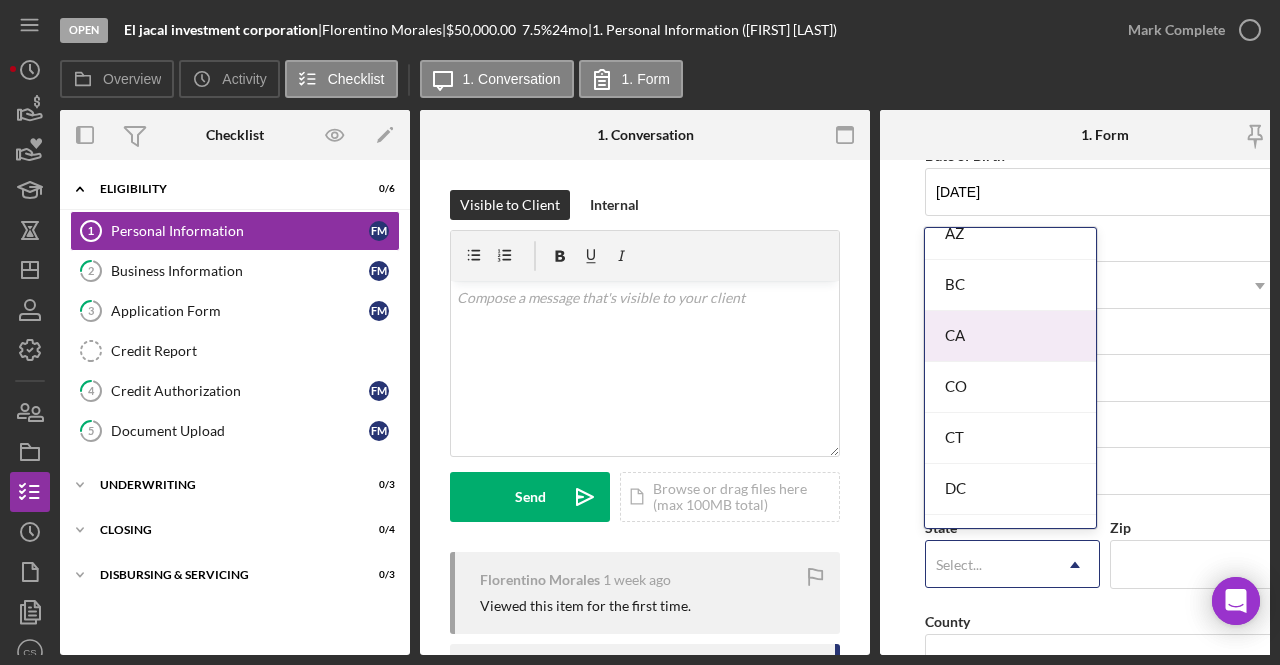 click on "CA" at bounding box center (1010, 336) 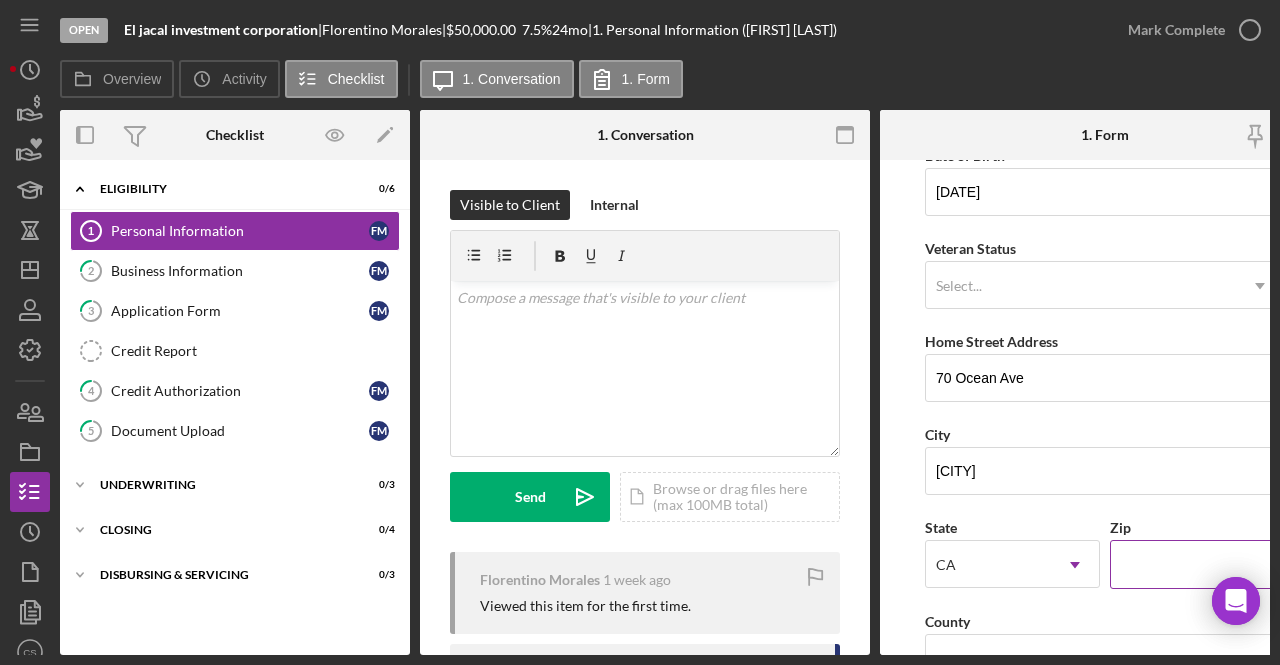 click on "Zip" at bounding box center [1197, 564] 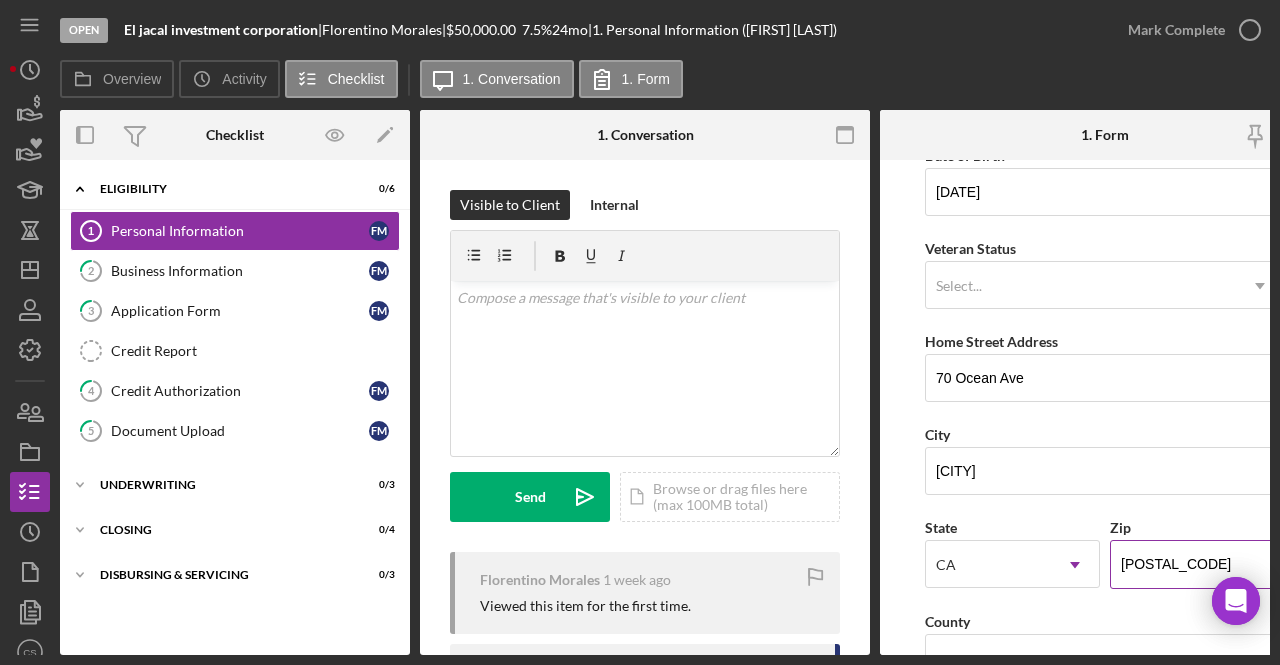scroll, scrollTop: 381, scrollLeft: 0, axis: vertical 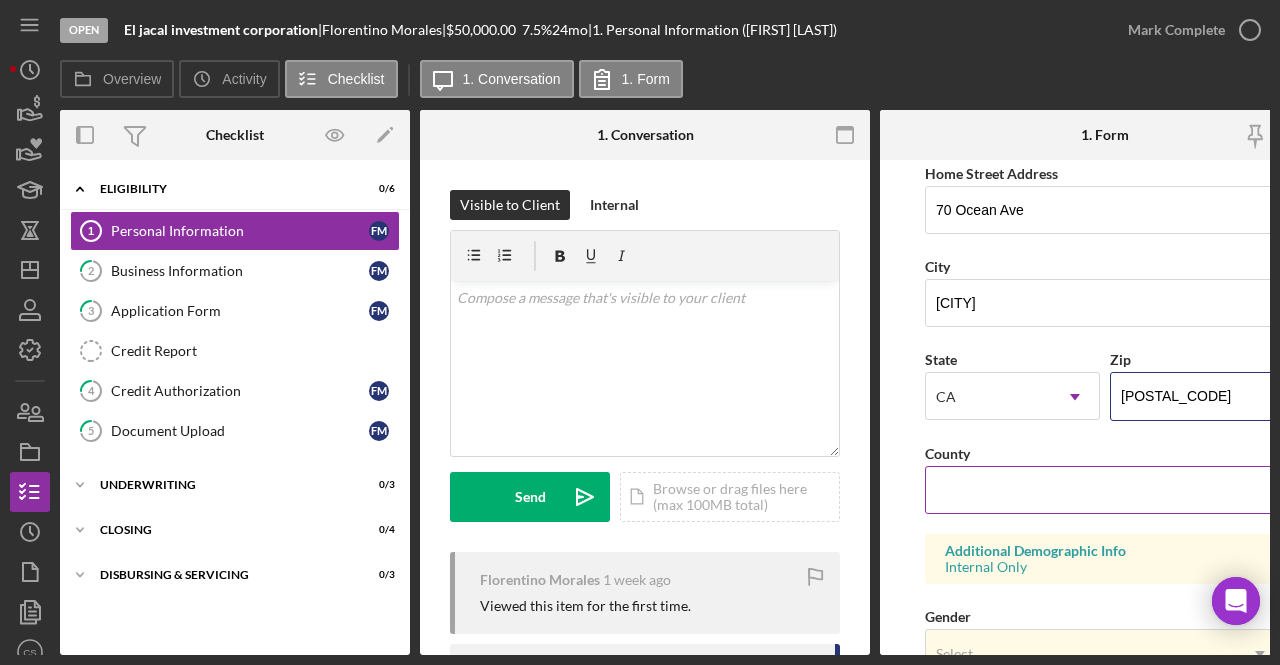type on "[POSTAL_CODE]" 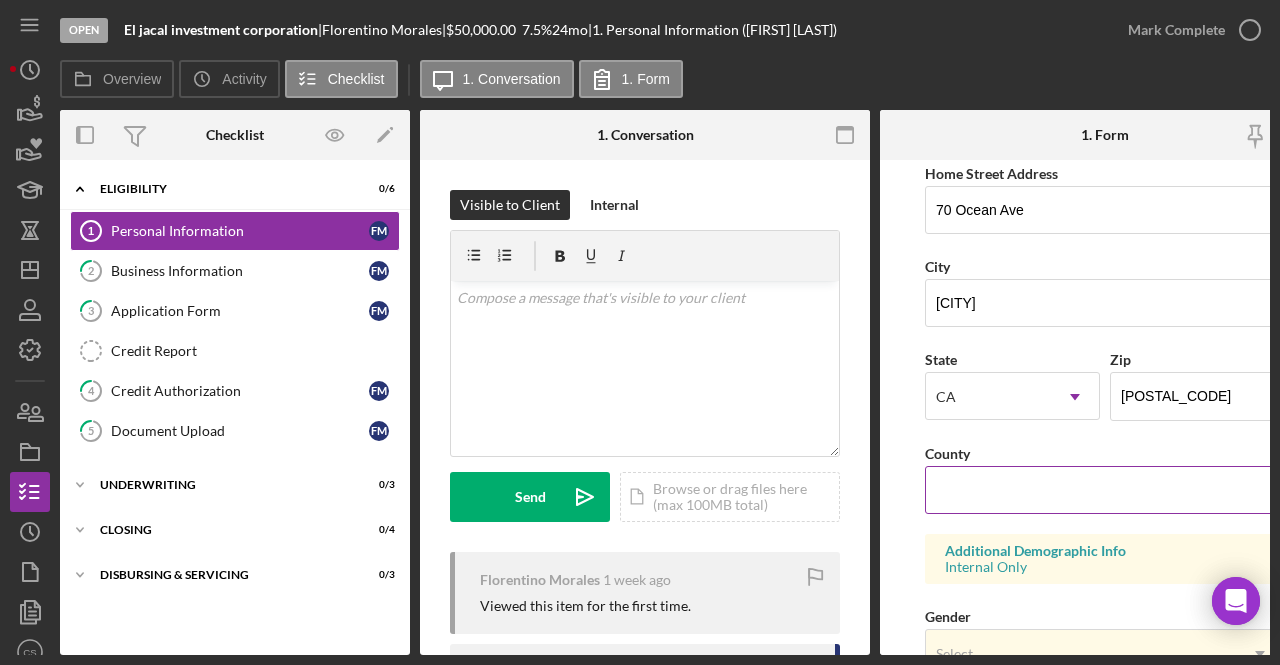 click on "County" at bounding box center (1105, 490) 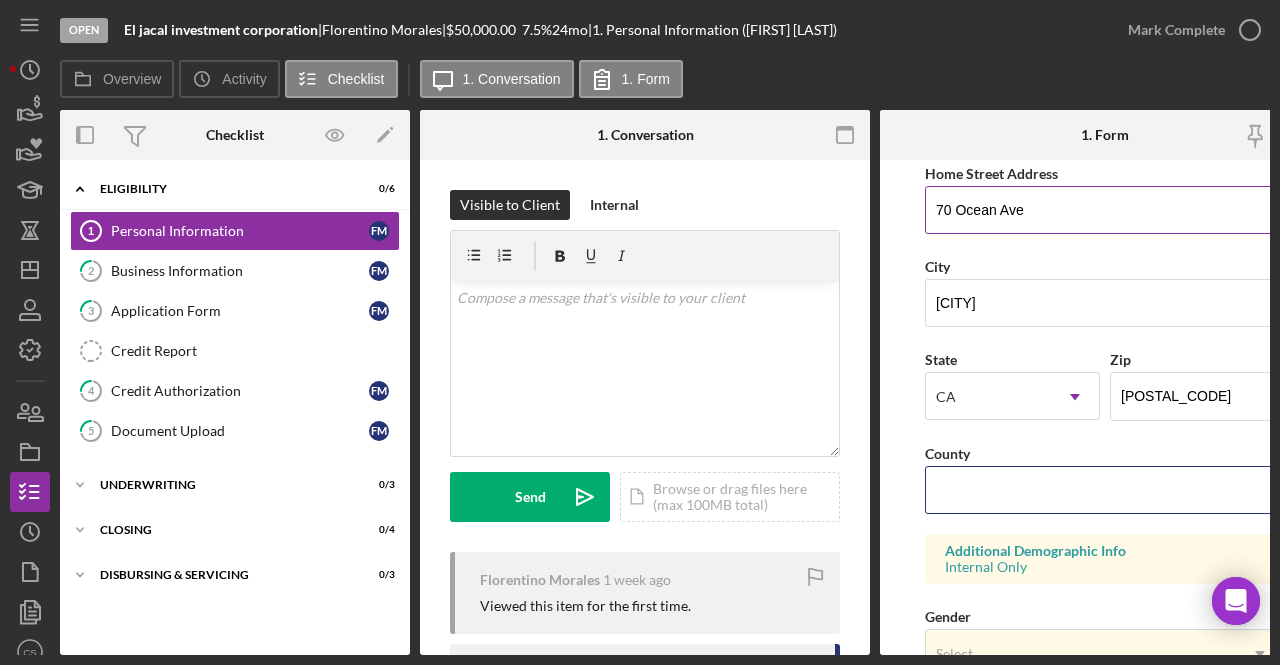 type on "USA" 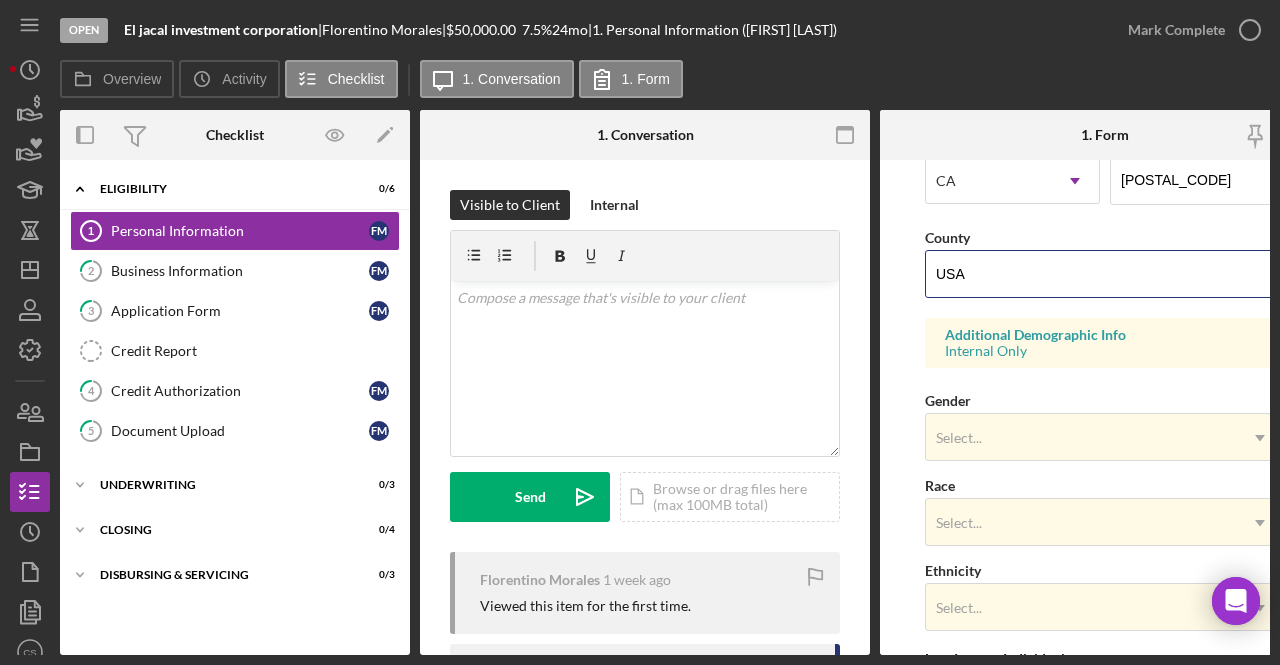 scroll, scrollTop: 612, scrollLeft: 0, axis: vertical 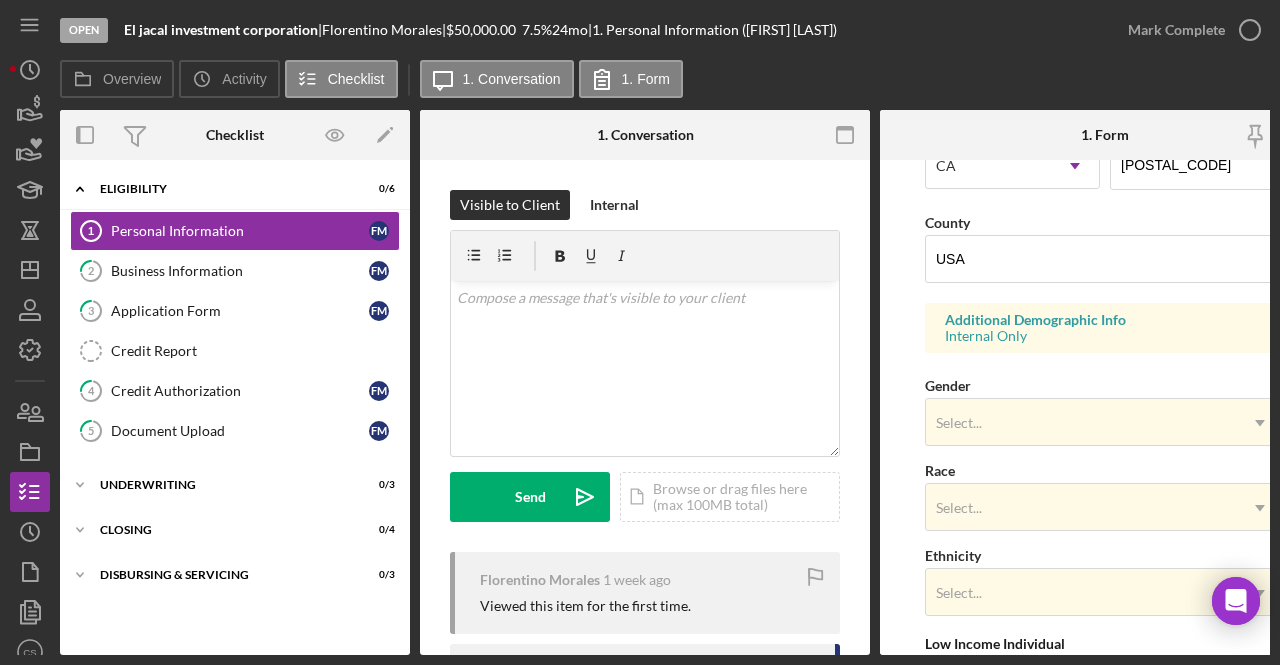 drag, startPoint x: 946, startPoint y: 545, endPoint x: 960, endPoint y: 68, distance: 477.2054 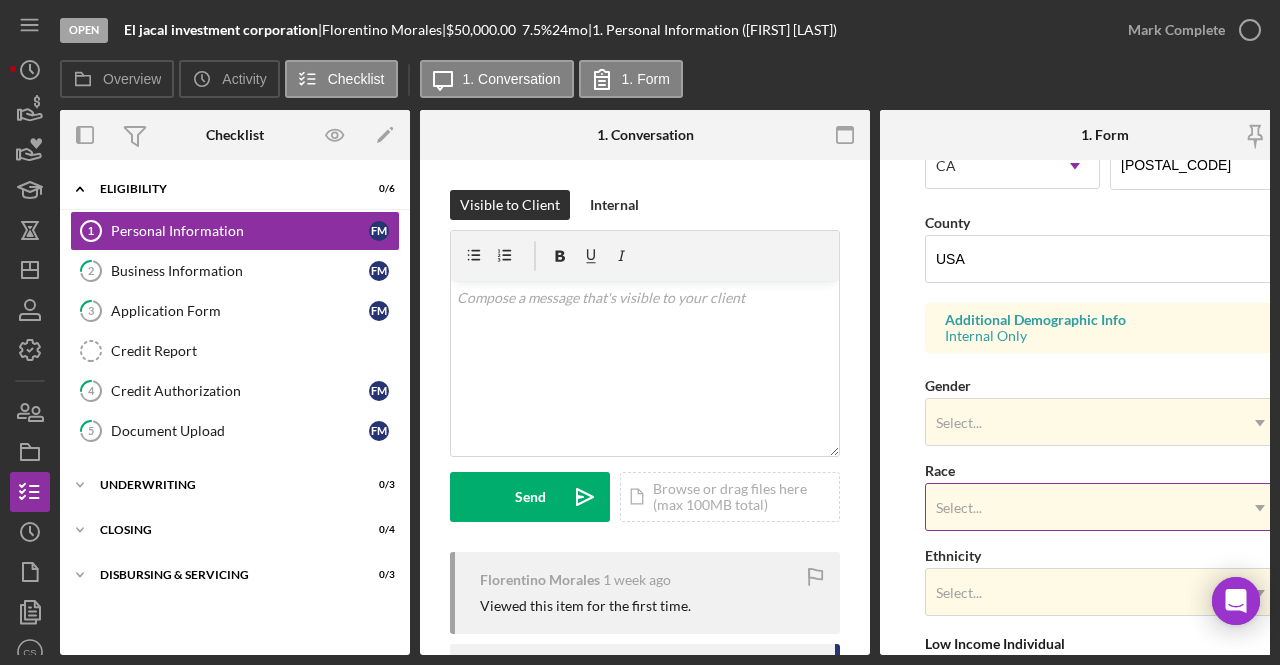 scroll, scrollTop: 840, scrollLeft: 0, axis: vertical 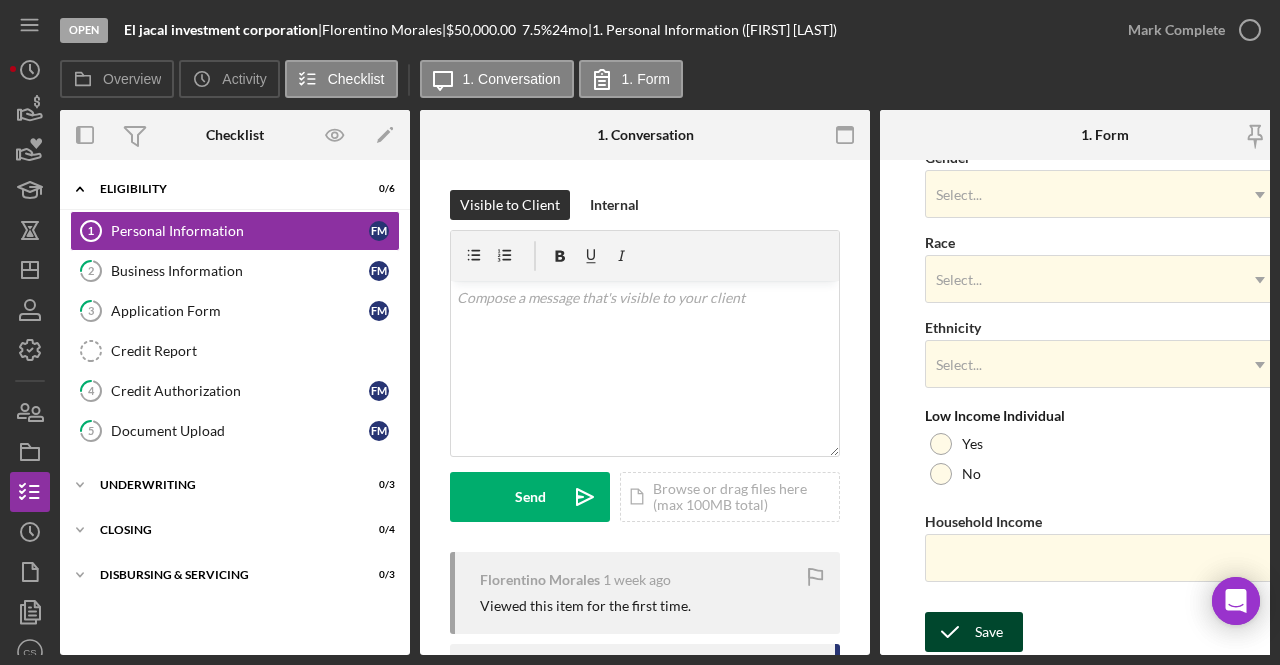 click on "Save" at bounding box center (989, 632) 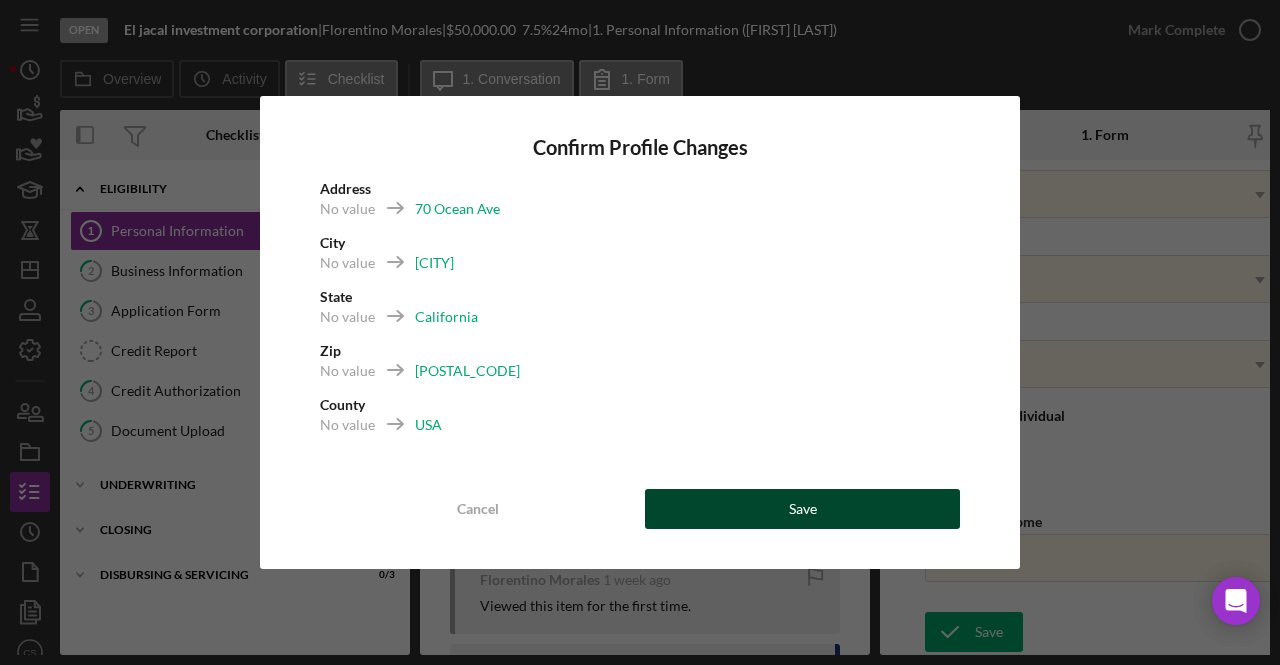click on "Save" at bounding box center [803, 509] 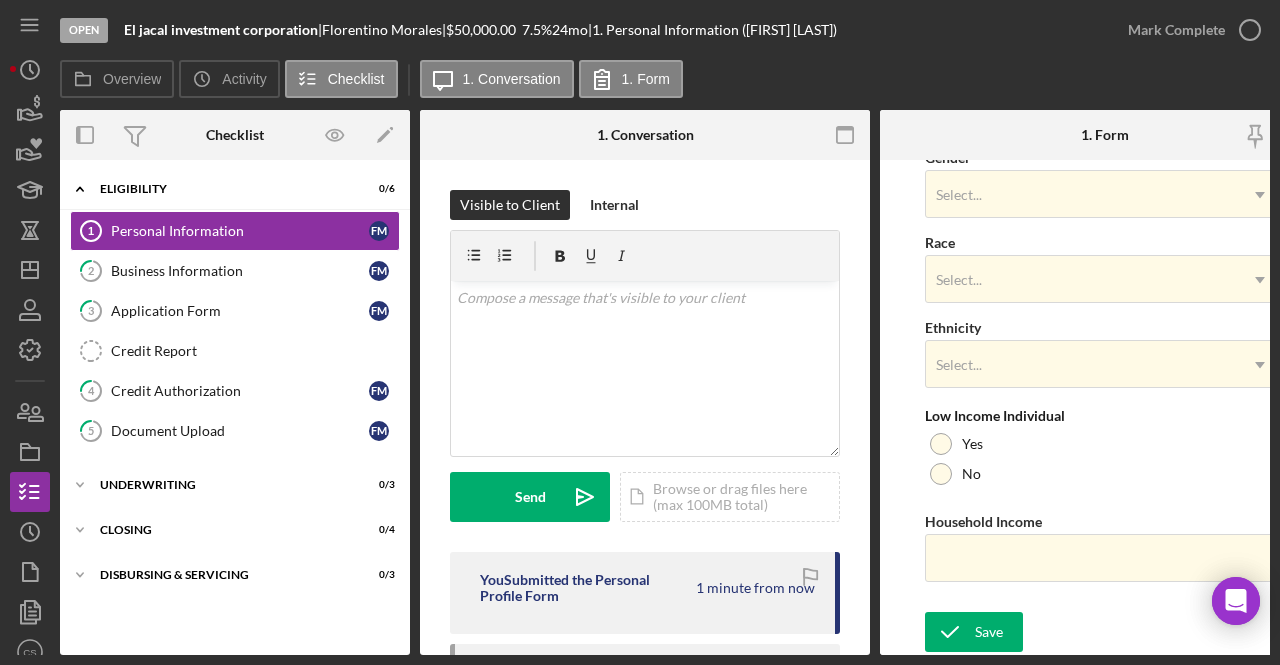 click on "Open El jacal investment corporation    |   [FIRST]   [LAST]   |   $50,000.00    7.5 %   24  mo   |   1. Personal Information ([FIRST] M.) Mark Complete Overview Icon/History Activity Checklist Icon/Message 1. Conversation 1. Form Overview Overview Edit Icon/Edit Status Ongoing Risk Rating Sentiment Rating 5 Product Microloan v2 Created Date [DATE] Started Date [DATE] Closing Goal Amount $50,000.00 Rate 7.500% Term 24 months Contact Icon/User Photo CS Customer   Service Account Executive Stage Open Weekly Status Update No Inactivity Alerts No Key Ratios Edit Icon/Edit DSCR Collateral Coverage DTI LTV Global DSCR Global Collateral Coverage Global DTI NOI Recommendation Edit Icon/Edit Payment Type Rate Term Amount Down Payment Closing Fee Include closing fee in amount financed? No Origination Fee Include origination fee in amount financed? No Amount Financed Closing Date First Payment Date Maturity Date Resolution Edit Icon/Edit Resolved On Resolution New Activity No new activity. 0" at bounding box center [640, 332] 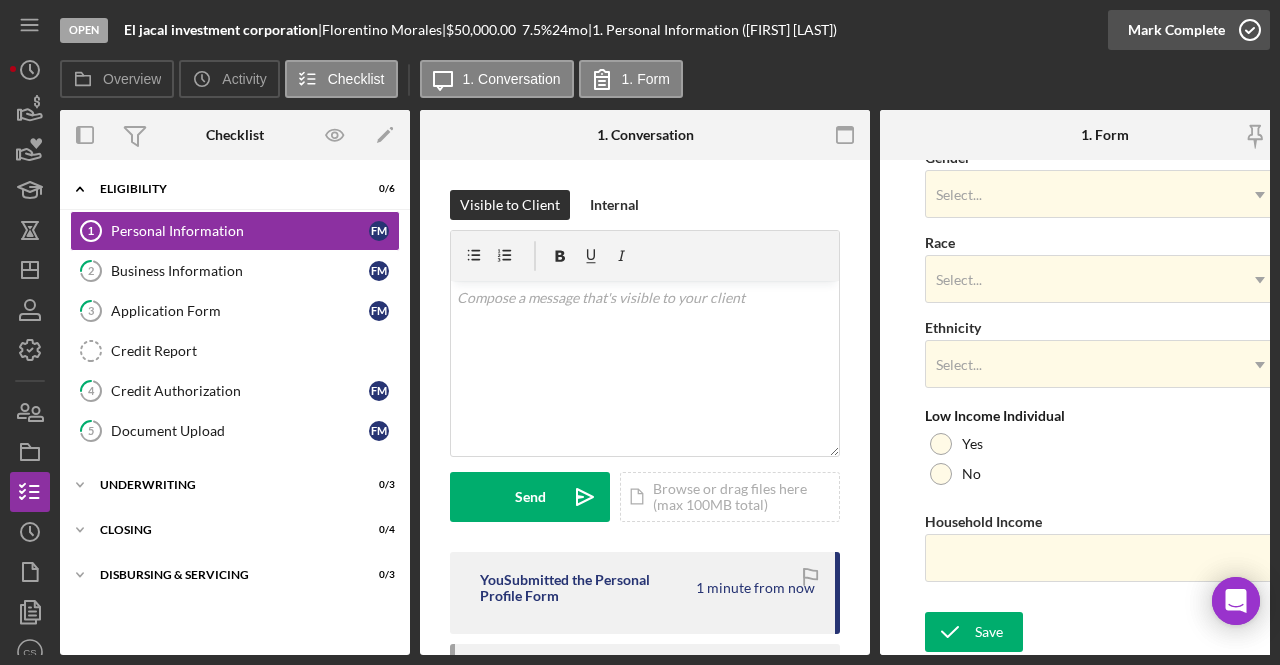 click on "Mark Complete" at bounding box center (1189, 30) 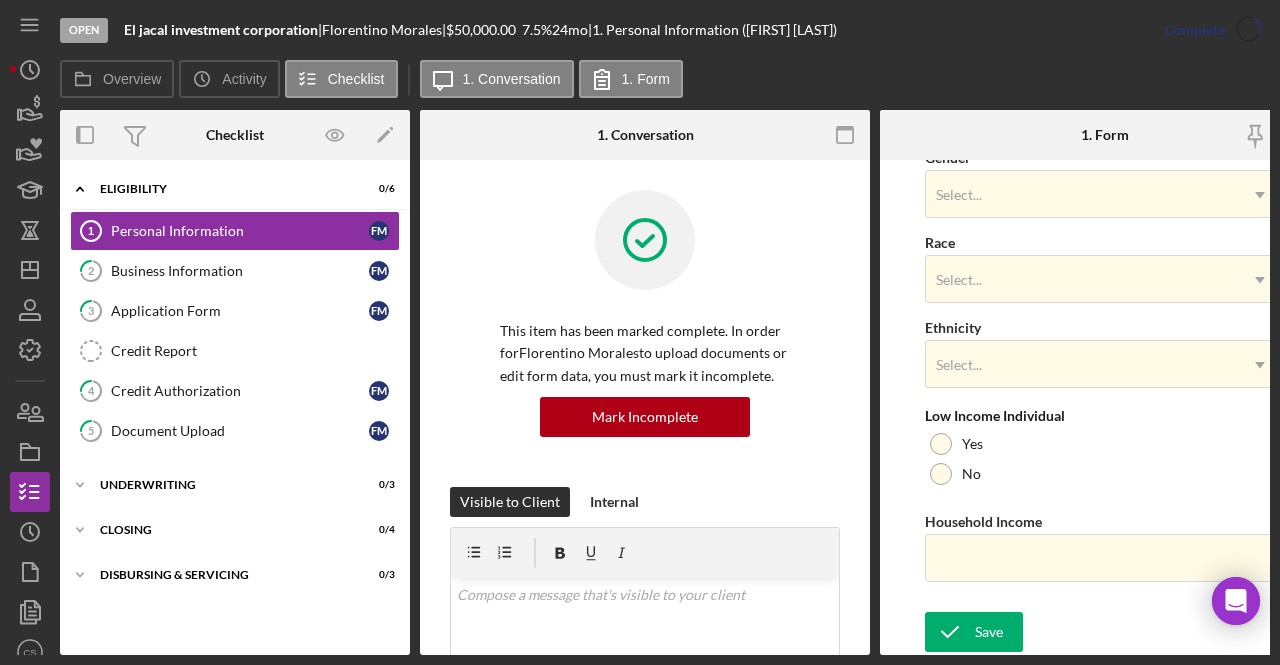 scroll, scrollTop: 460, scrollLeft: 0, axis: vertical 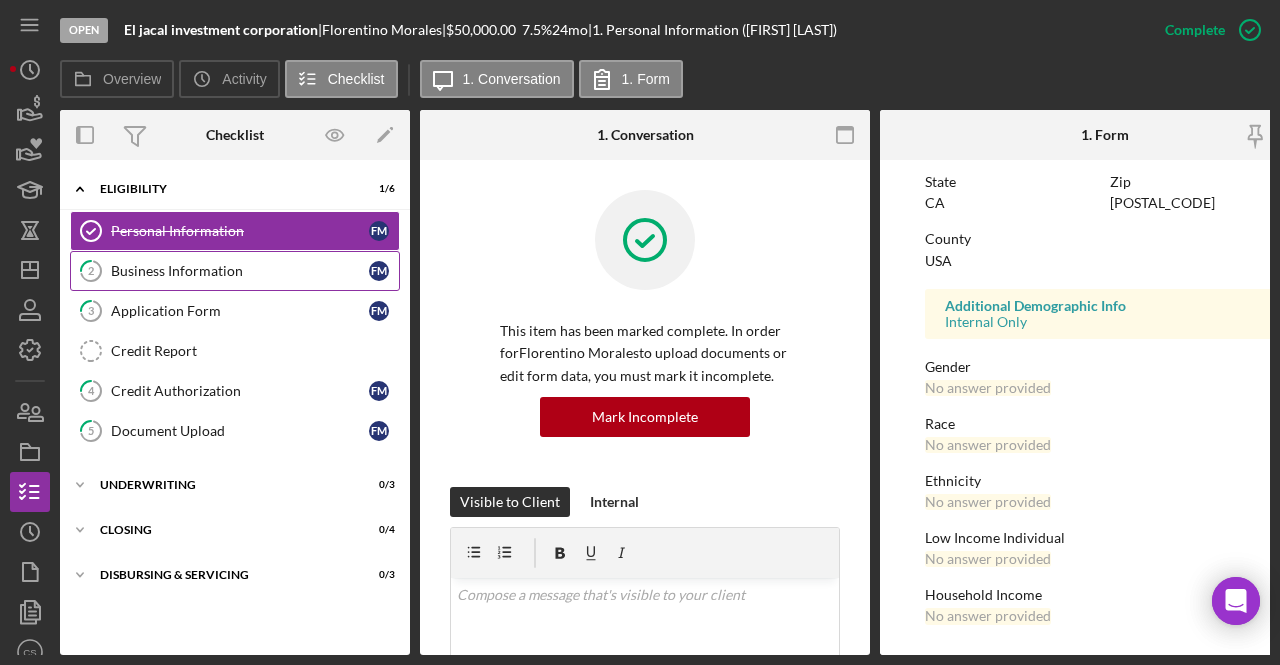 click on "Business Information" at bounding box center [240, 271] 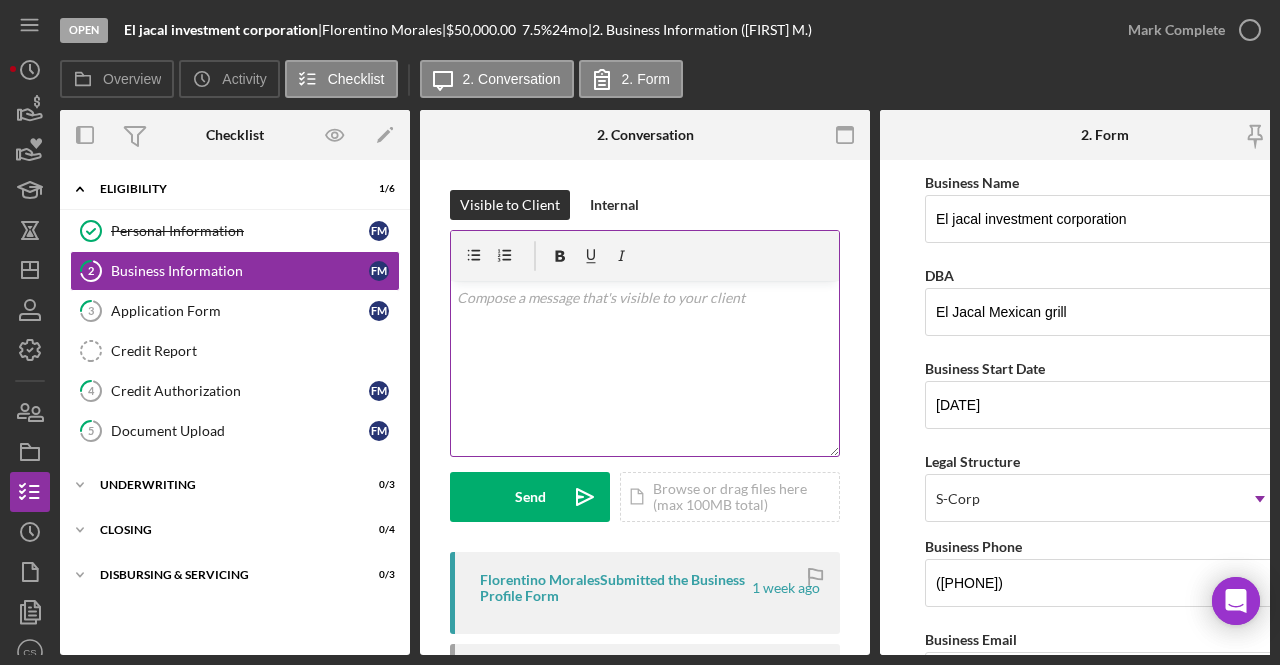 scroll, scrollTop: 0, scrollLeft: 60, axis: horizontal 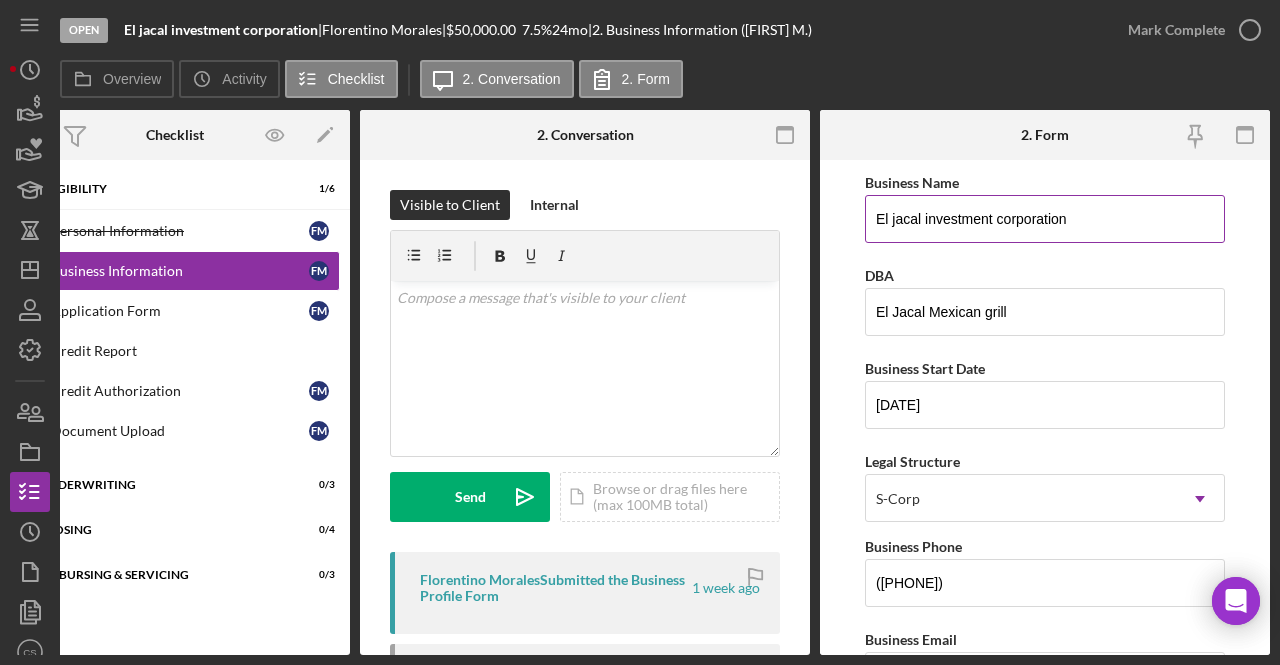 click on "El jacal investment corporation" at bounding box center (1045, 219) 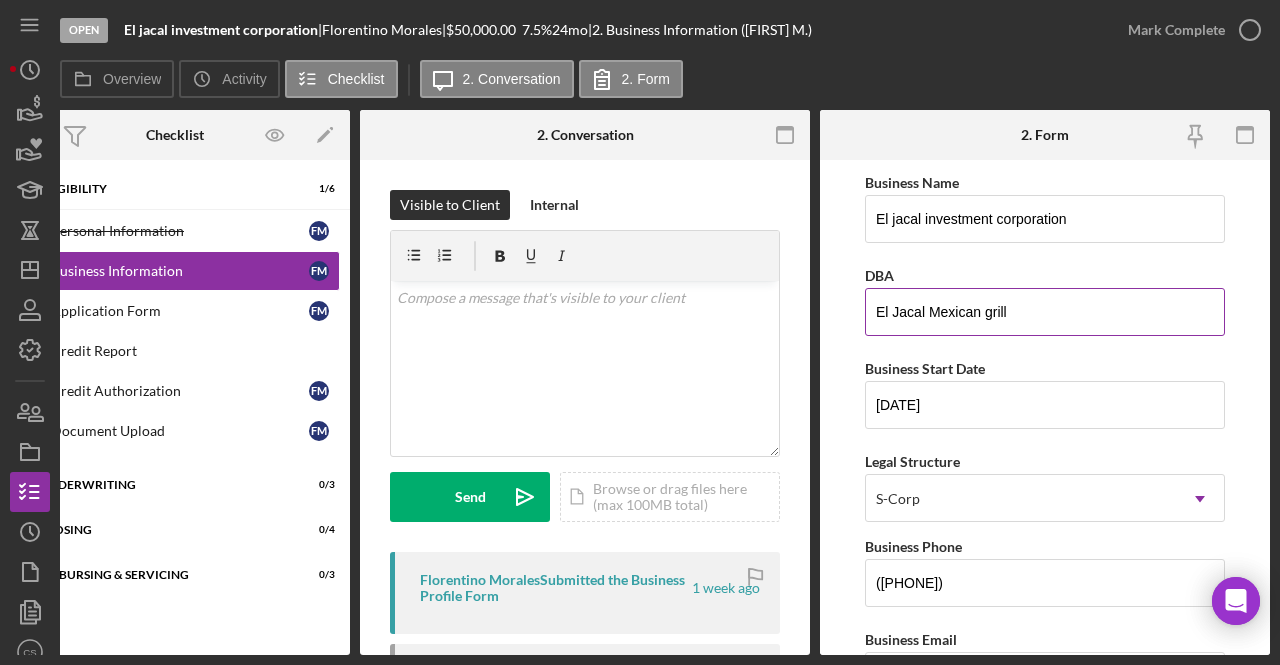 click on "DBA" at bounding box center (1045, 275) 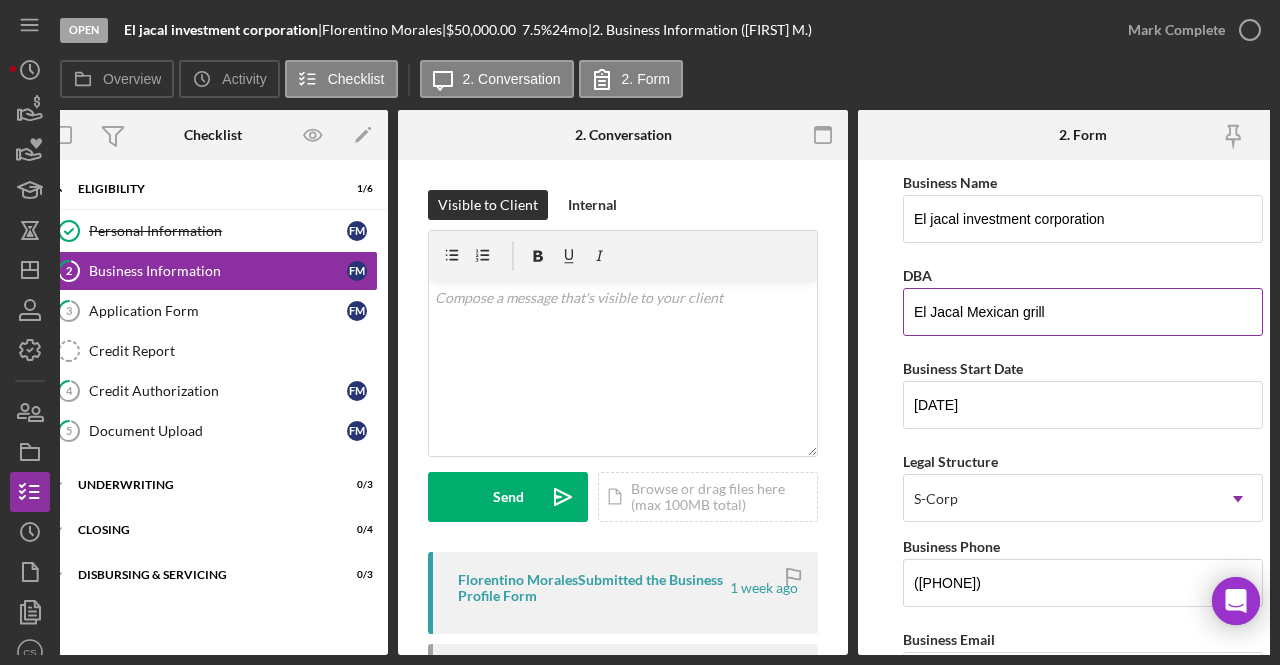 scroll, scrollTop: 0, scrollLeft: 60, axis: horizontal 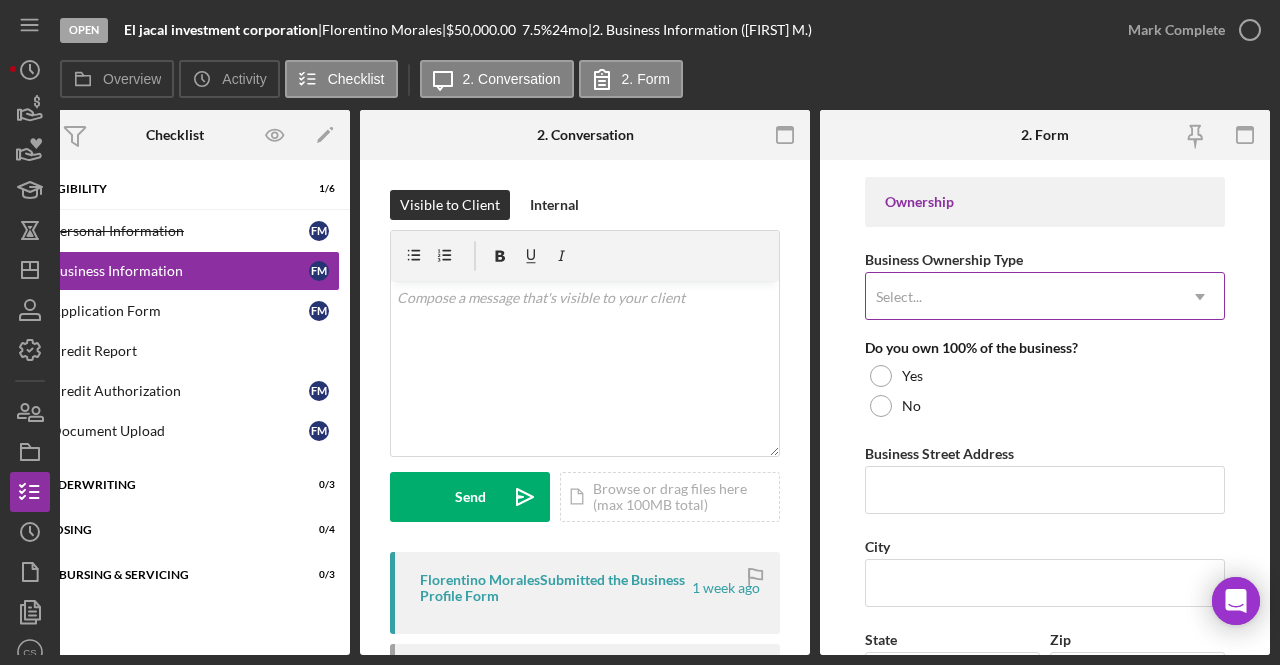 click on "Select..." at bounding box center [1021, 297] 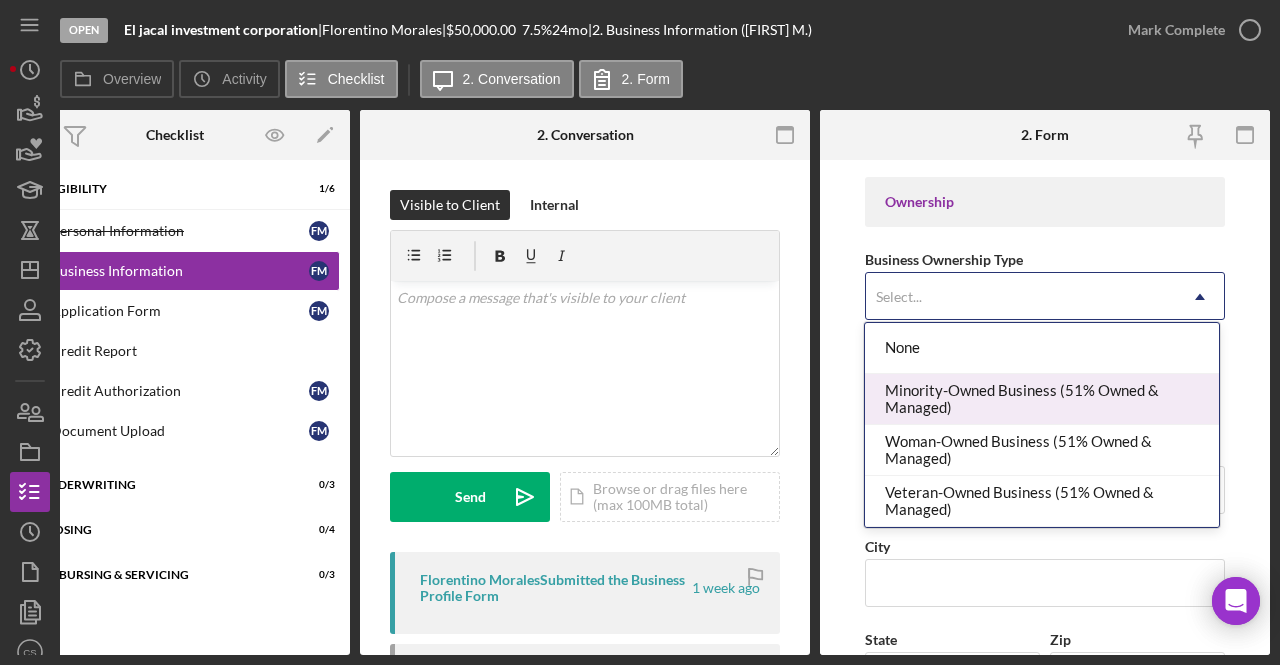 click on "Minority-Owned Business (51% Owned & Managed)" at bounding box center (1041, 399) 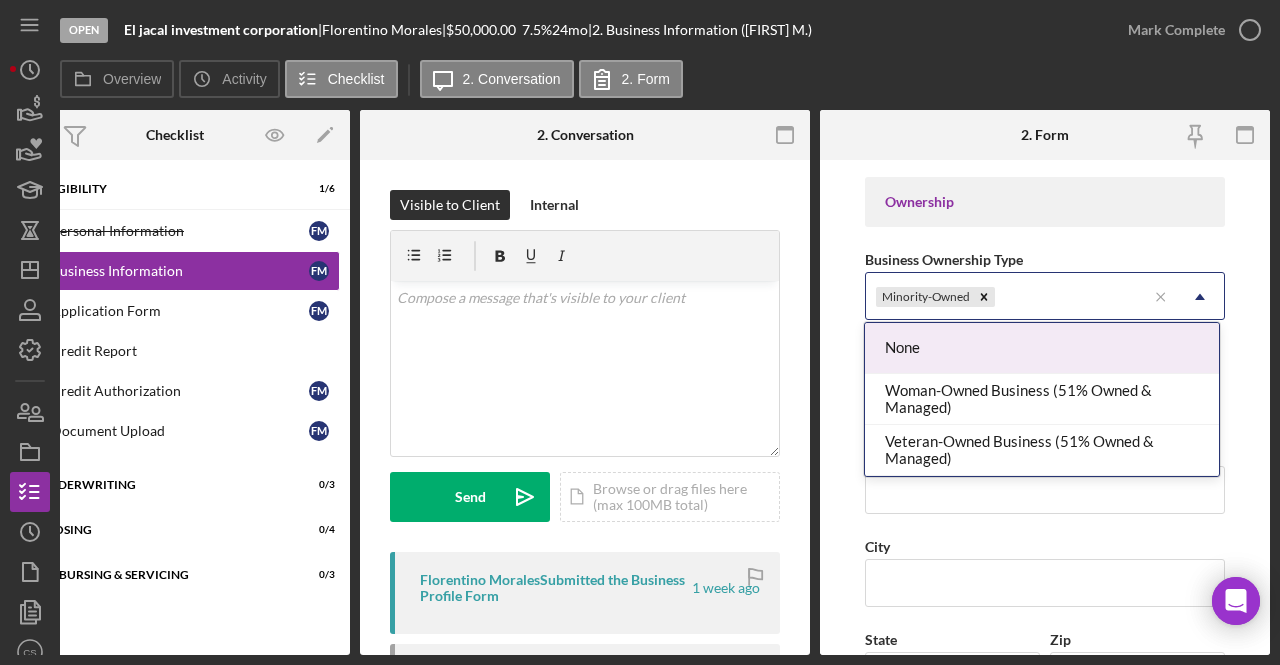 click on "Minority-Owned" at bounding box center (1006, 297) 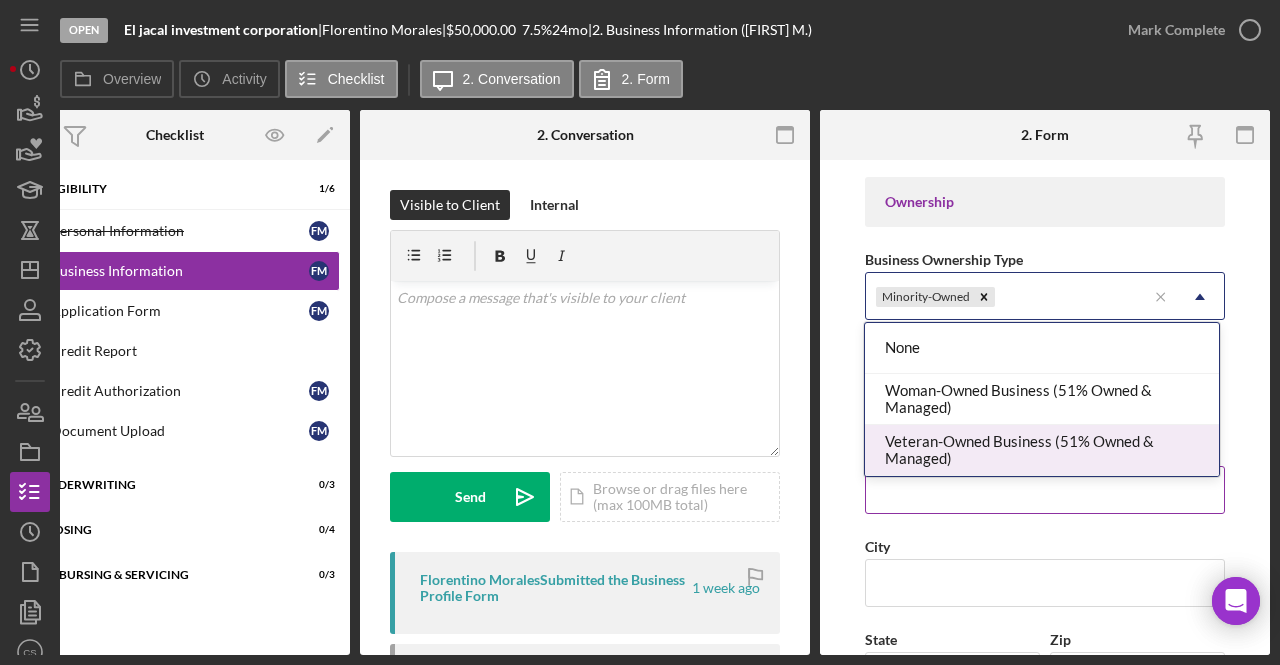 scroll, scrollTop: 971, scrollLeft: 0, axis: vertical 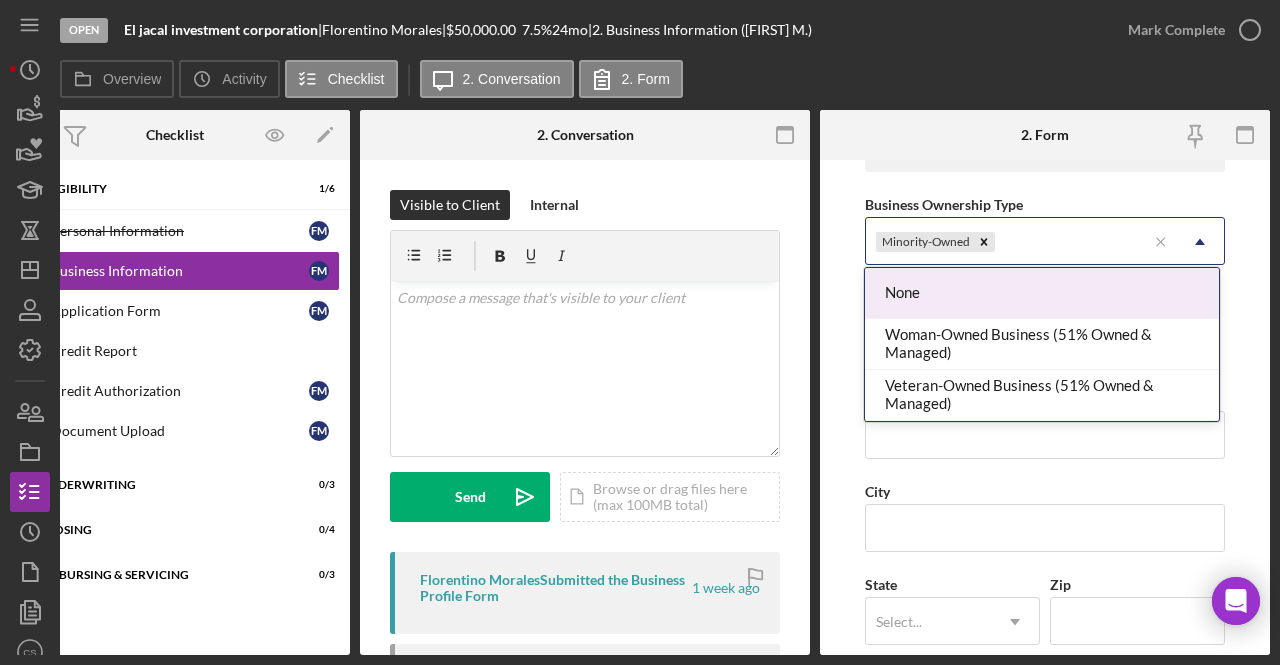 click on "None" at bounding box center [1041, 293] 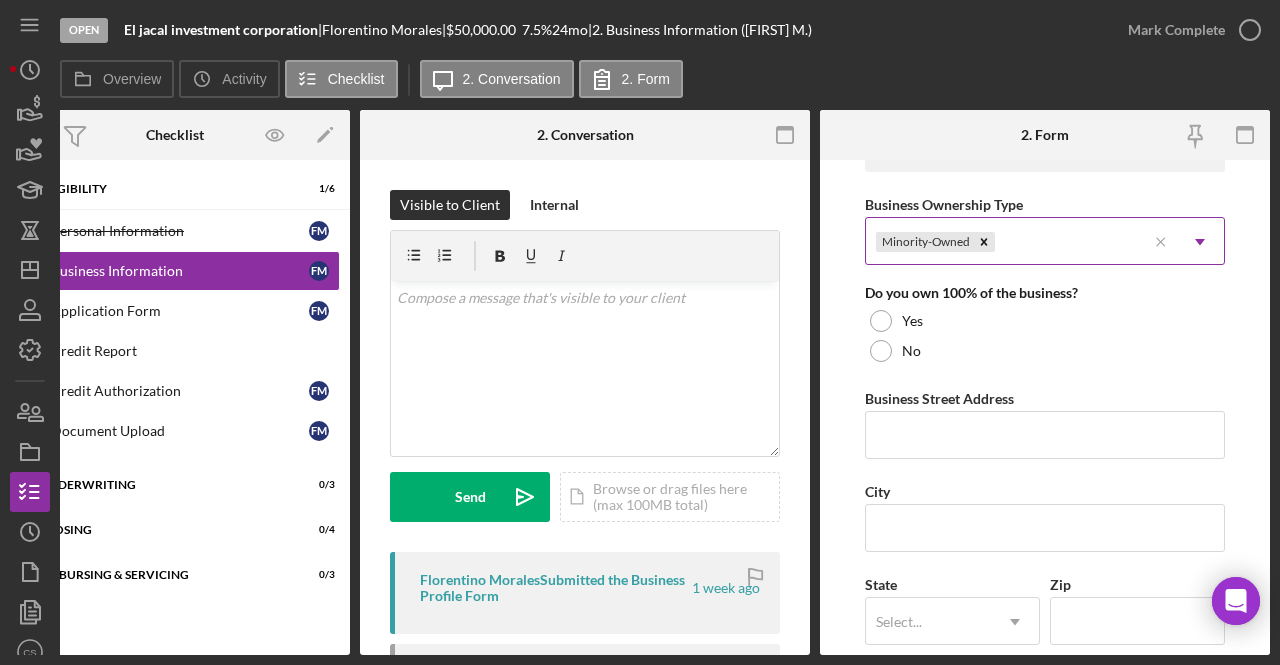 scroll, scrollTop: 939, scrollLeft: 0, axis: vertical 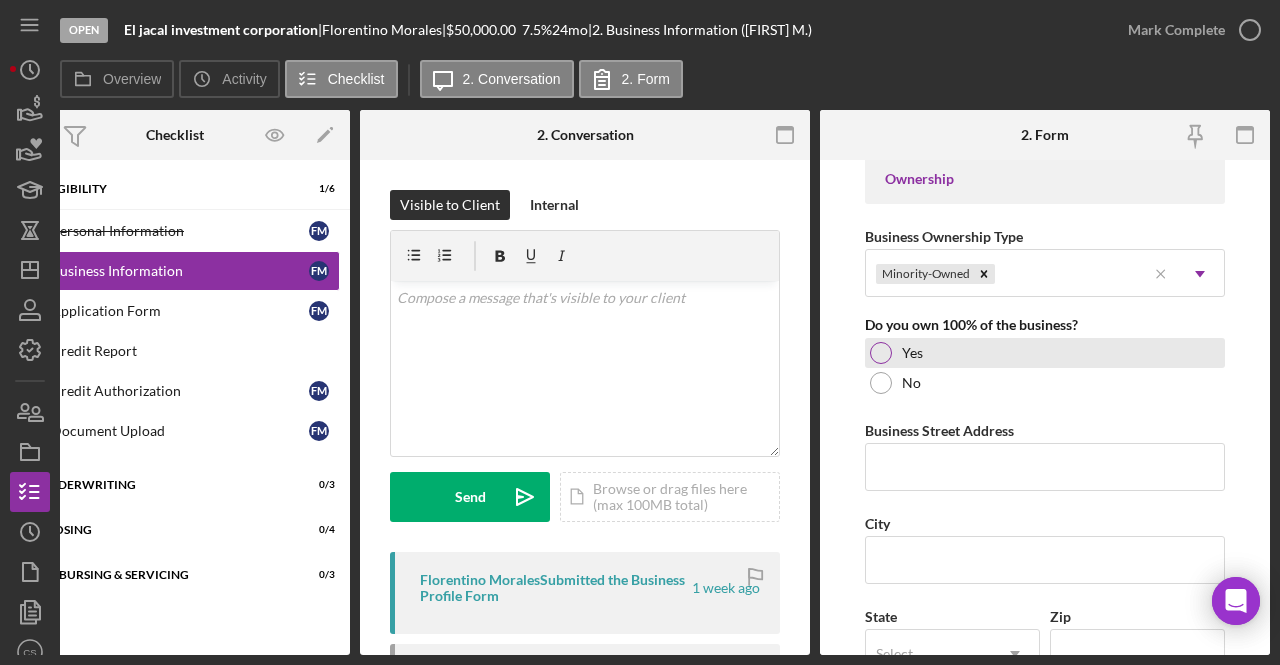 click at bounding box center (881, 353) 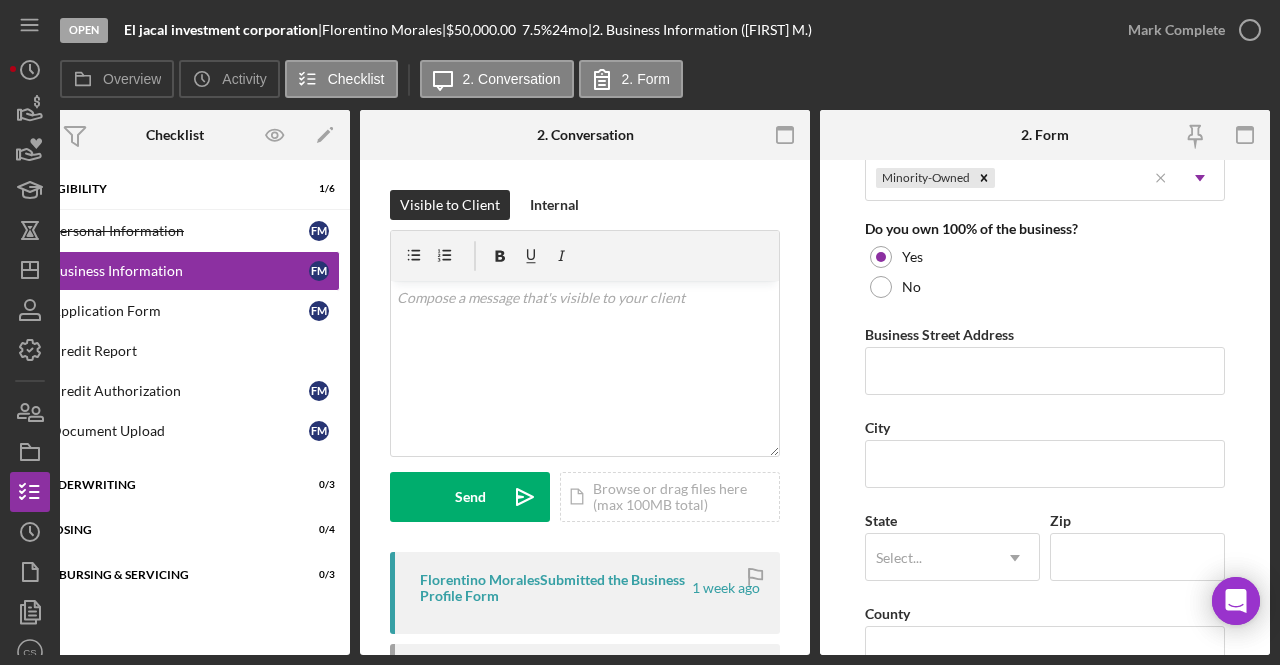 scroll, scrollTop: 1045, scrollLeft: 0, axis: vertical 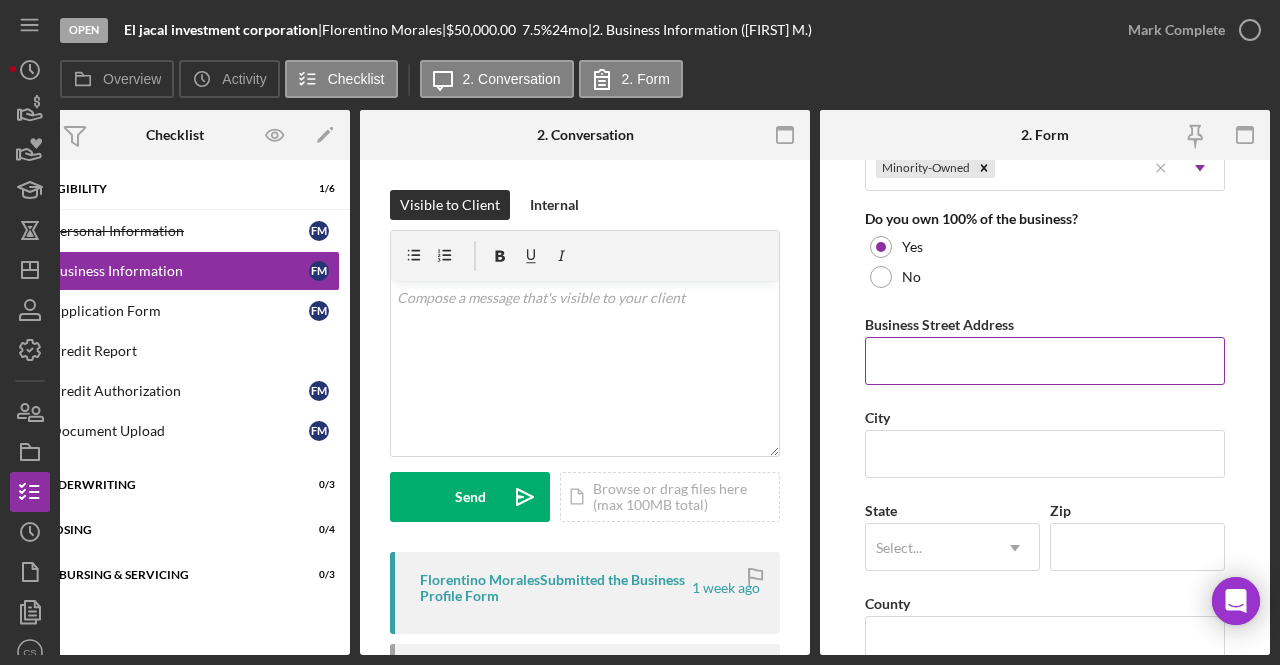 click on "Business Street Address" at bounding box center [1045, 361] 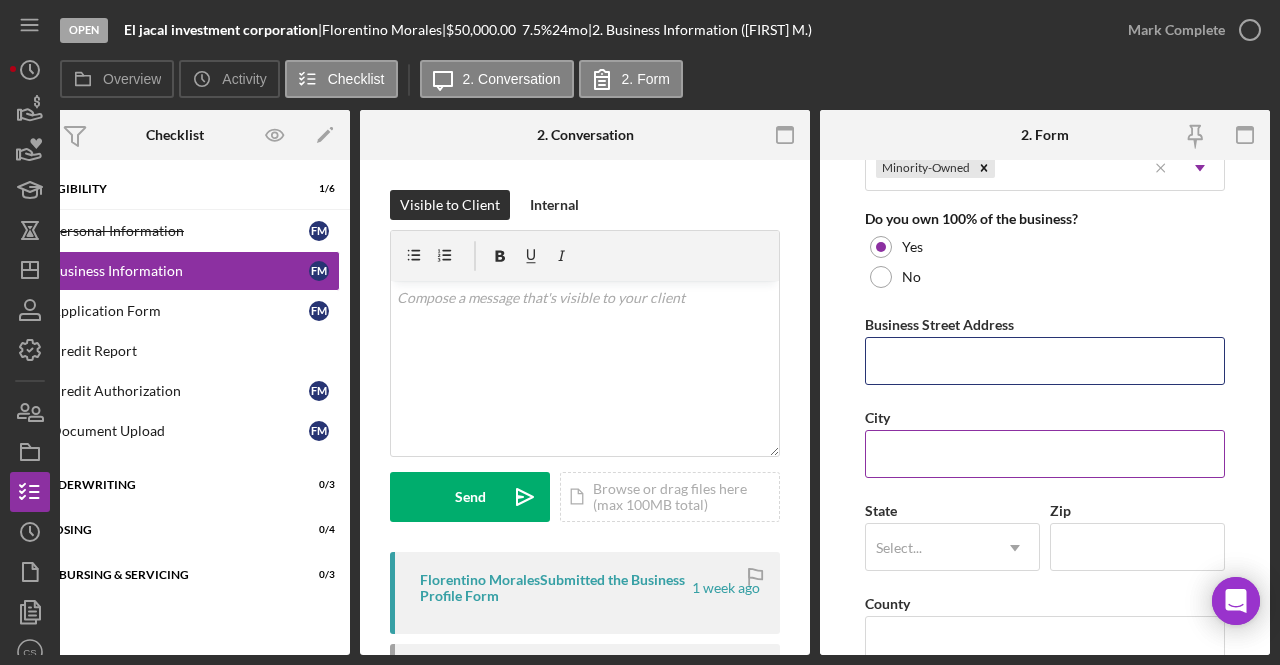 scroll, scrollTop: 1155, scrollLeft: 0, axis: vertical 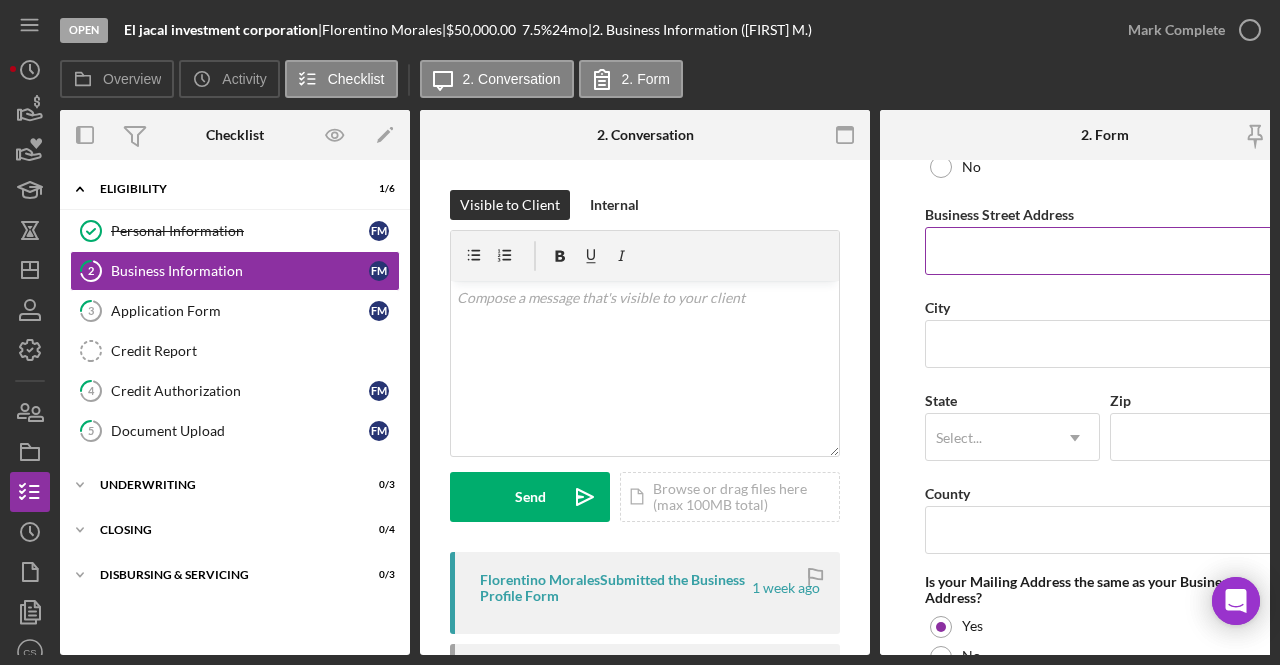 click on "Business Street Address" at bounding box center (1105, 251) 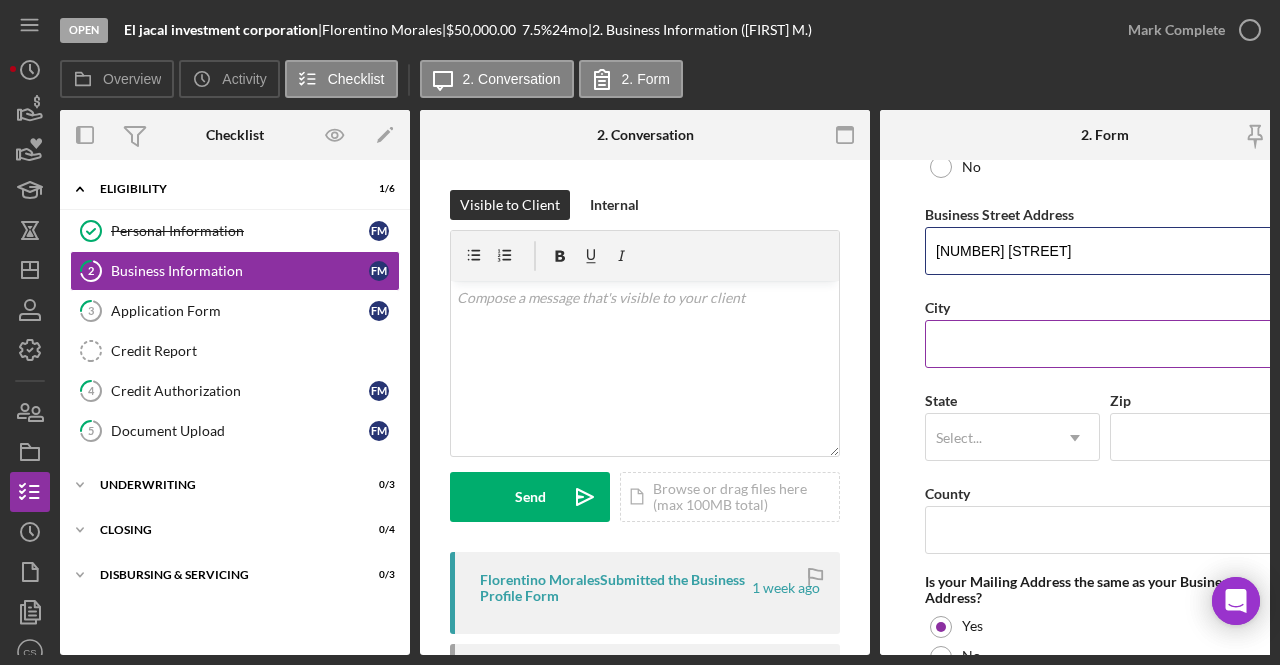 type on "[NUMBER] [STREET]" 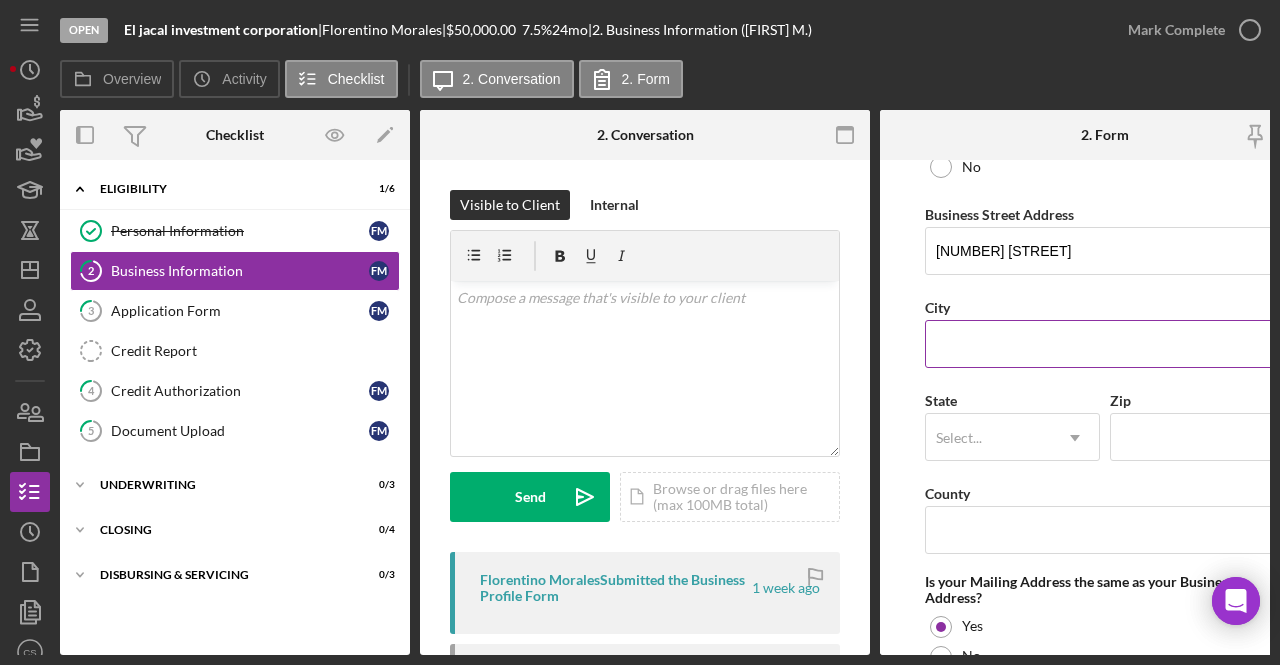 click on "City" at bounding box center (1105, 344) 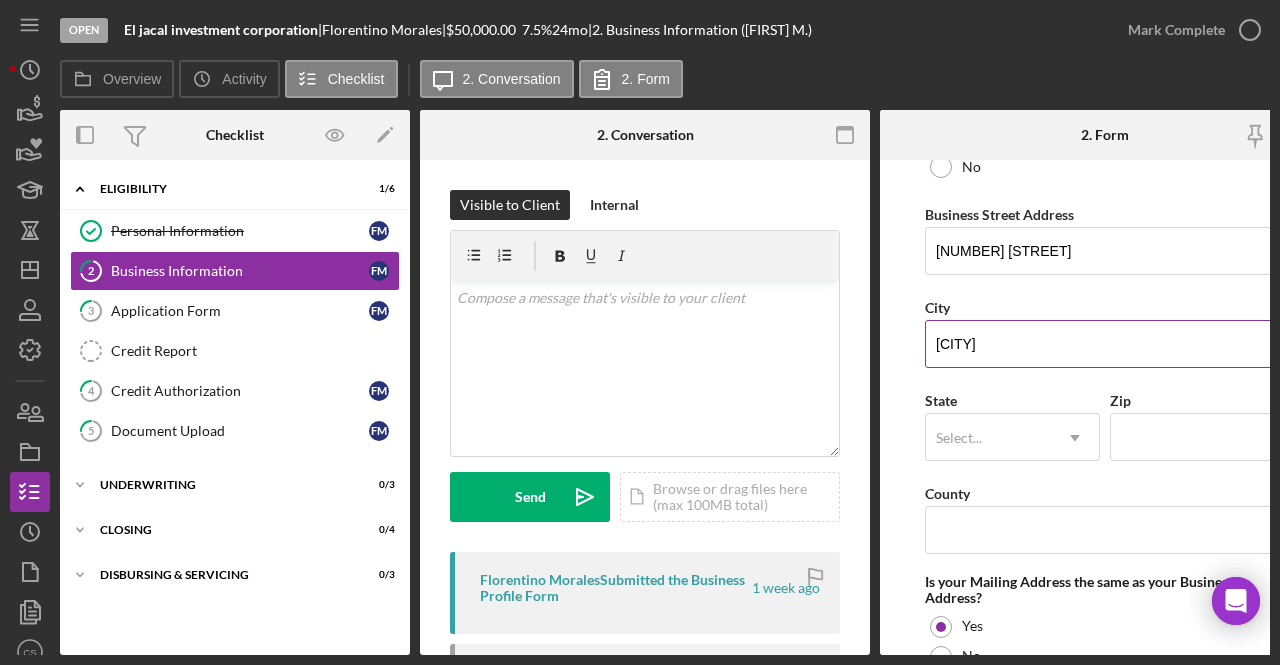 click on "[CITY]" at bounding box center (1105, 344) 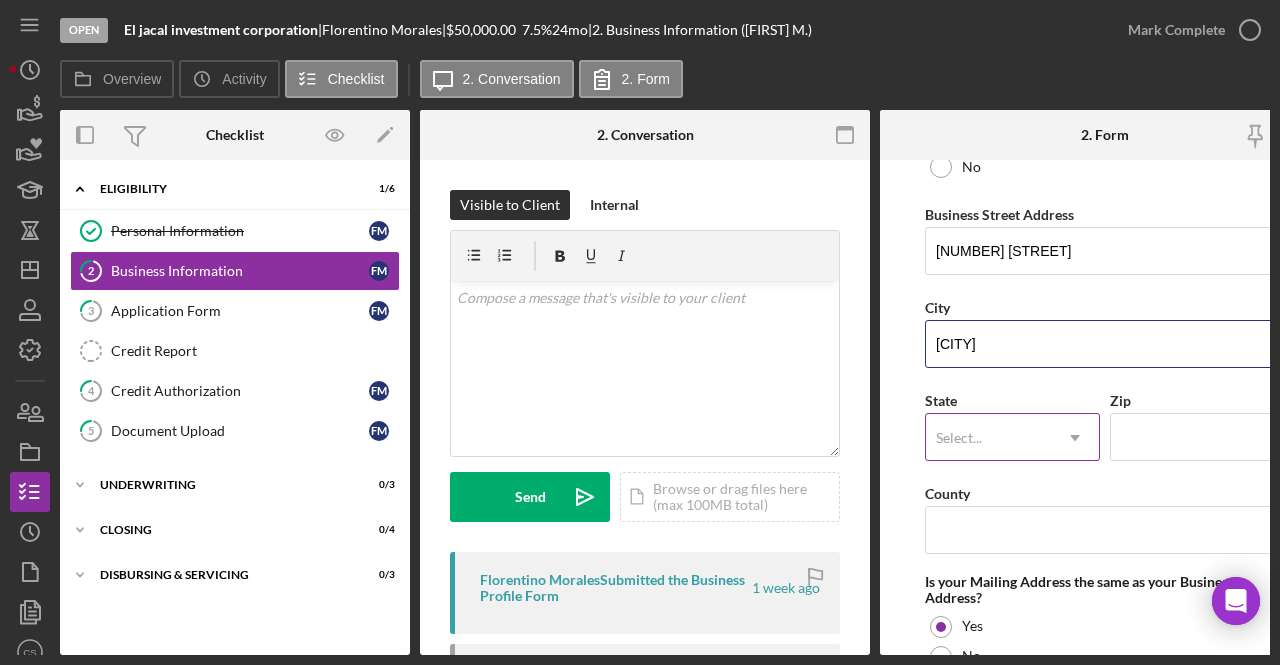 type on "[CITY]" 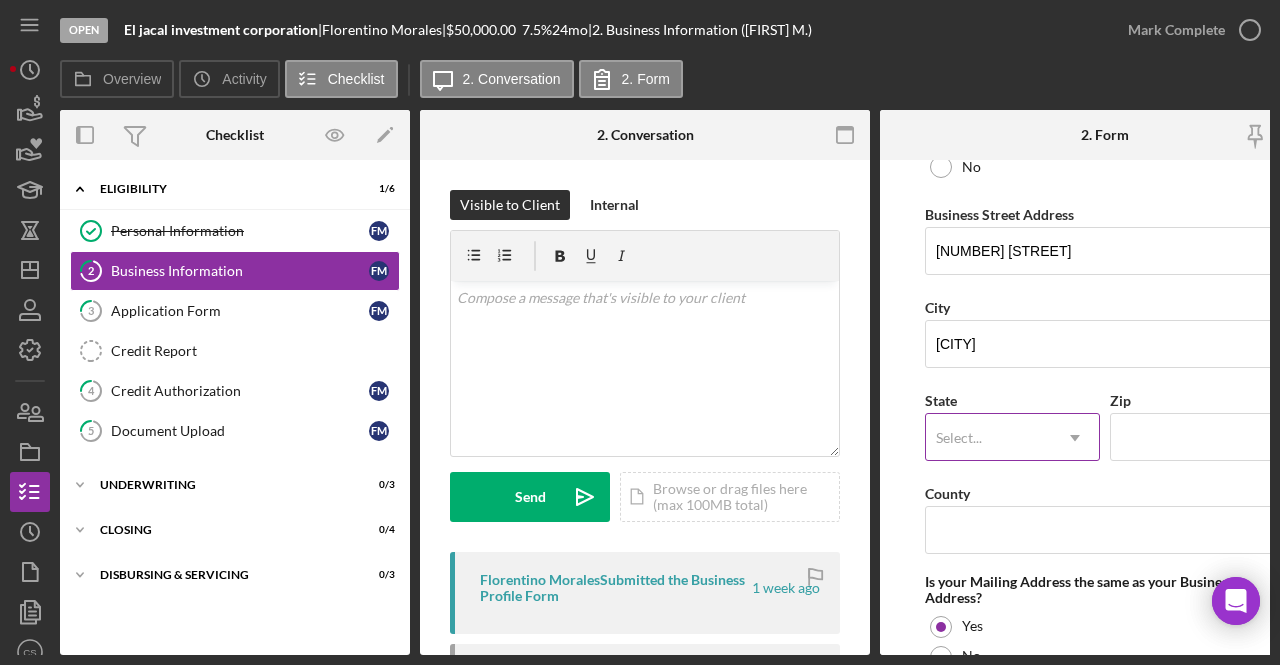 click on "Select..." at bounding box center (988, 438) 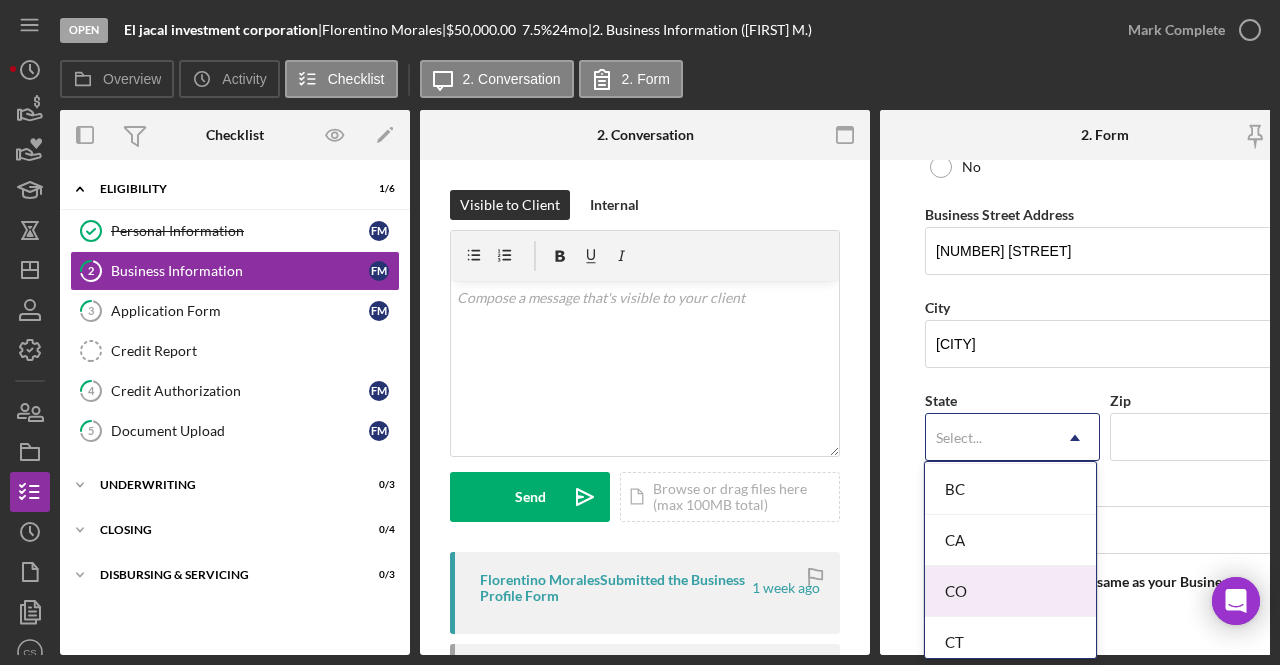 scroll, scrollTop: 571, scrollLeft: 0, axis: vertical 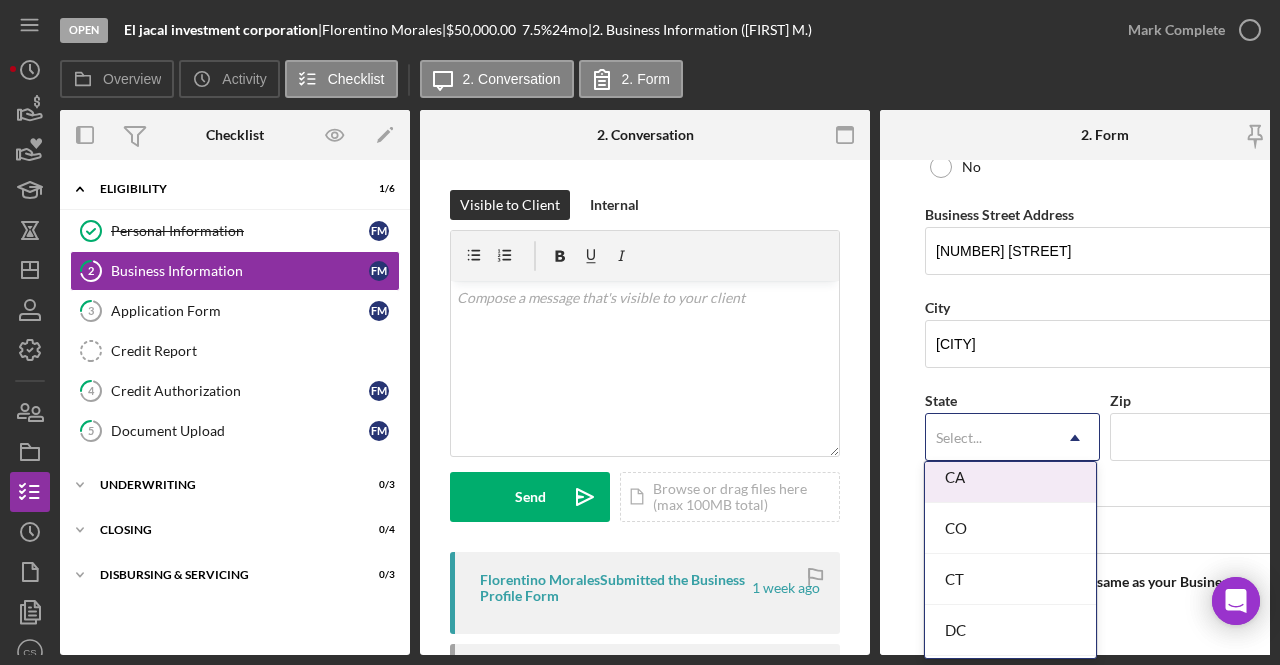 click on "CA" at bounding box center [1010, 477] 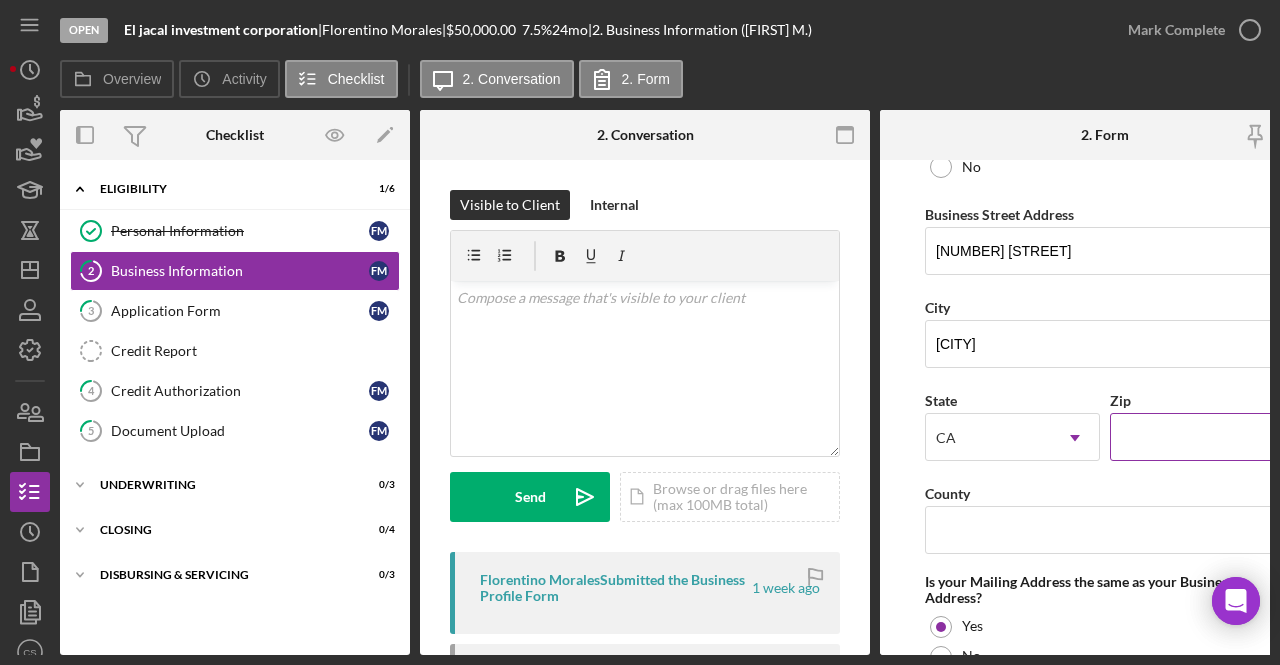 click on "Zip" at bounding box center (1197, 437) 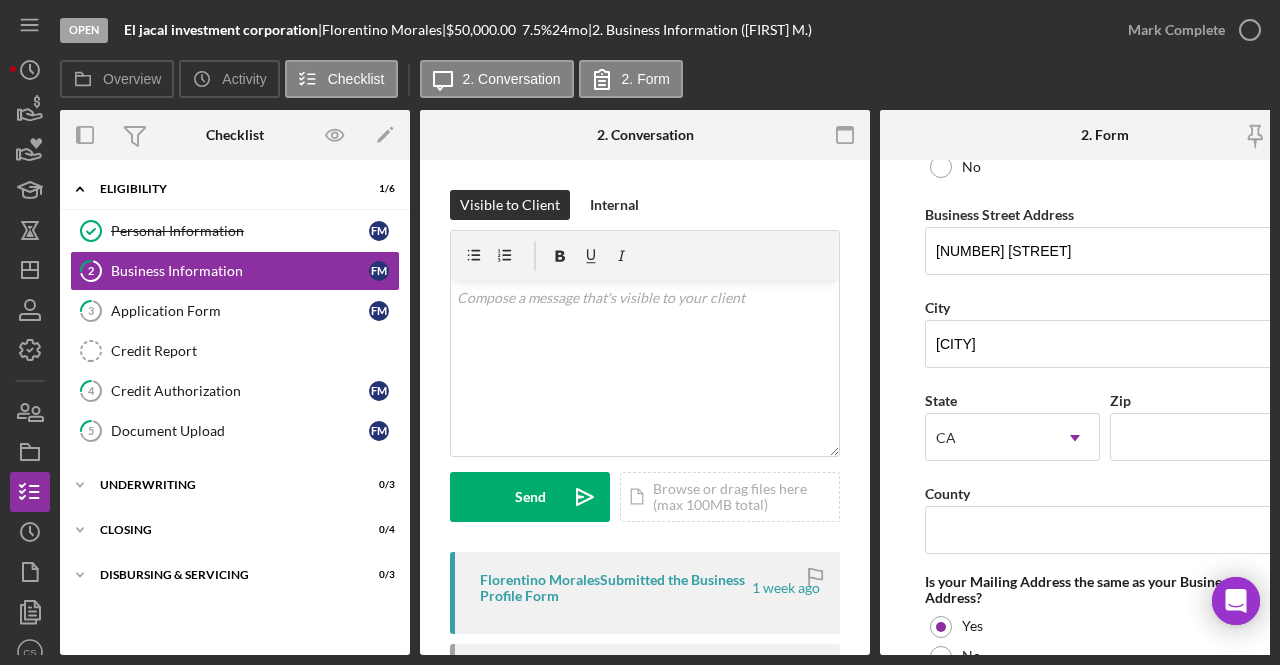 click on "Business Name El jacal investment corporation DBA El Jacal Mexican grill Business Start Date [DATE] Legal Structure S-Corp Icon/Dropdown Arrow Business Phone [PHONE] Business Email [EMAIL] https:// Website Www.eljacalmexicangrill.com Industry Food Industry NAICS Code EIN 93-1438894 Ownership Business Ownership Type Minority-Owned Icon/Dropdown Arrow Do you own 100% of the business? Yes No Business Street Address [NUMBER] [STREET] City [CITY] State [STATE] Icon/Dropdown Arrow Zip County Is your Mailing Address the same as your Business Address? Yes No Do you own or lease your business premisses? Select... Icon/Dropdown Arrow Annual Gross Revenue Number of Full-Time Employees Number of Part-Time Employees Additional Demographic Info Internal Only Low Income Owned OFF" at bounding box center [1105, 101] 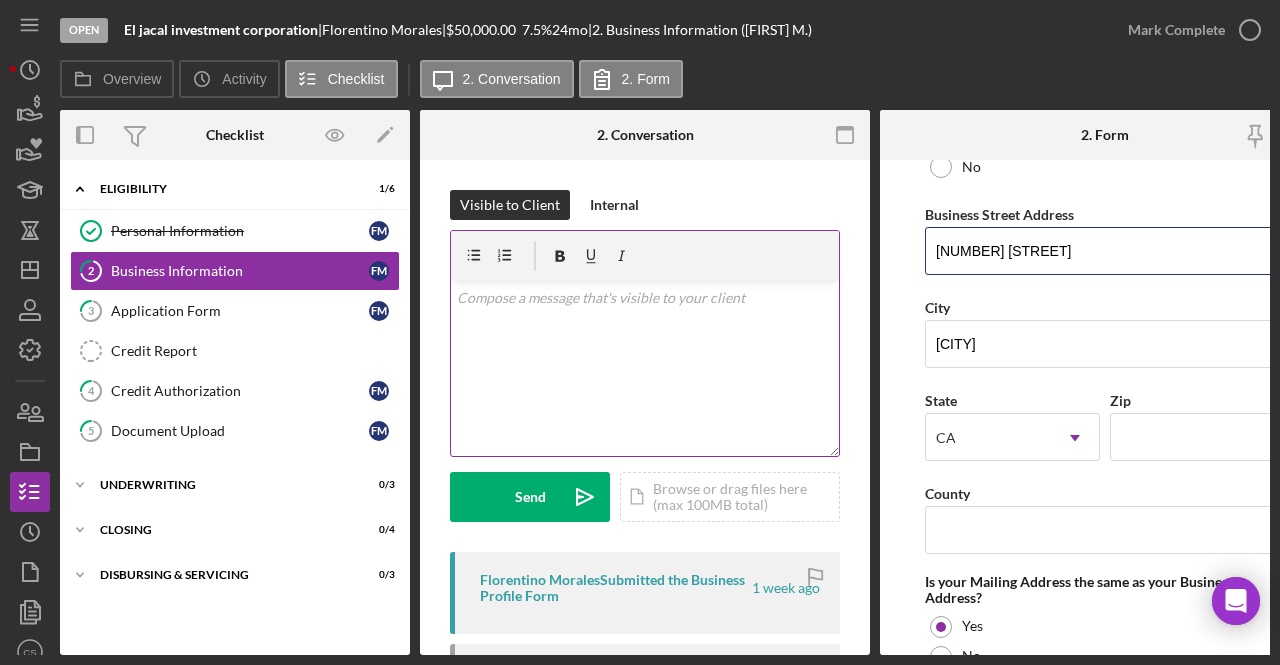 drag, startPoint x: 1065, startPoint y: 249, endPoint x: 803, endPoint y: 231, distance: 262.61758 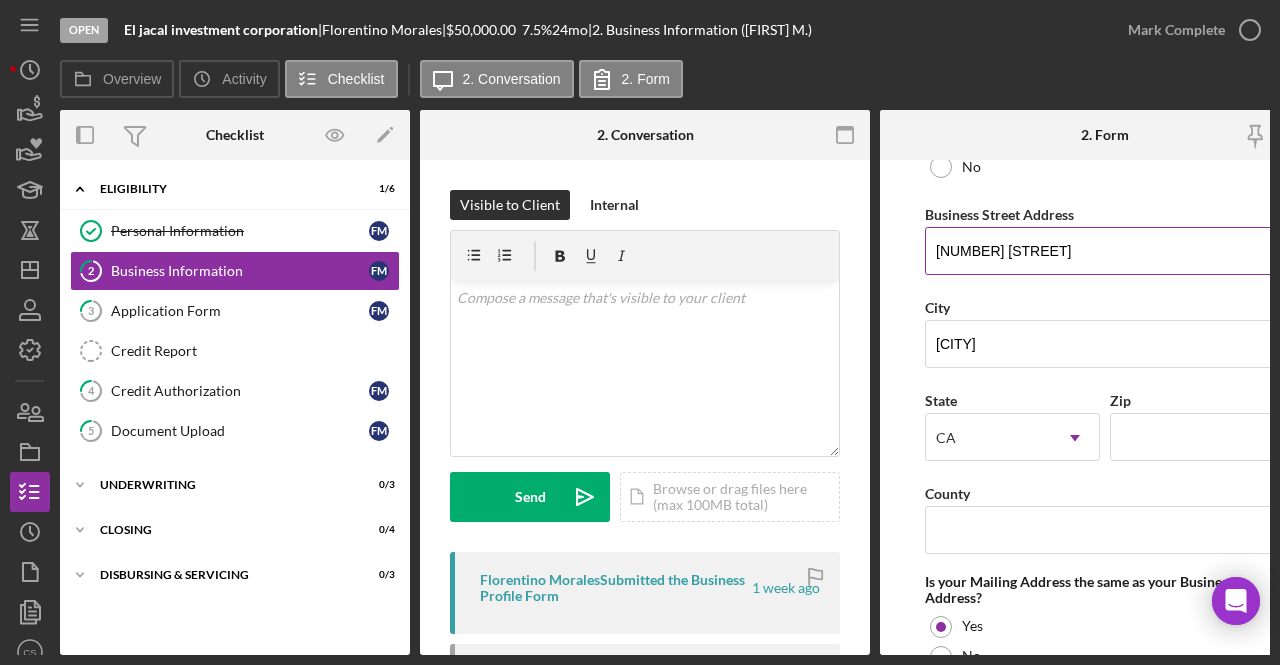 click on "[NUMBER] [STREET]" at bounding box center [1105, 251] 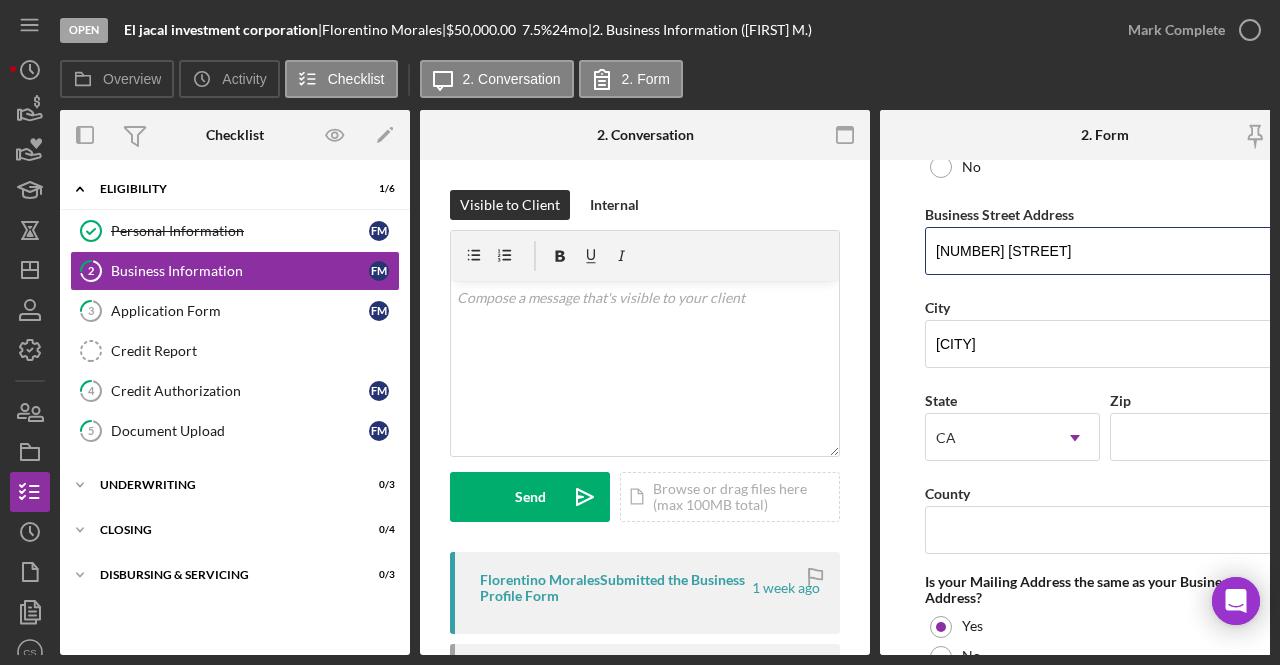 scroll, scrollTop: 1245, scrollLeft: 0, axis: vertical 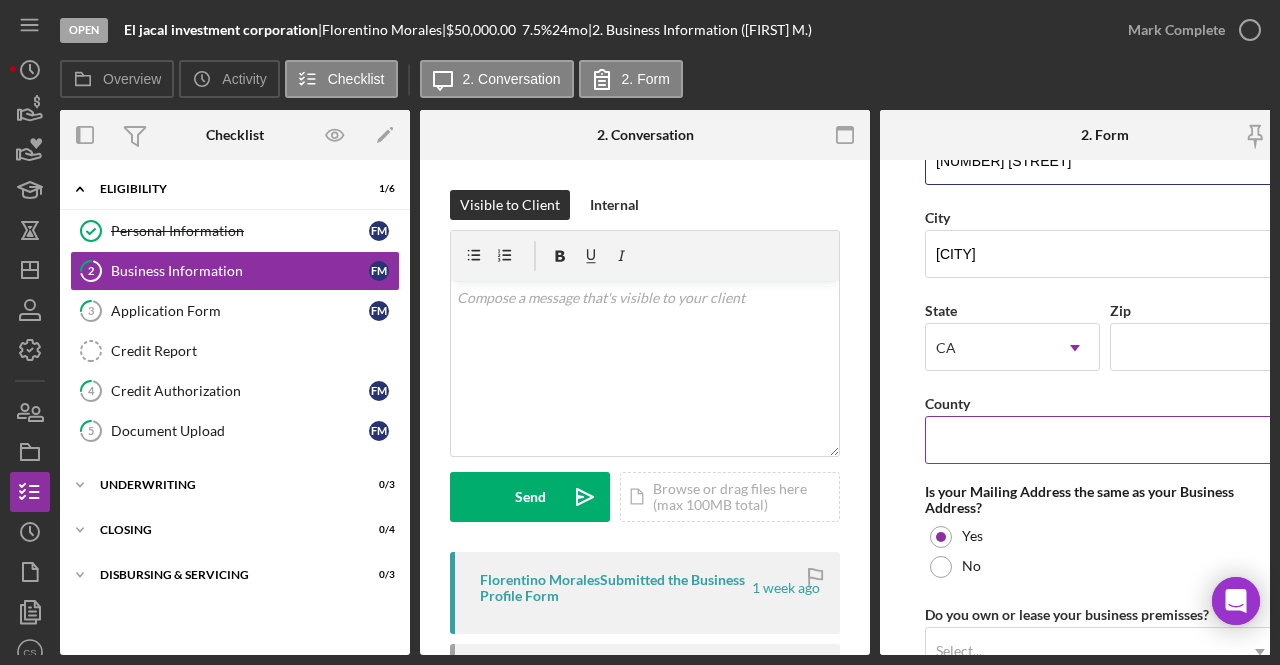 type on "[NUMBER] [STREET]" 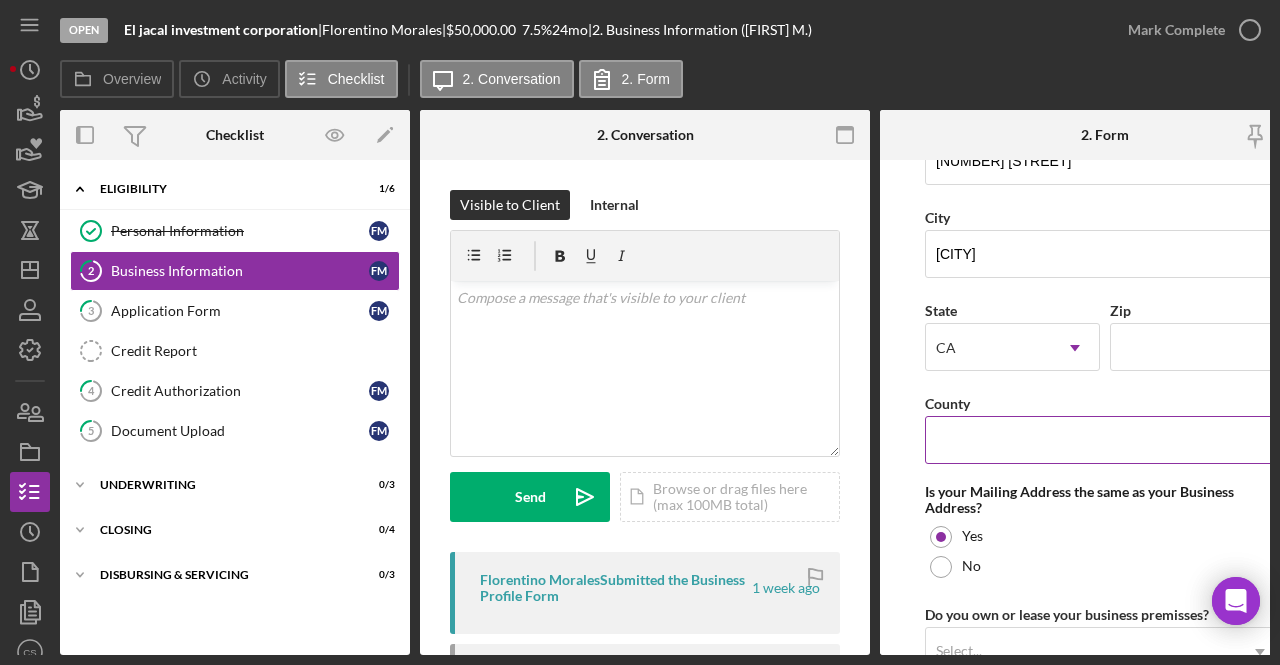 click on "County" at bounding box center (1105, 440) 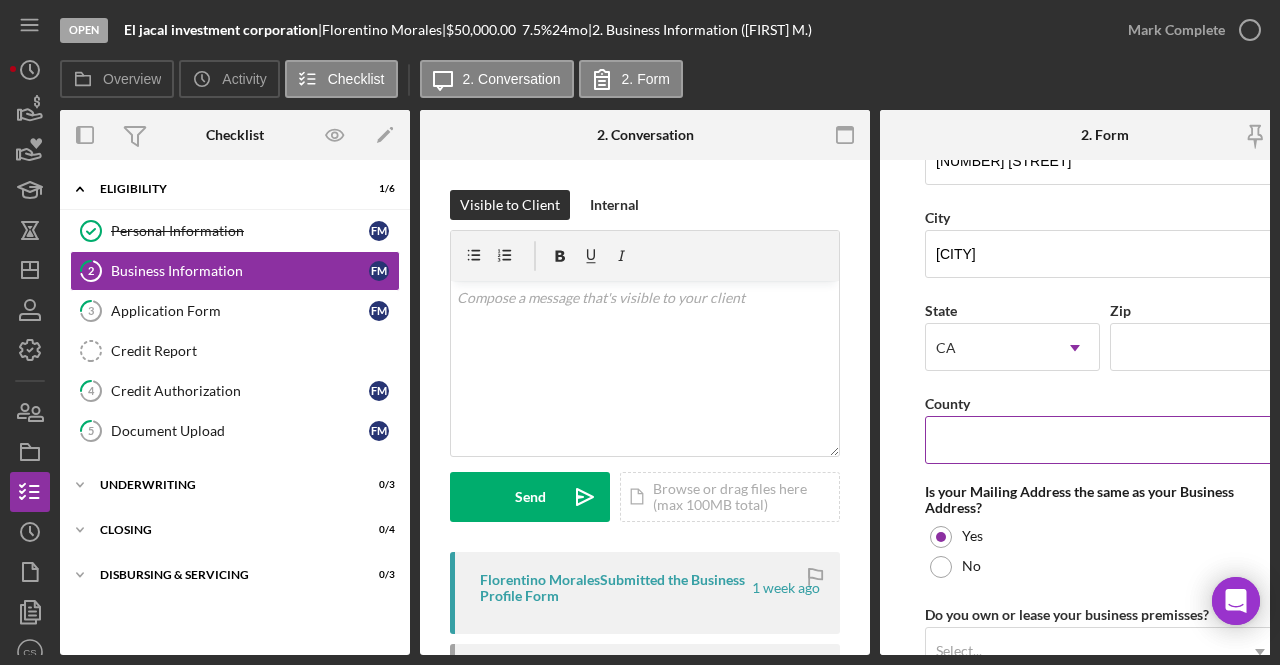 click on "County" at bounding box center (1105, 403) 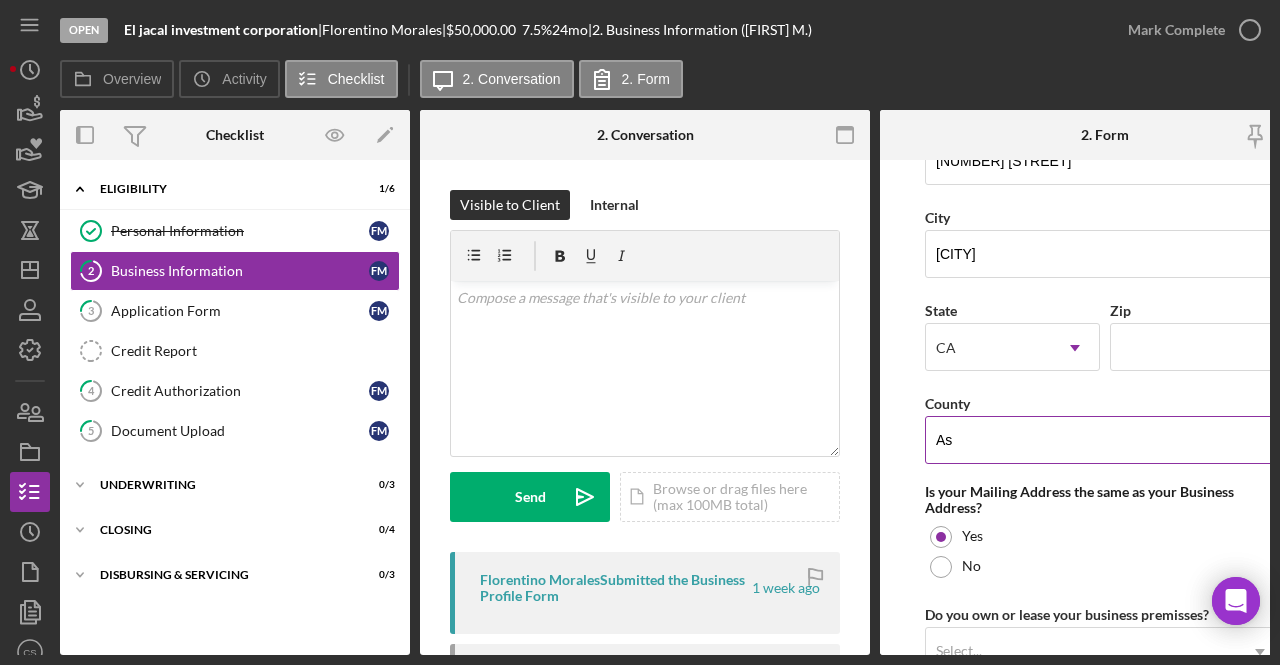 type on "A" 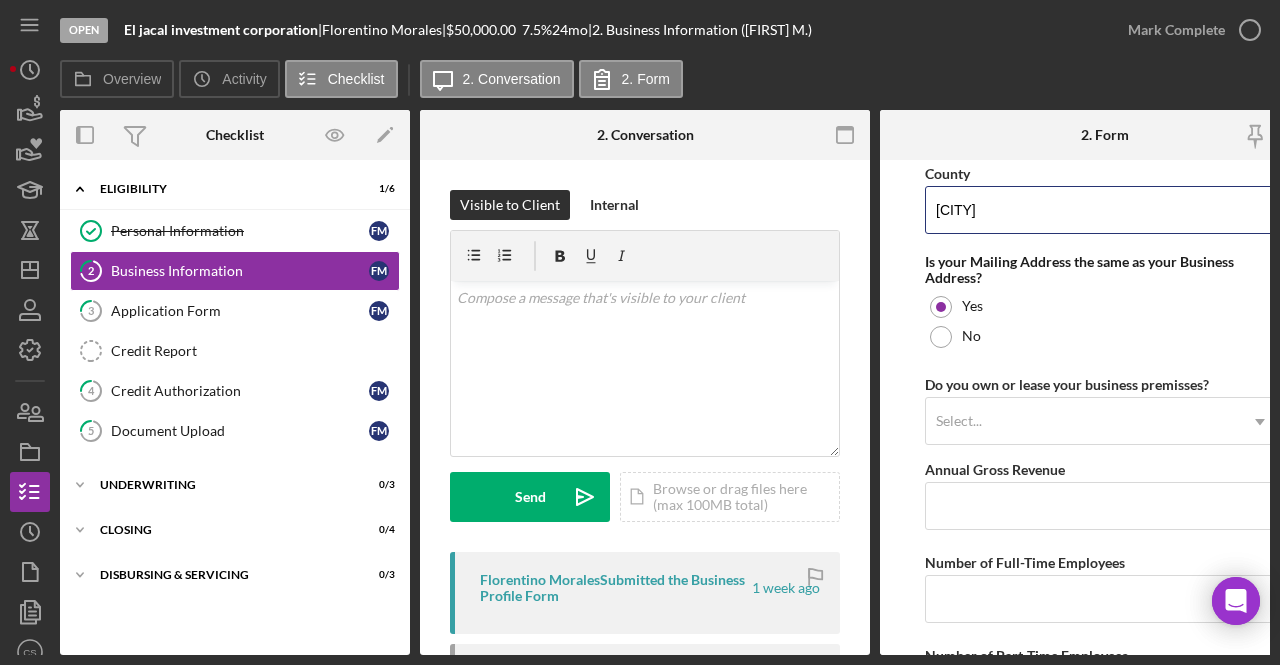 scroll, scrollTop: 1475, scrollLeft: 0, axis: vertical 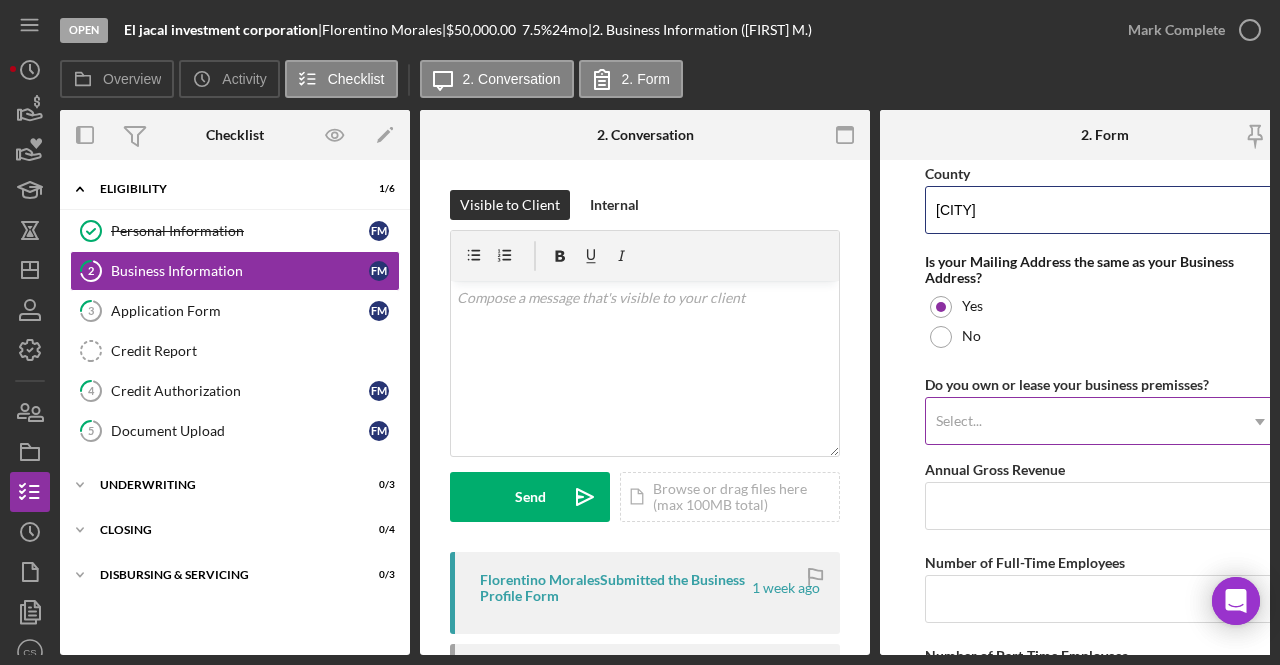 type on "[CITY]" 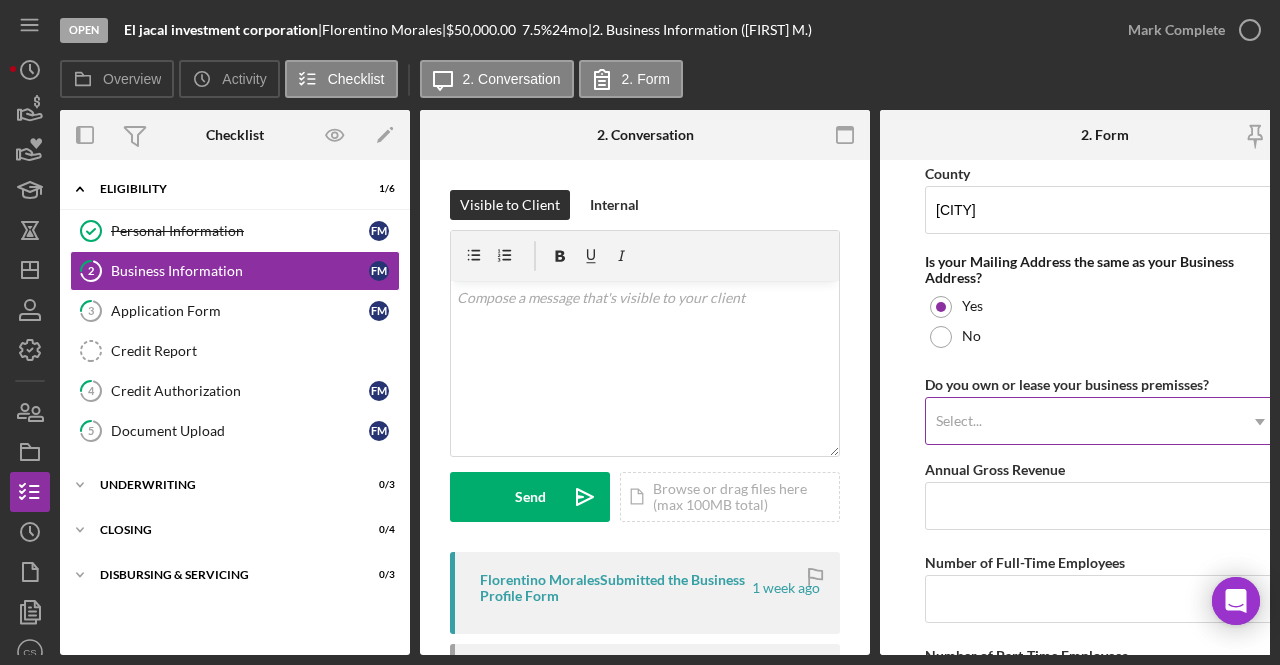 click on "Select..." at bounding box center [1081, 422] 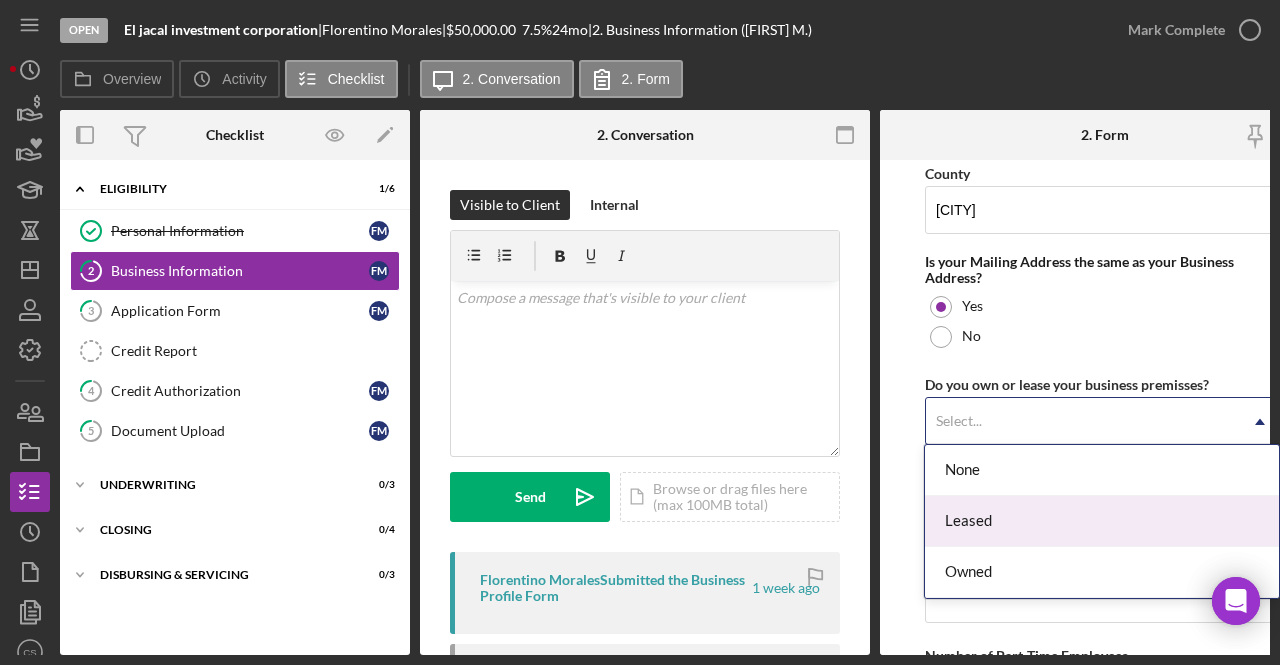 click on "Leased" at bounding box center (1101, 521) 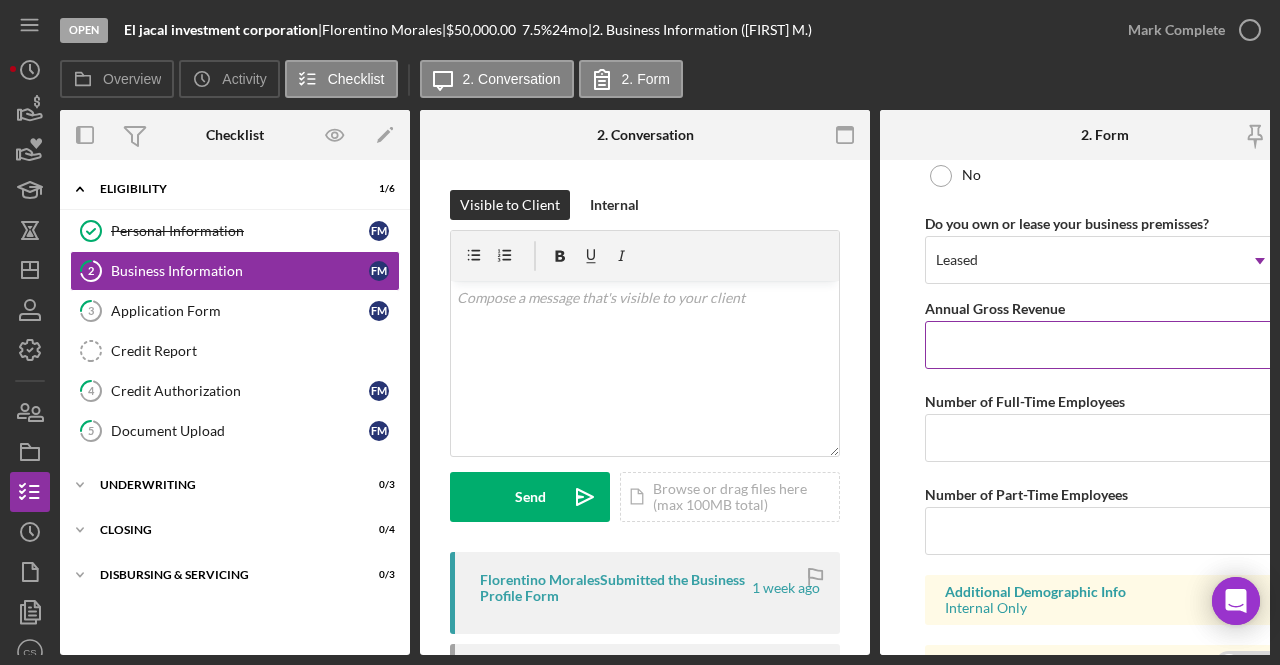 scroll, scrollTop: 1637, scrollLeft: 0, axis: vertical 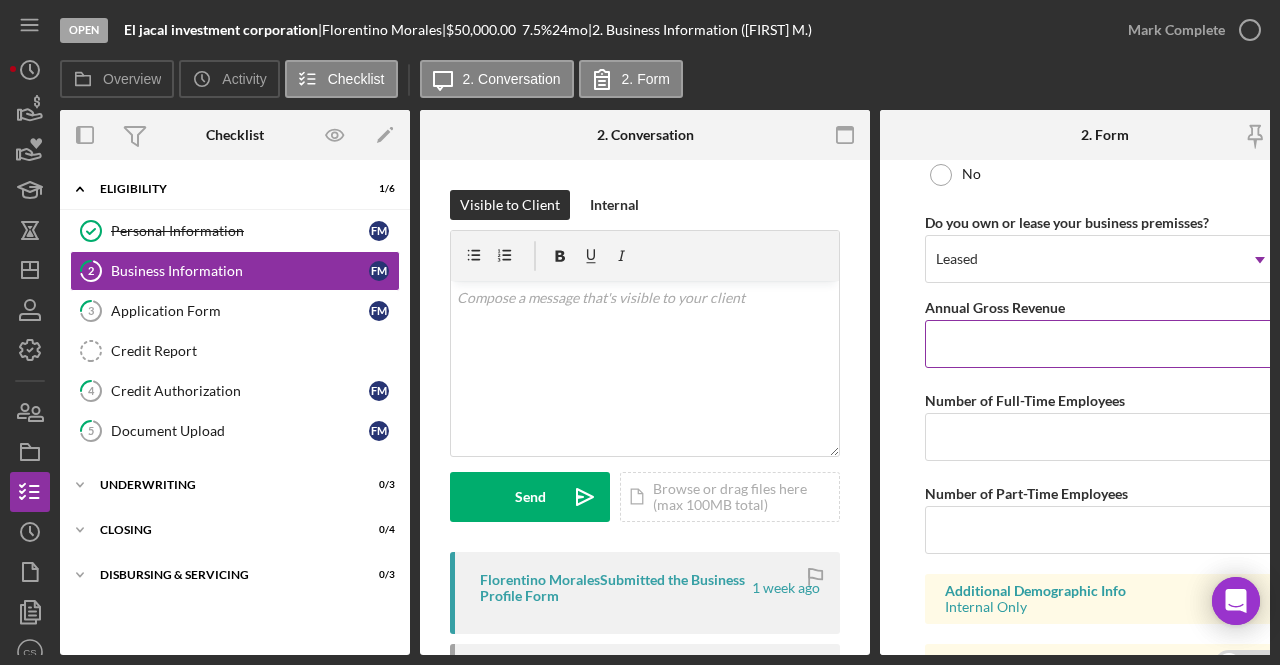 click on "Annual Gross Revenue" at bounding box center (1105, 344) 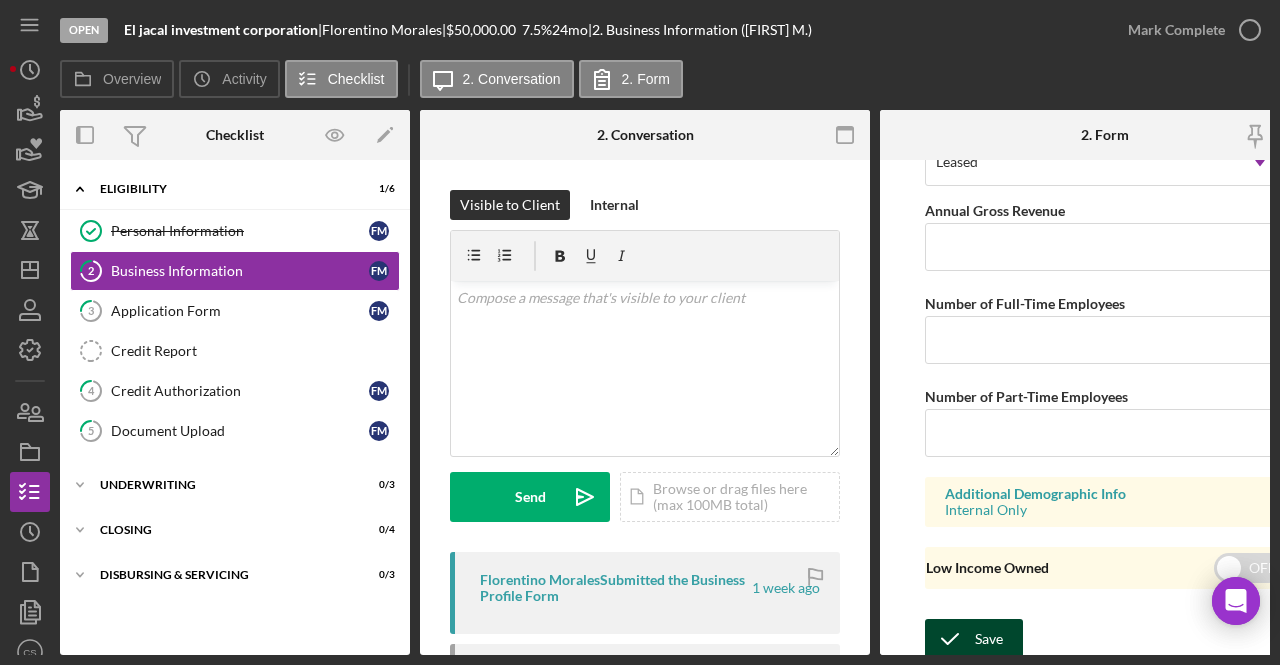 click on "Save" at bounding box center (989, 639) 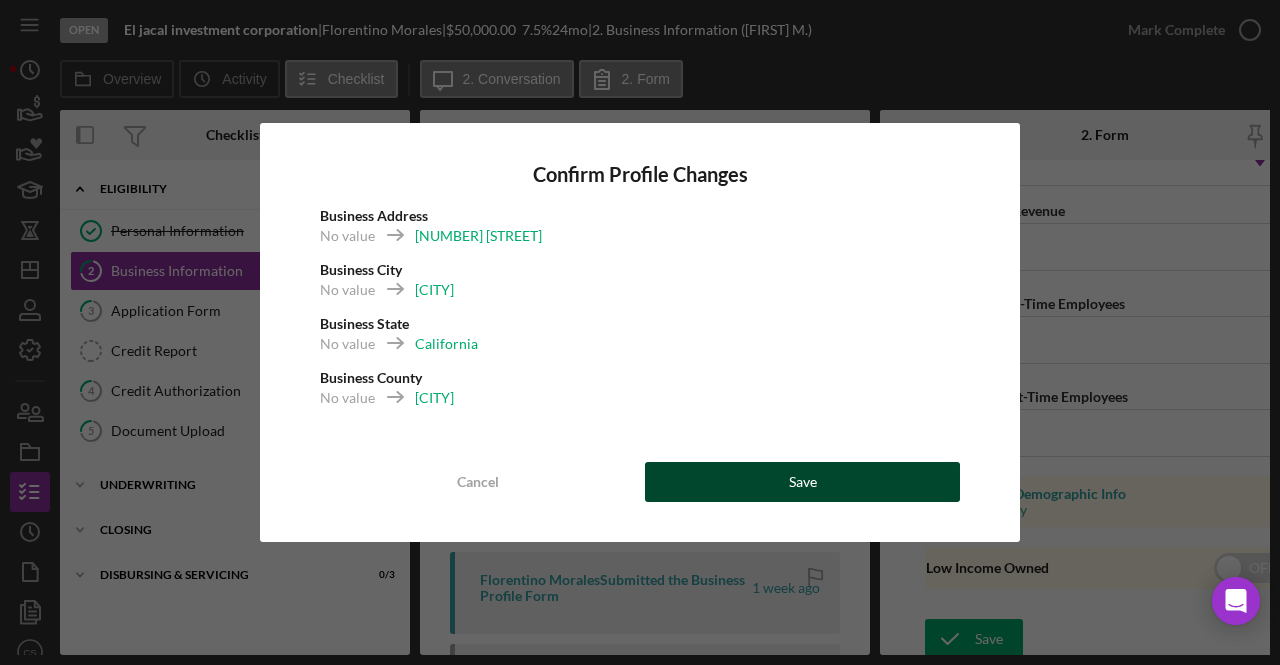click on "Save" at bounding box center [803, 482] 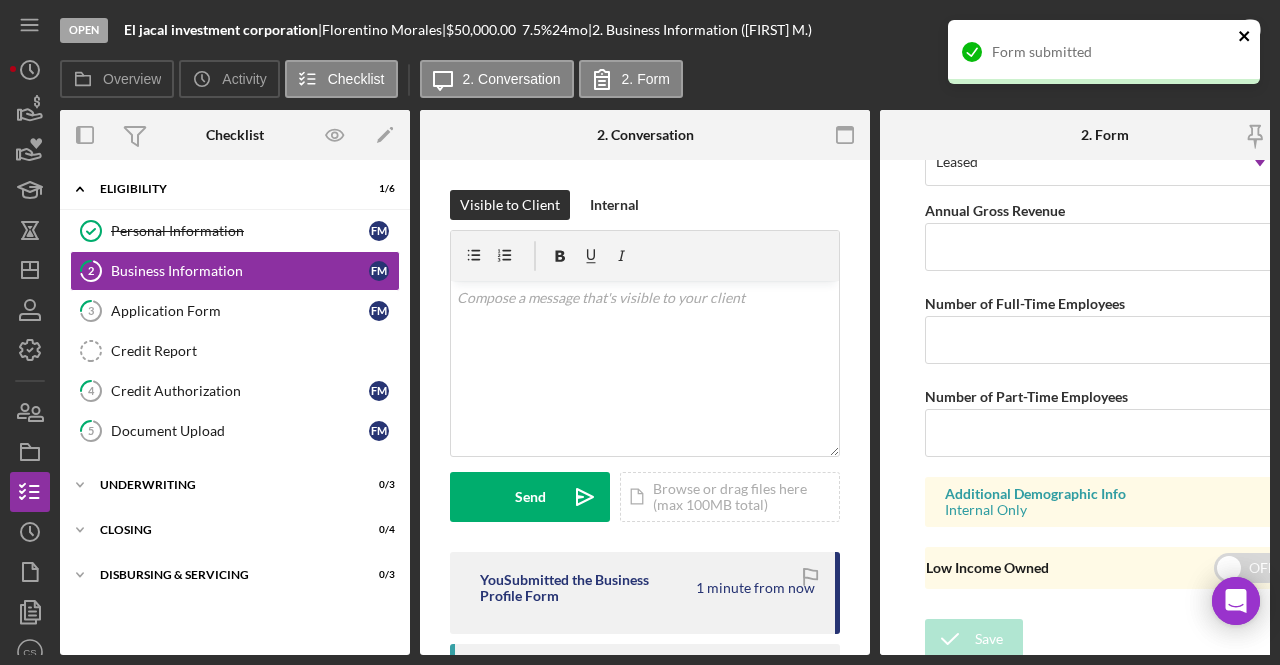 click 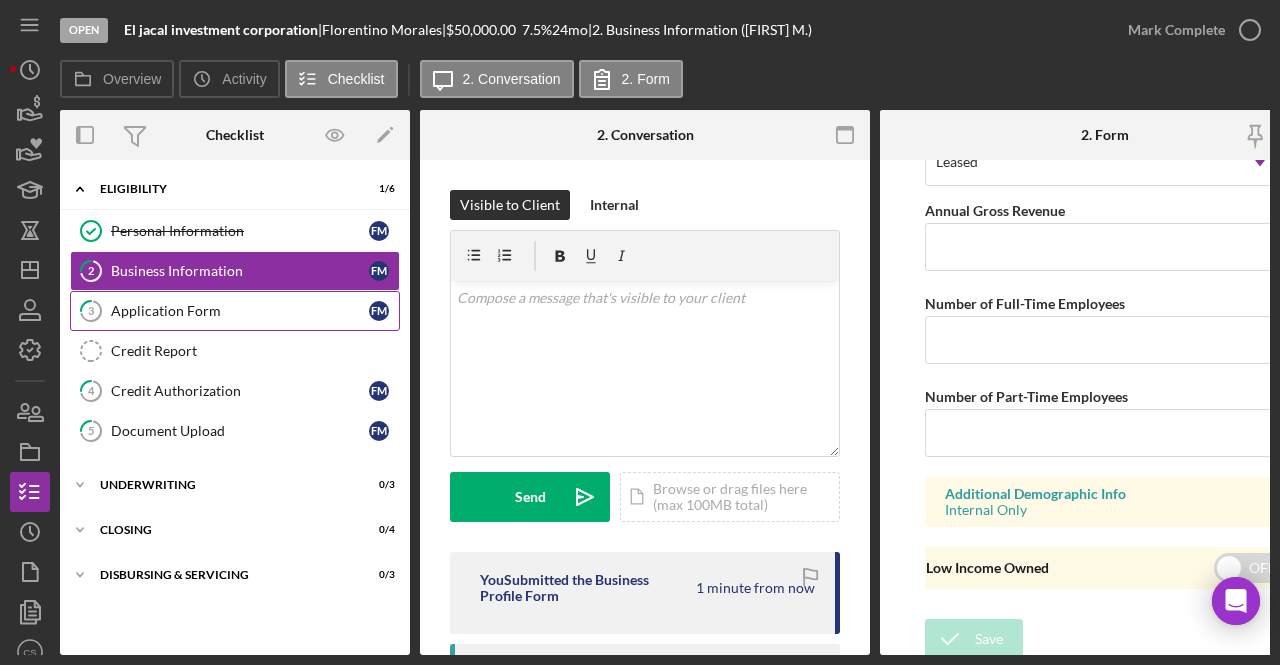 click on "3 Application Form F M" at bounding box center [235, 311] 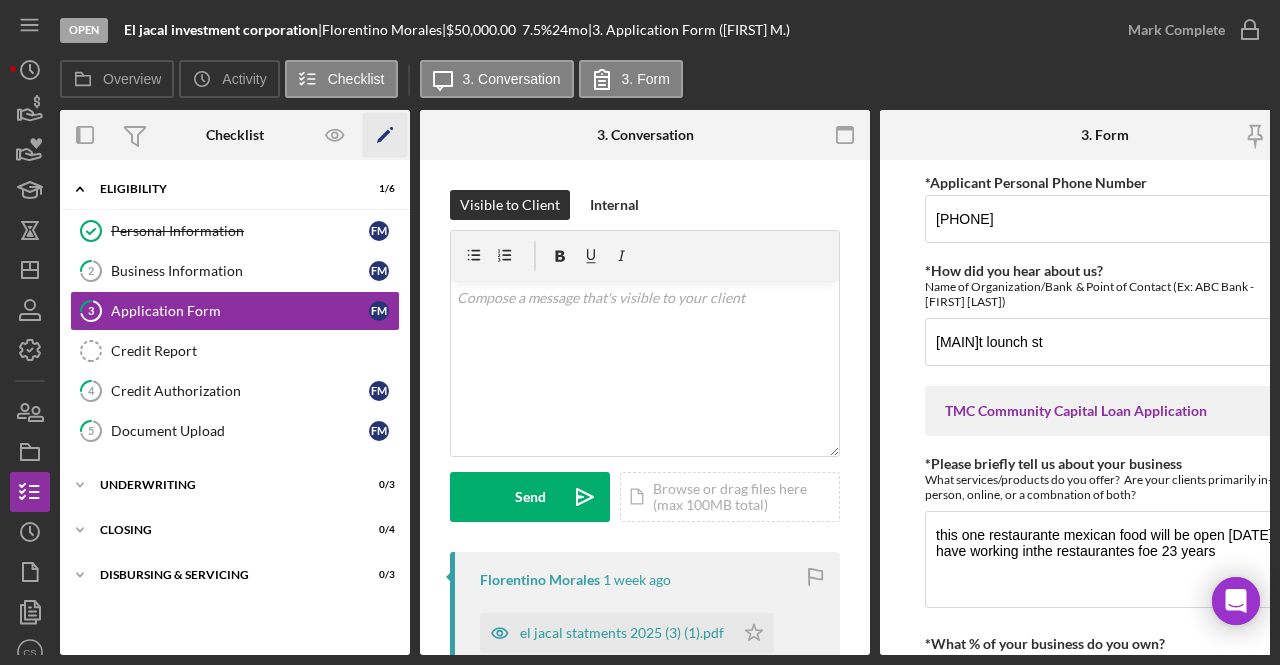 click on "Icon/Edit" 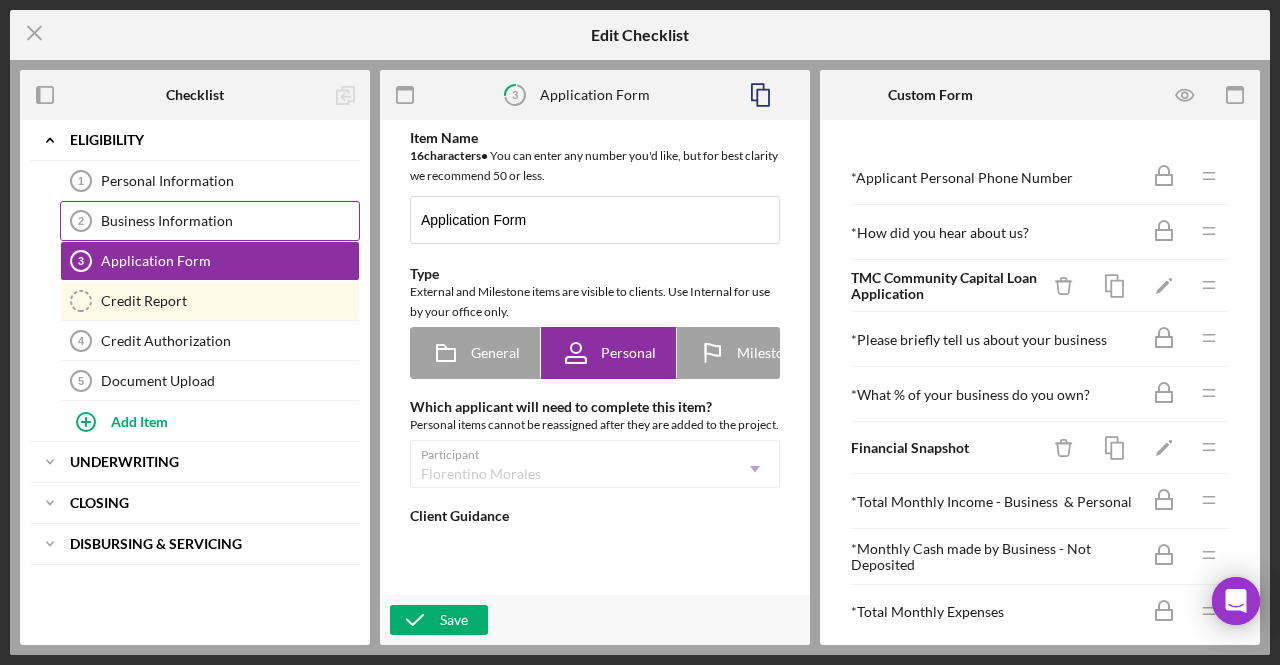 type on "Please complete this application and upload required documents." 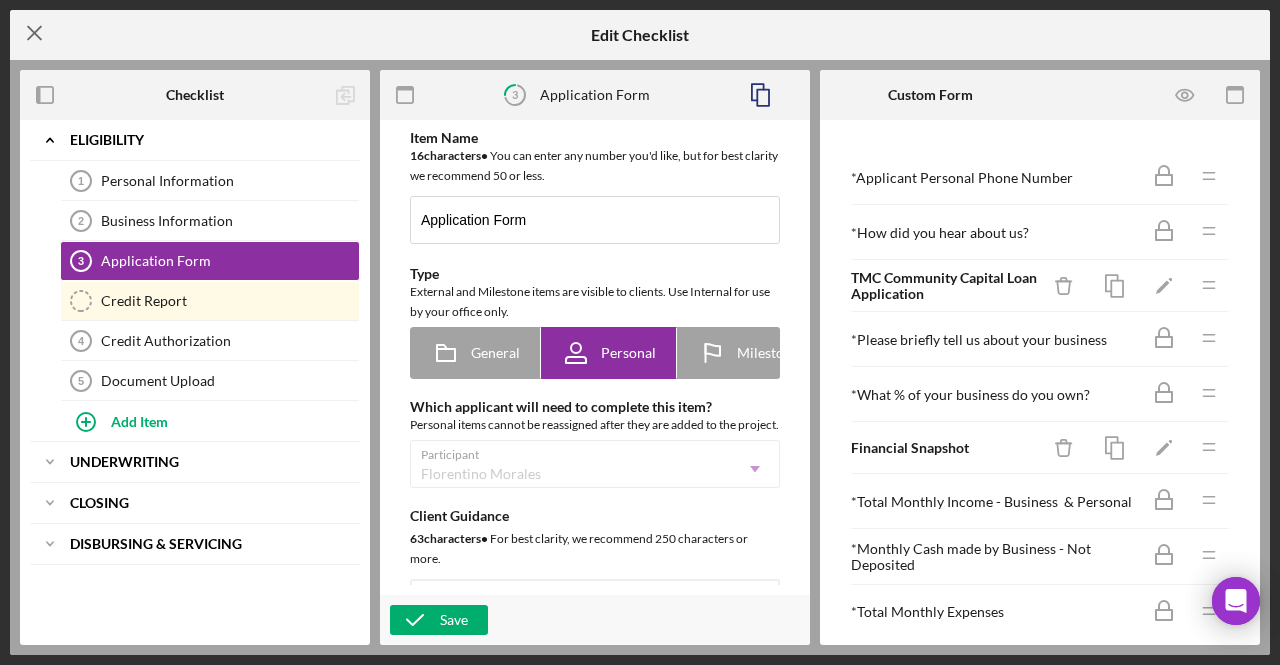 scroll, scrollTop: 0, scrollLeft: 0, axis: both 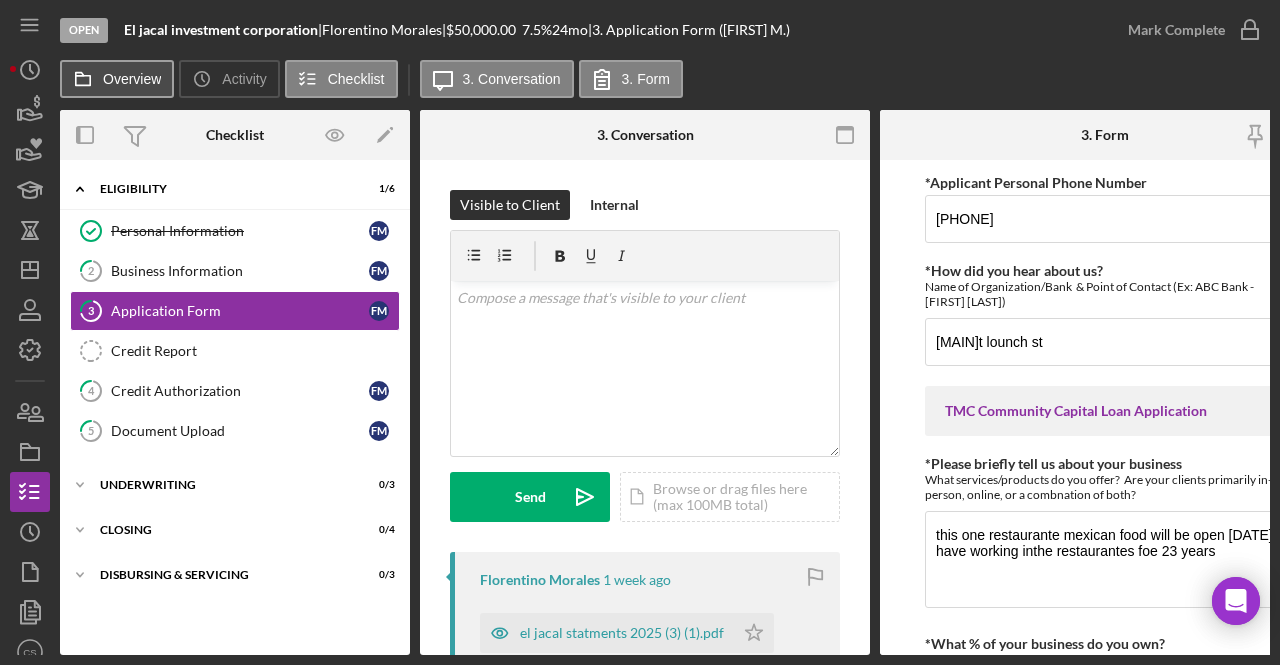 click on "Overview" at bounding box center (132, 79) 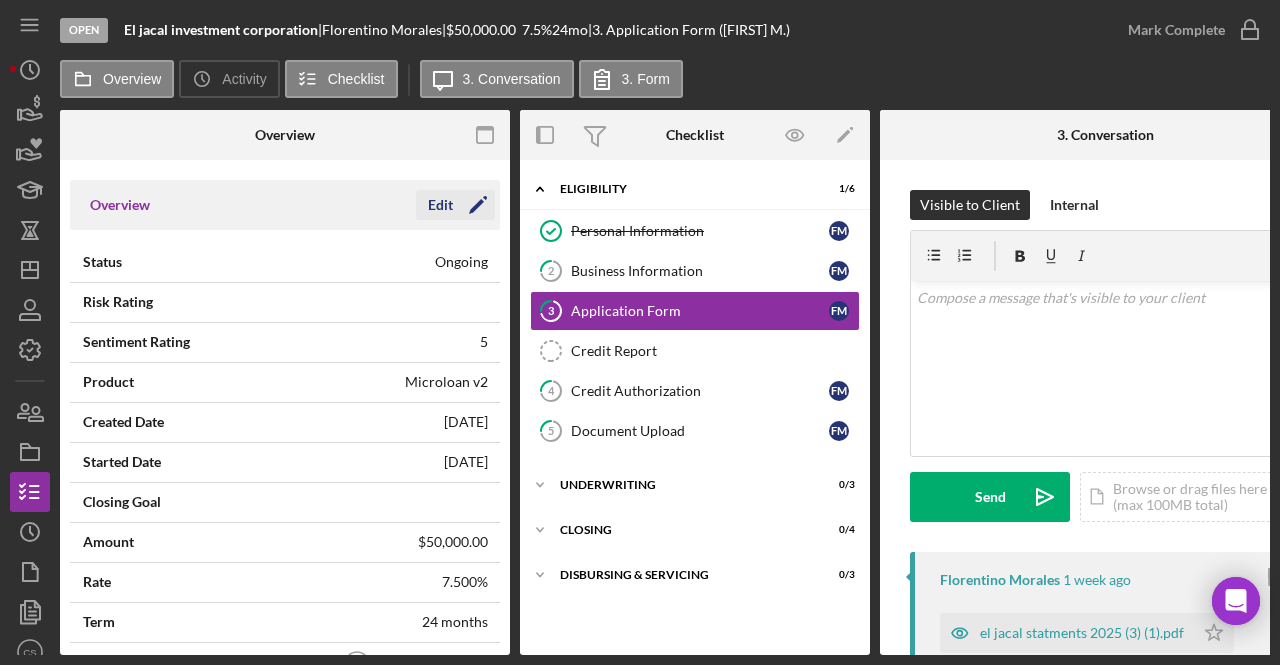 click on "Icon/Edit" 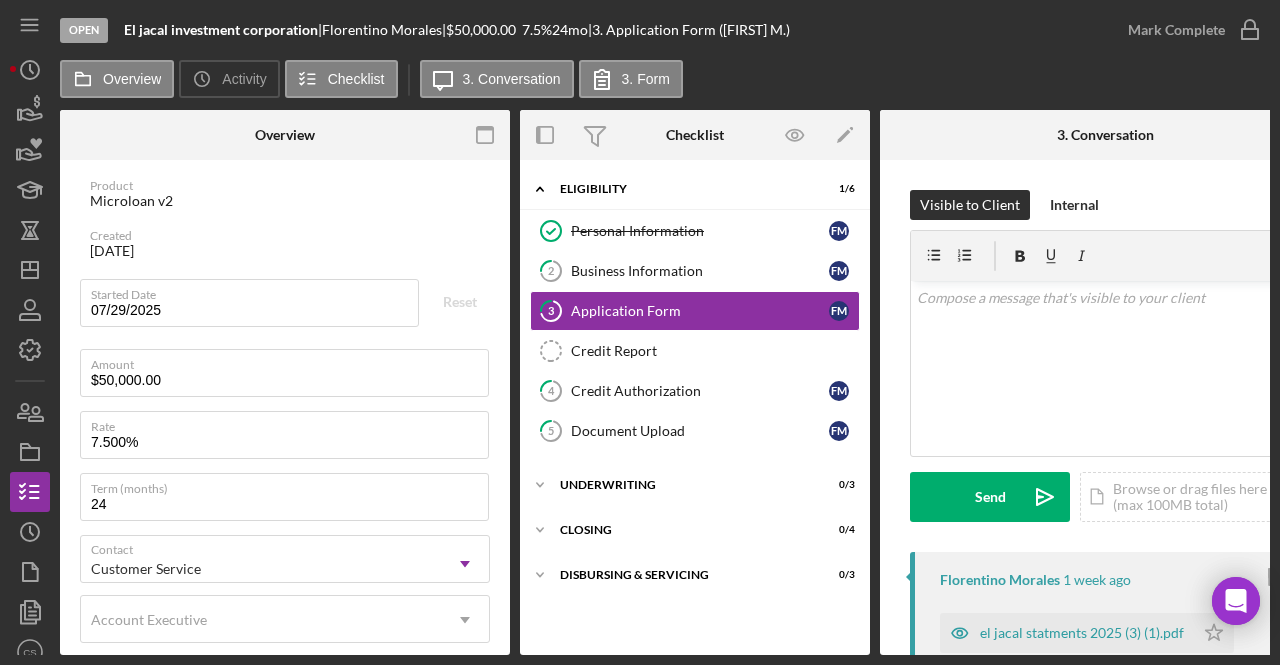 scroll, scrollTop: 256, scrollLeft: 0, axis: vertical 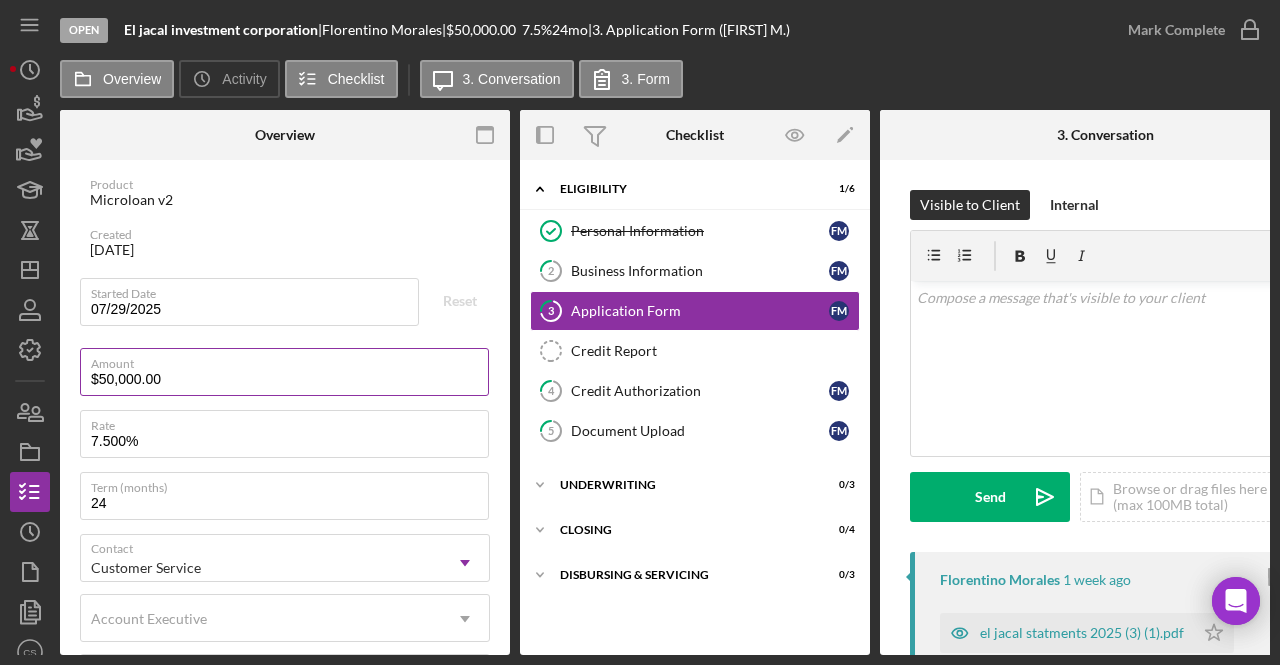 click on "$50,000.00" at bounding box center (284, 372) 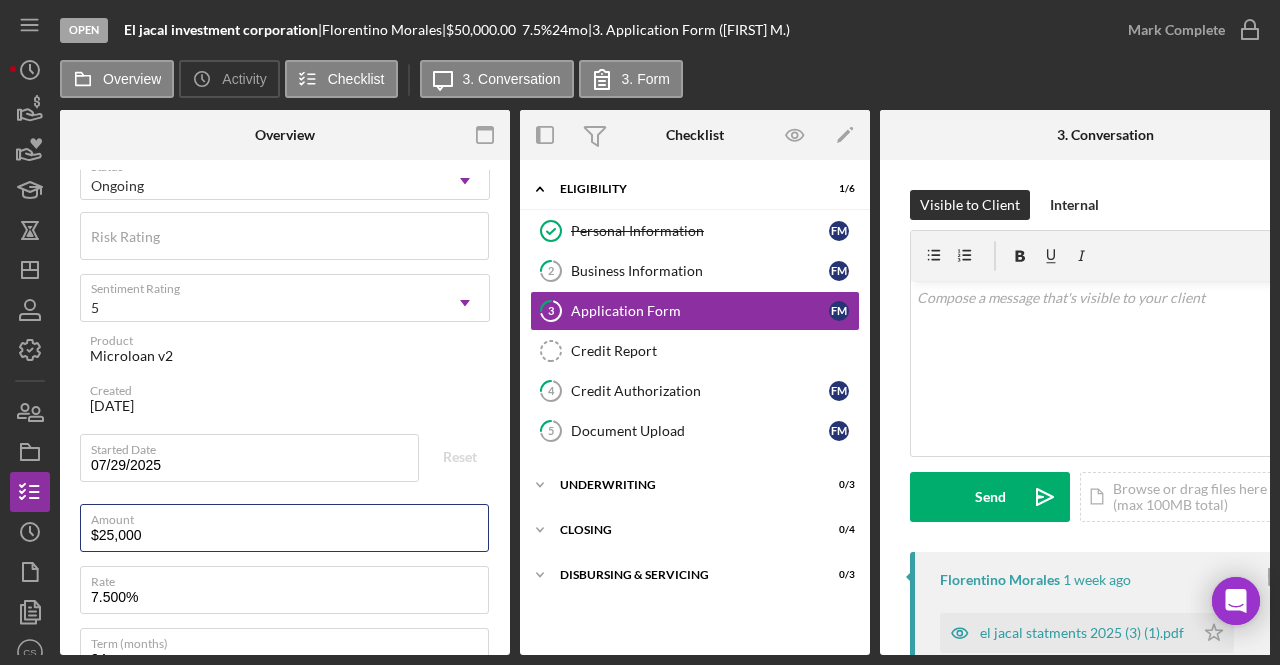 scroll, scrollTop: 0, scrollLeft: 0, axis: both 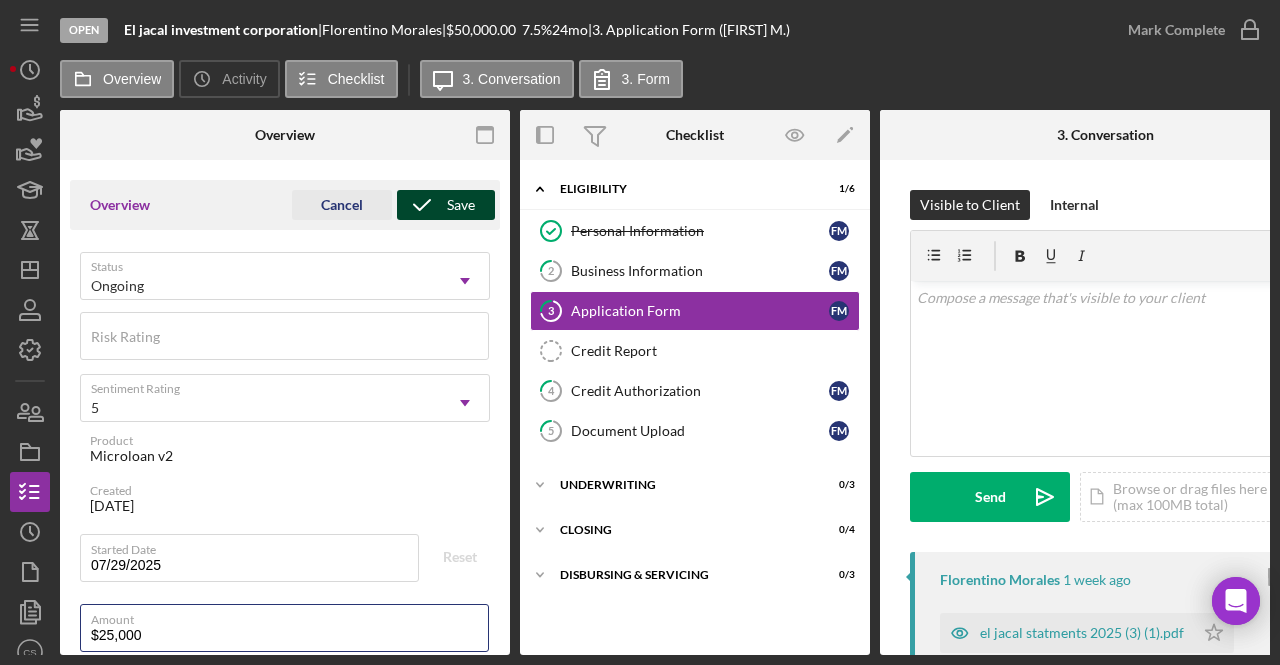 type on "$25,000" 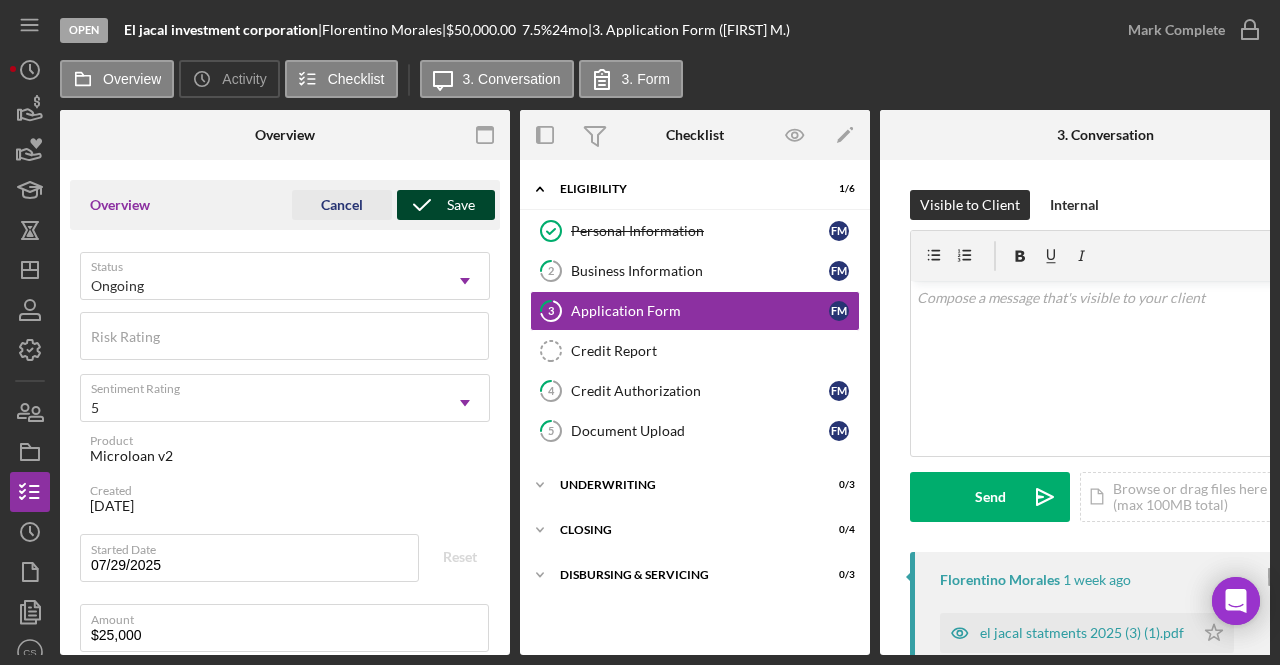 click on "Save" at bounding box center [461, 205] 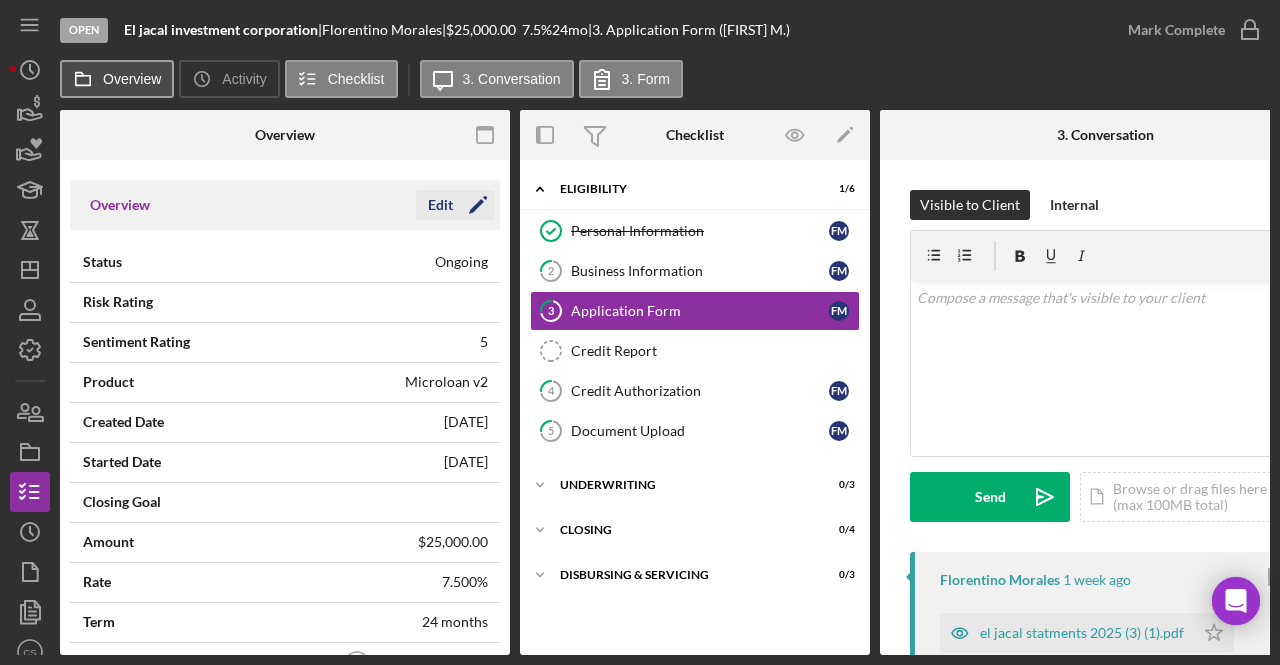 click on "Overview" at bounding box center [132, 79] 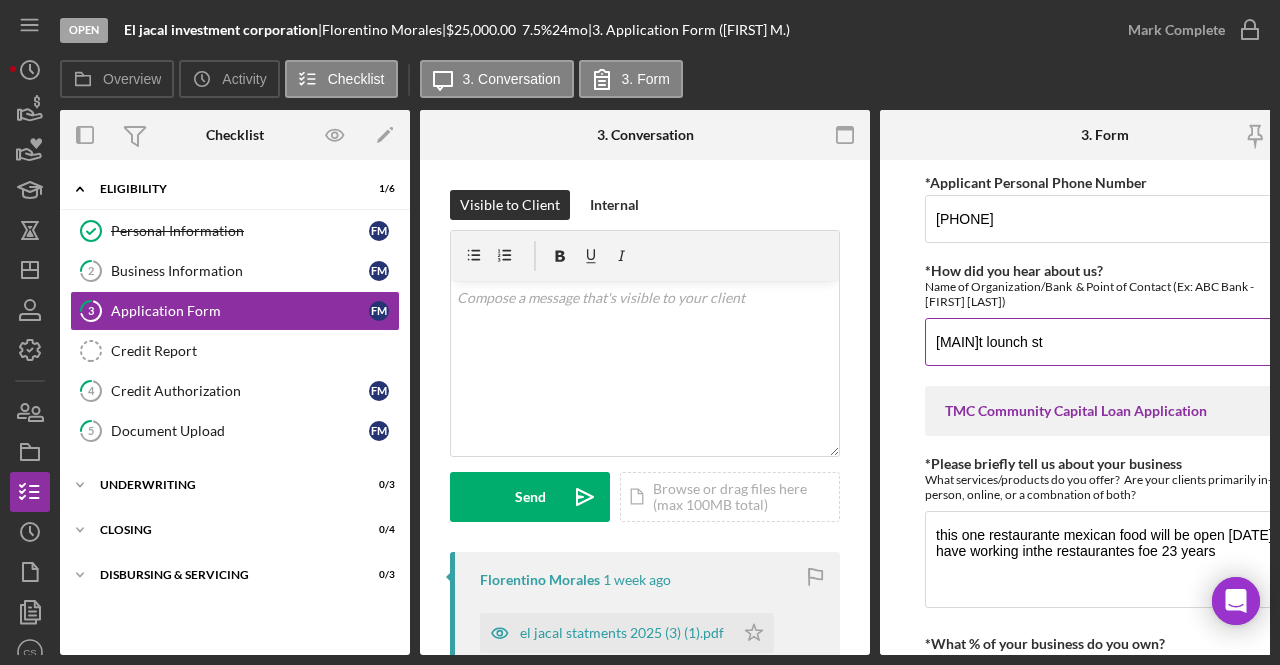 click on "[MAIN]t lounch st" at bounding box center (1105, 342) 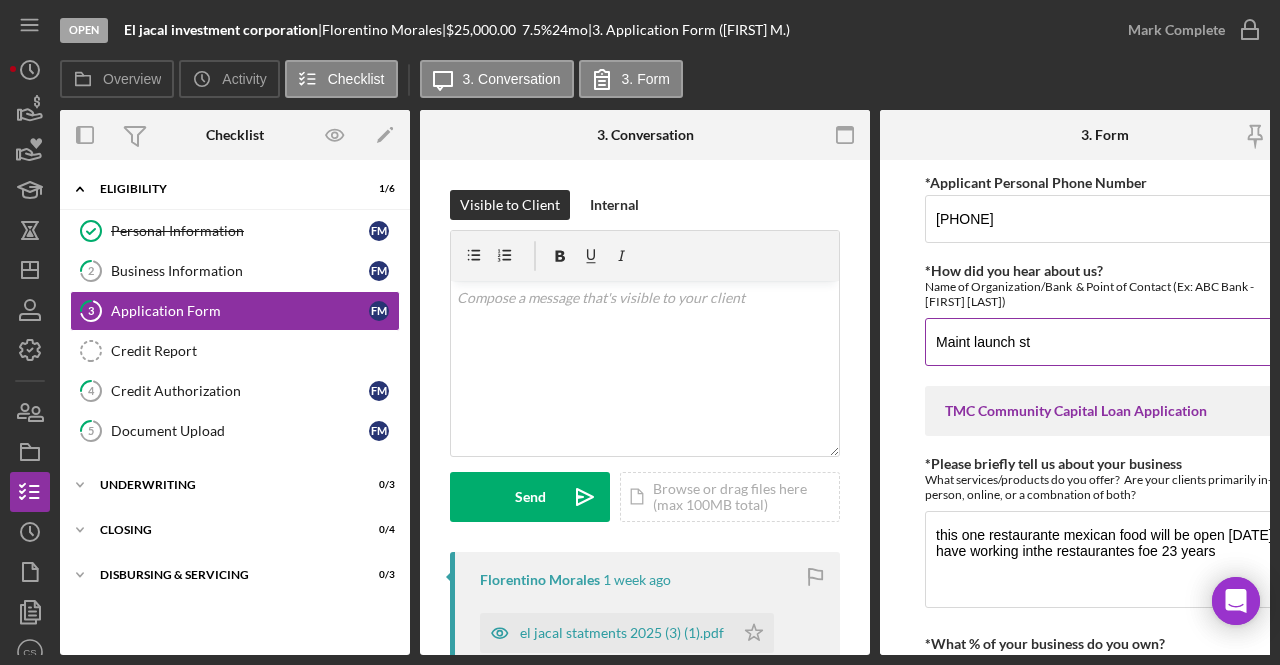 click on "Maint launch st" at bounding box center [1105, 342] 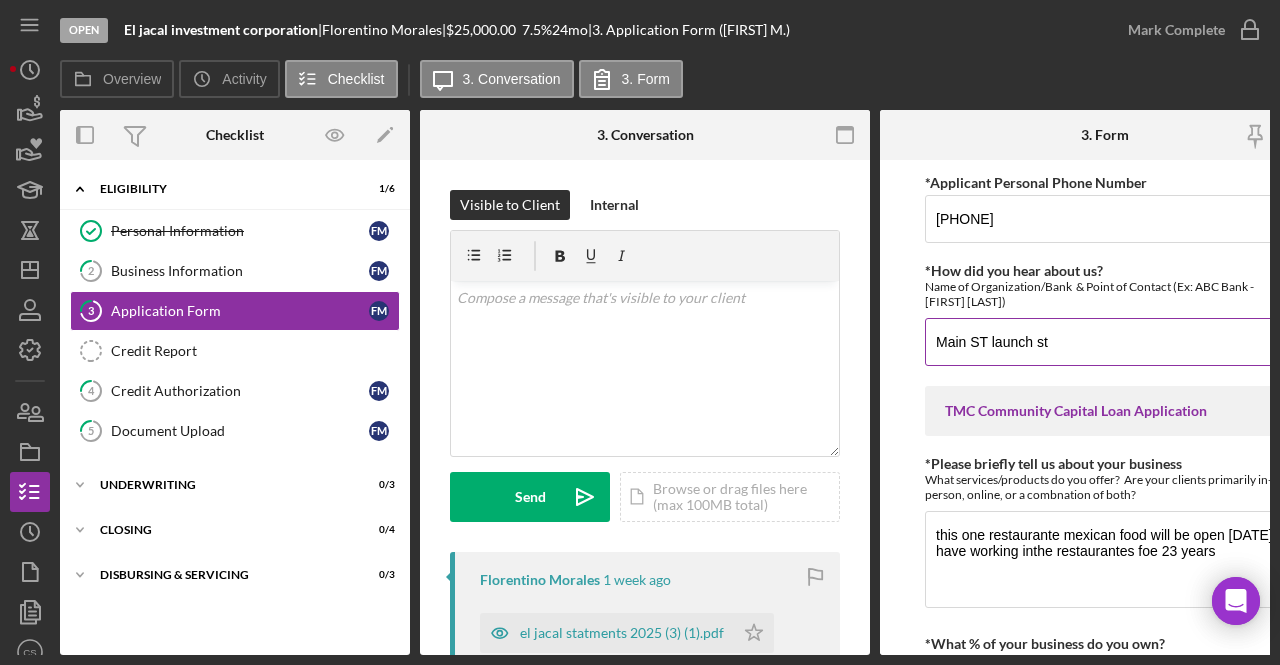 click on "Main ST launch st" at bounding box center [1105, 342] 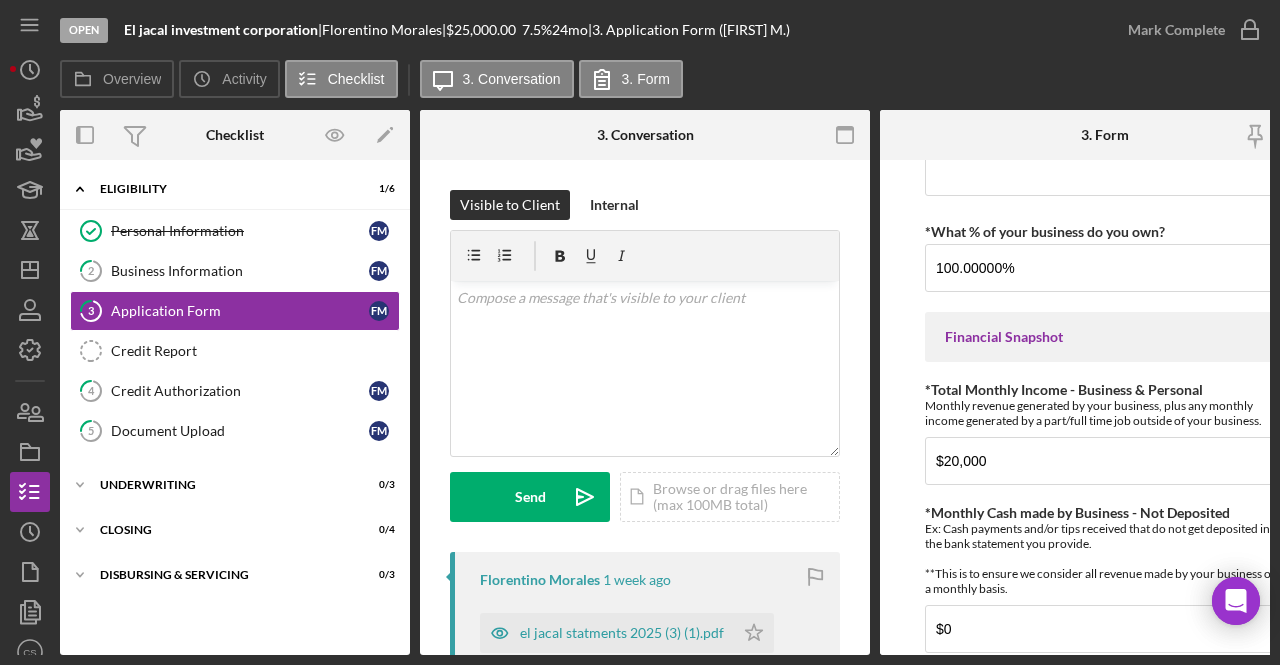 scroll, scrollTop: 412, scrollLeft: 0, axis: vertical 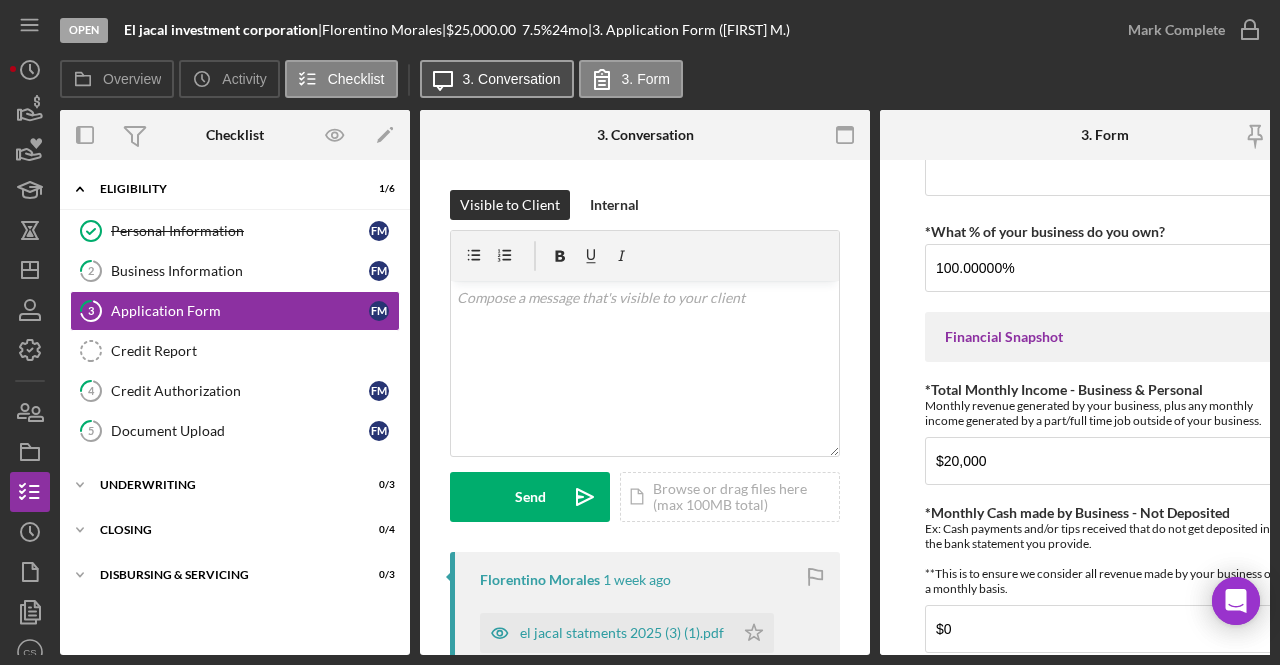 click on "3. Conversation" at bounding box center (512, 79) 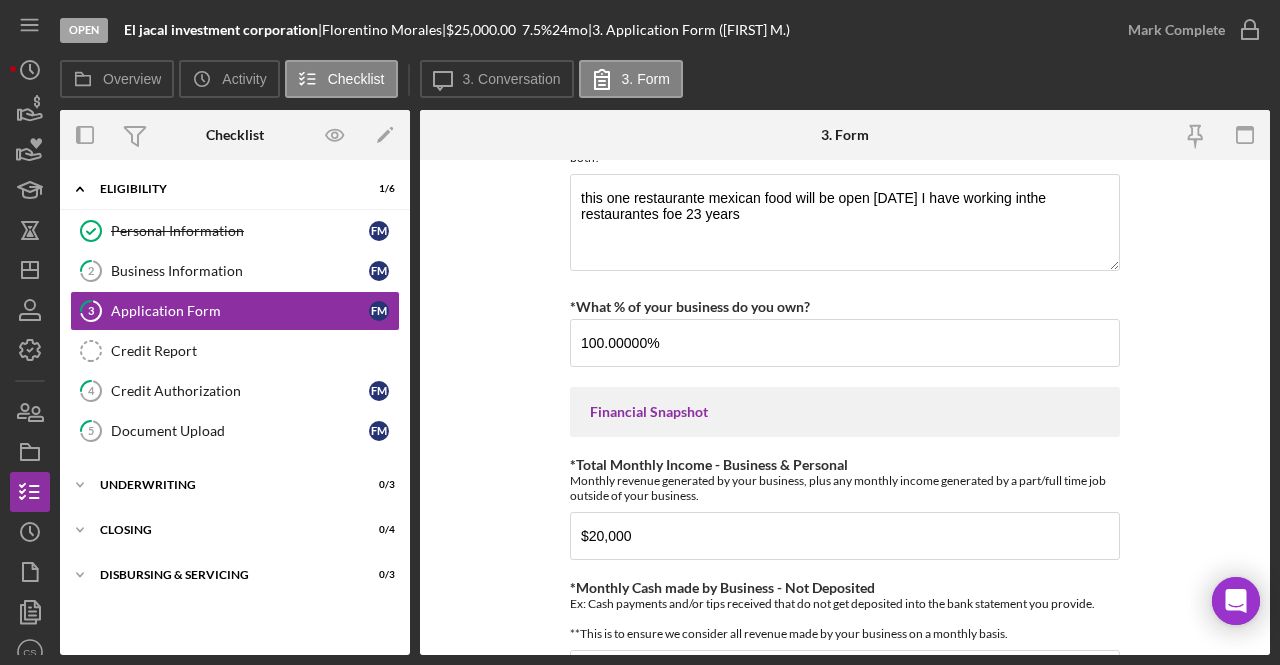 scroll, scrollTop: 310, scrollLeft: 0, axis: vertical 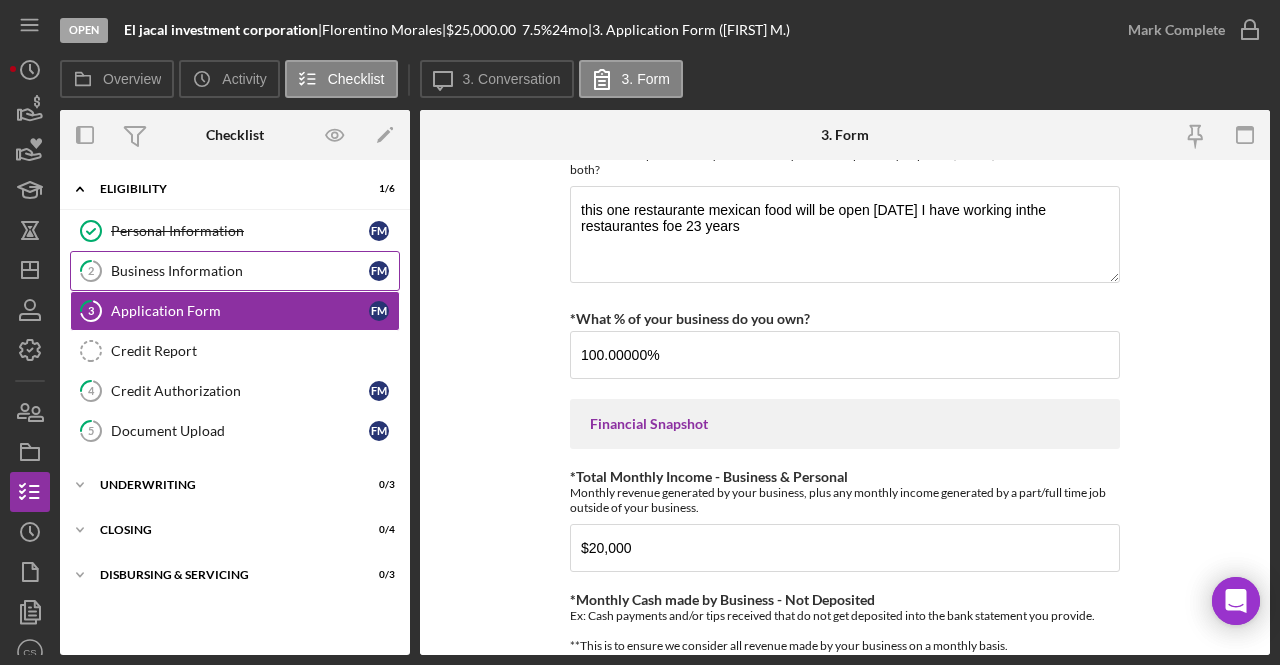 click on "Business Information" at bounding box center (240, 271) 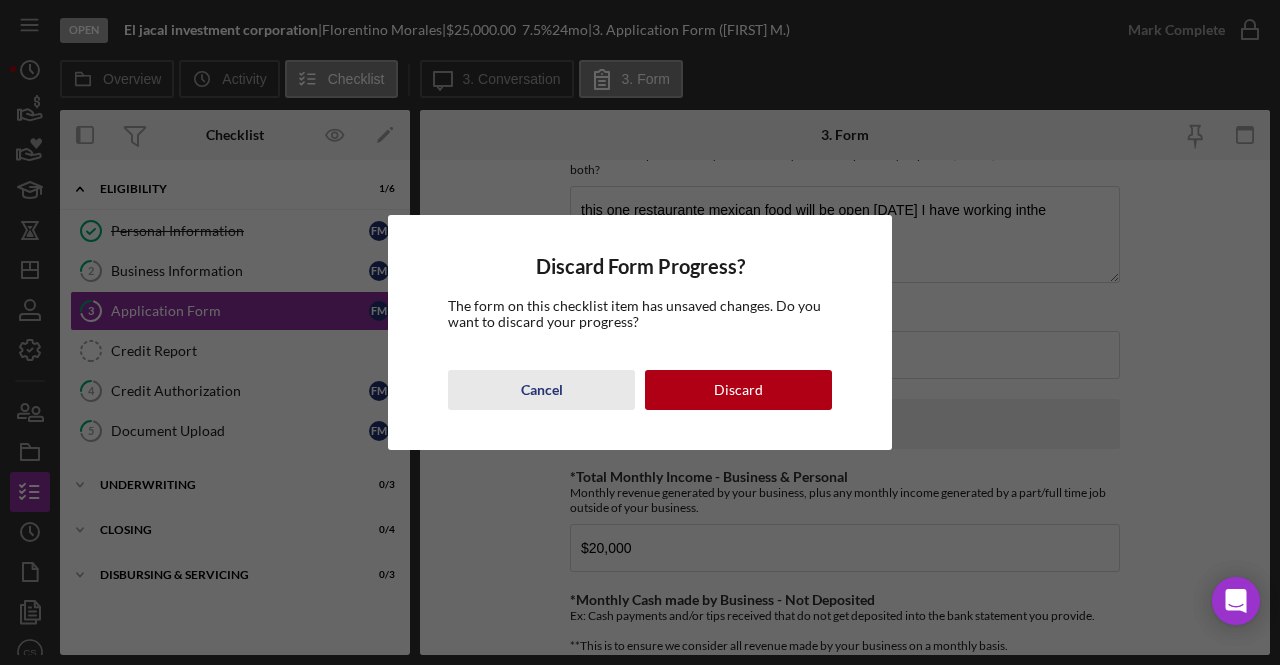 click on "Cancel" at bounding box center [541, 390] 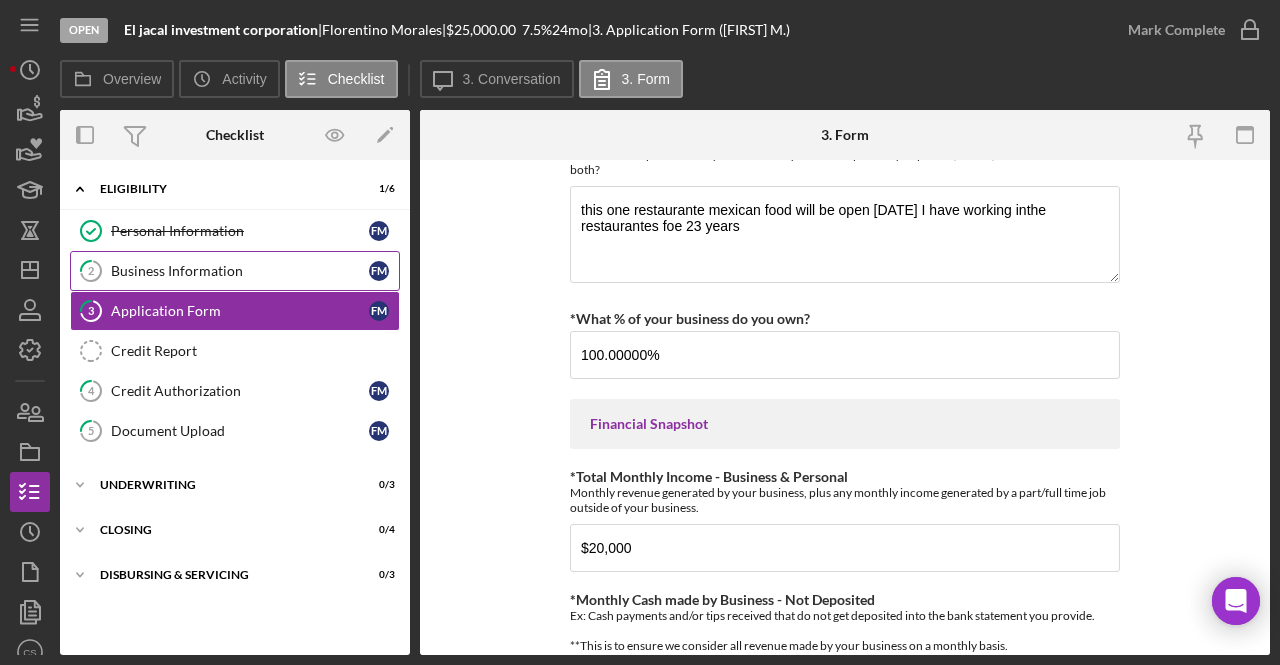 click on "2 Business Information F M" at bounding box center (235, 271) 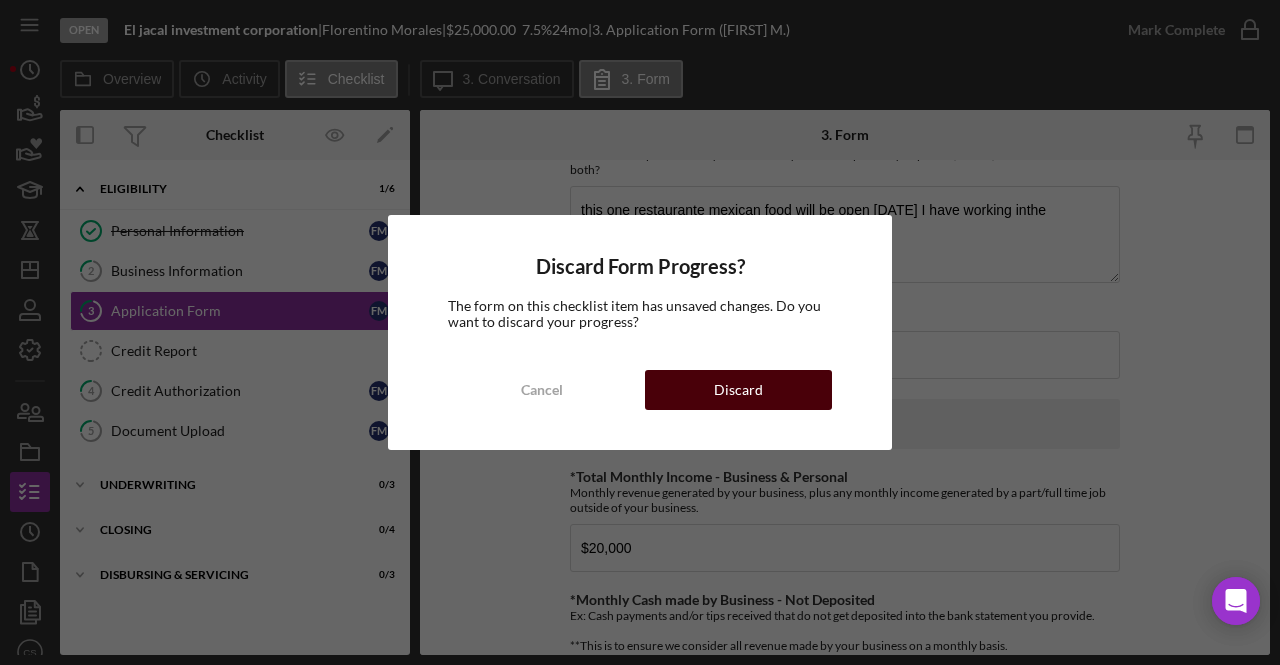 click on "Discard" at bounding box center (738, 390) 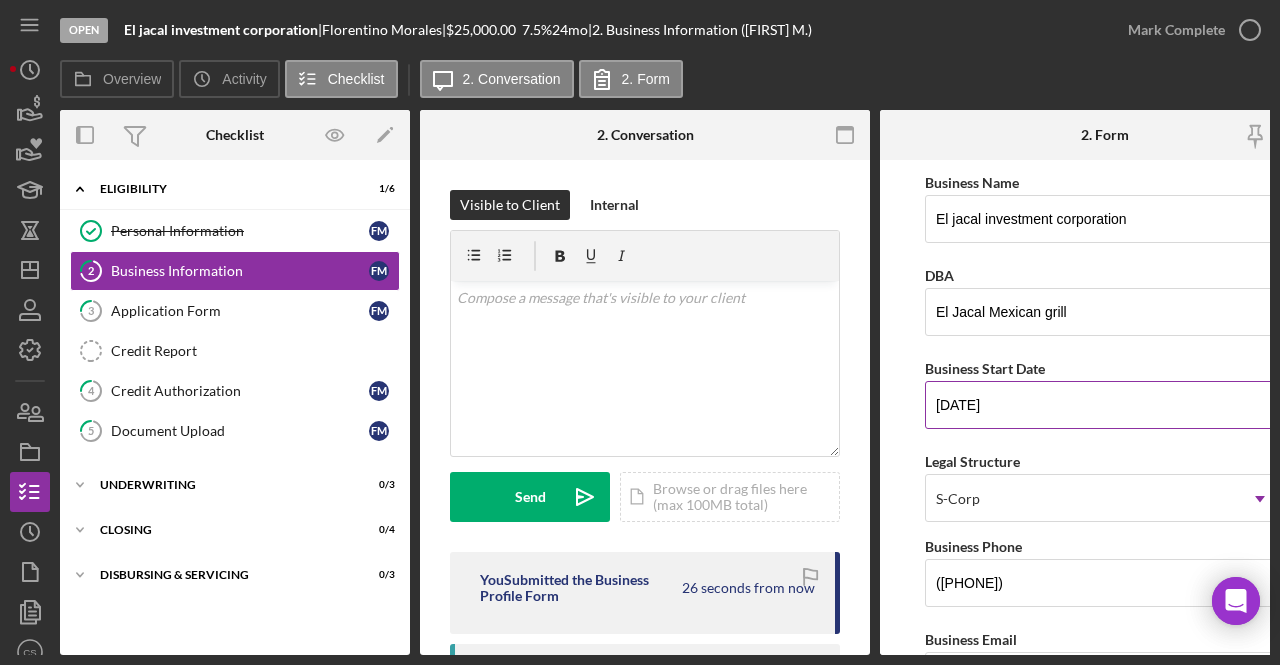 scroll, scrollTop: 0, scrollLeft: 60, axis: horizontal 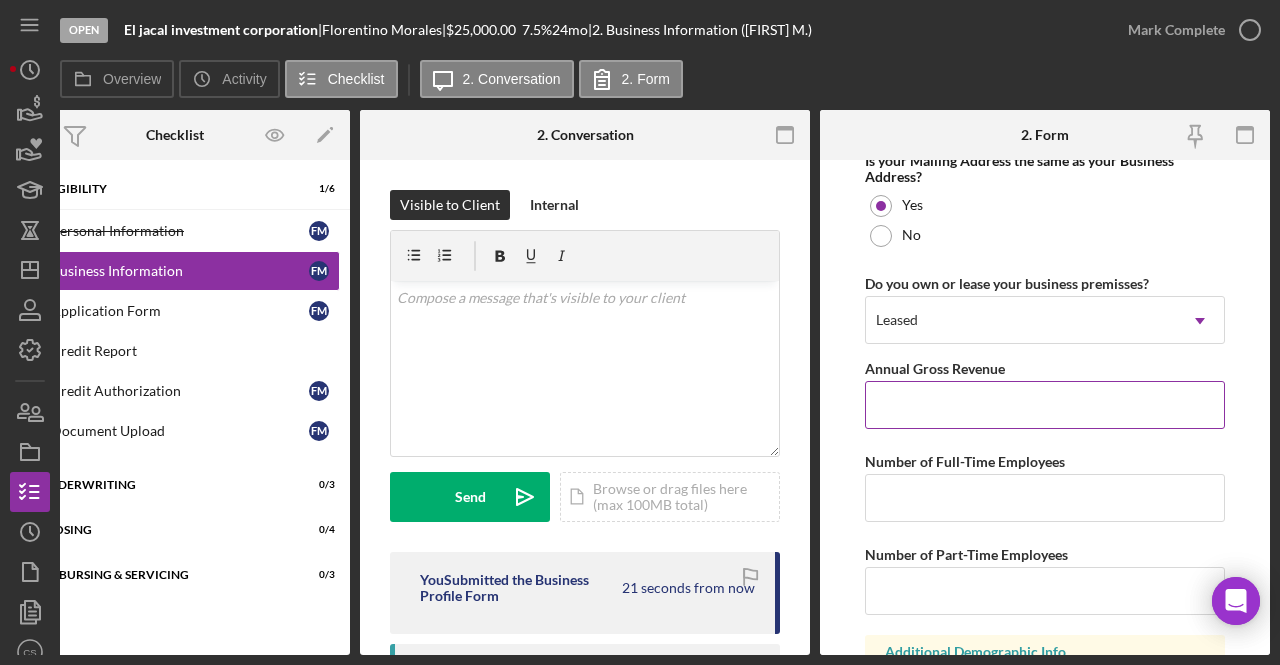 click on "Annual Gross Revenue" at bounding box center (1045, 405) 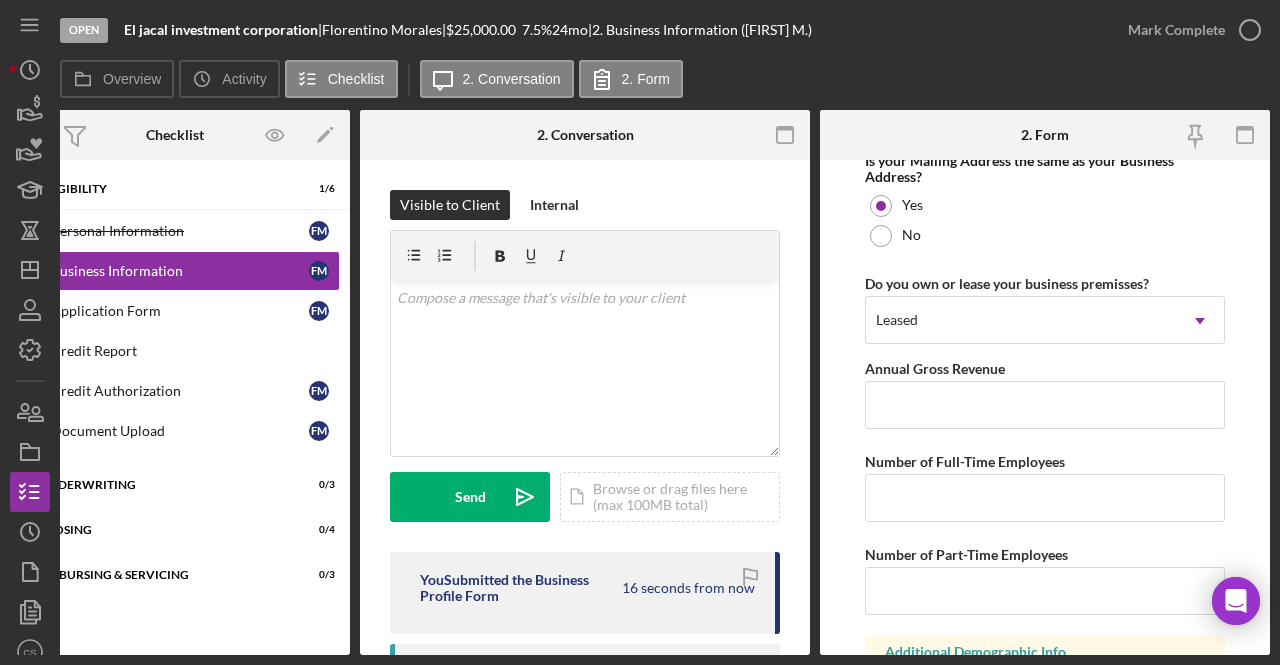 click on "Business Name El jacal investment corporation DBA El Jacal Mexican grill Business Start Date [DATE] Legal Structure S-Corp Icon/Dropdown Arrow Business Phone [PHONE] Business Email [EMAIL] https:// Website Www.eljacalmexicangrill.com Industry Food Industry NAICS Code EIN [SSN] Ownership Business Ownership Type Minority-Owned Icon/Dropdown Arrow Do you own 100% of the business? Yes No Business Street Address [NUMBER] [STREET] City [CITY] State [STATE] Icon/Dropdown Arrow Zip [ZIP] County [COUNTY] Is your Mailing Address the same as your Business Address? Yes No Do you own or lease your business premisses? Leased Icon/Dropdown Arrow Annual Gross Revenue Number of Full-Time Employees Number of Part-Time Employees Additional Demographic Info Internal Only Low Income Owned OFF Save Save" at bounding box center [1045, 407] 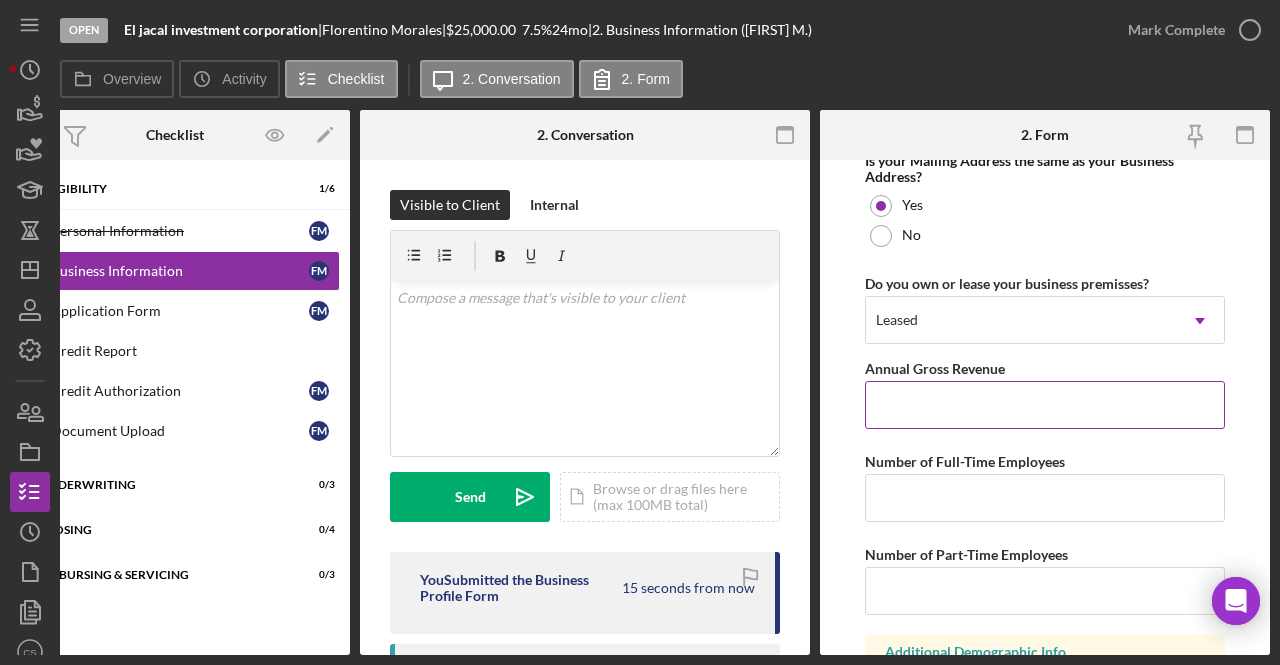 click on "Annual Gross Revenue" at bounding box center (1045, 405) 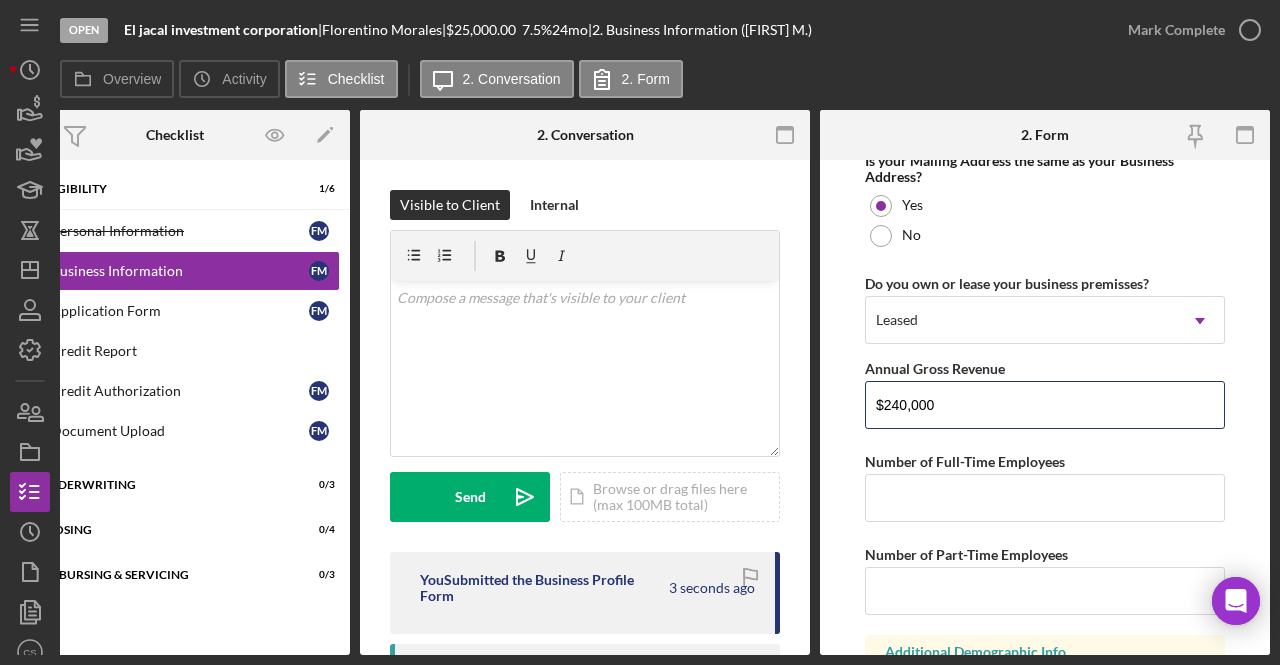 type on "$240,000" 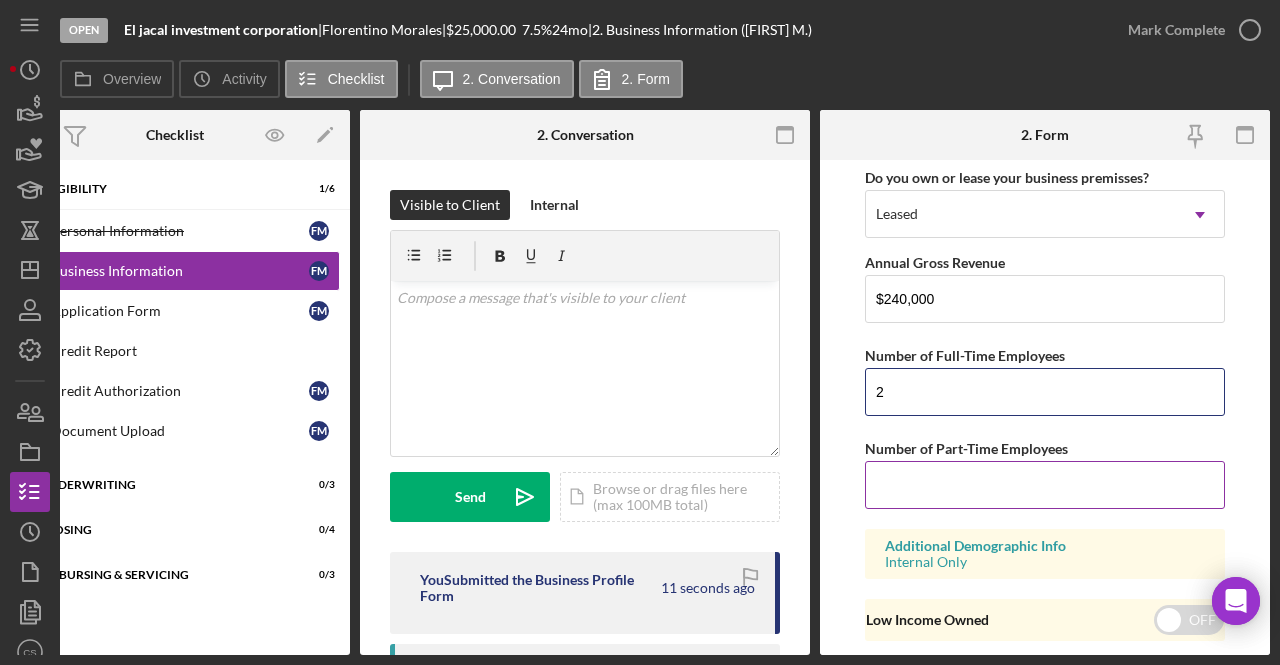 scroll, scrollTop: 1682, scrollLeft: 0, axis: vertical 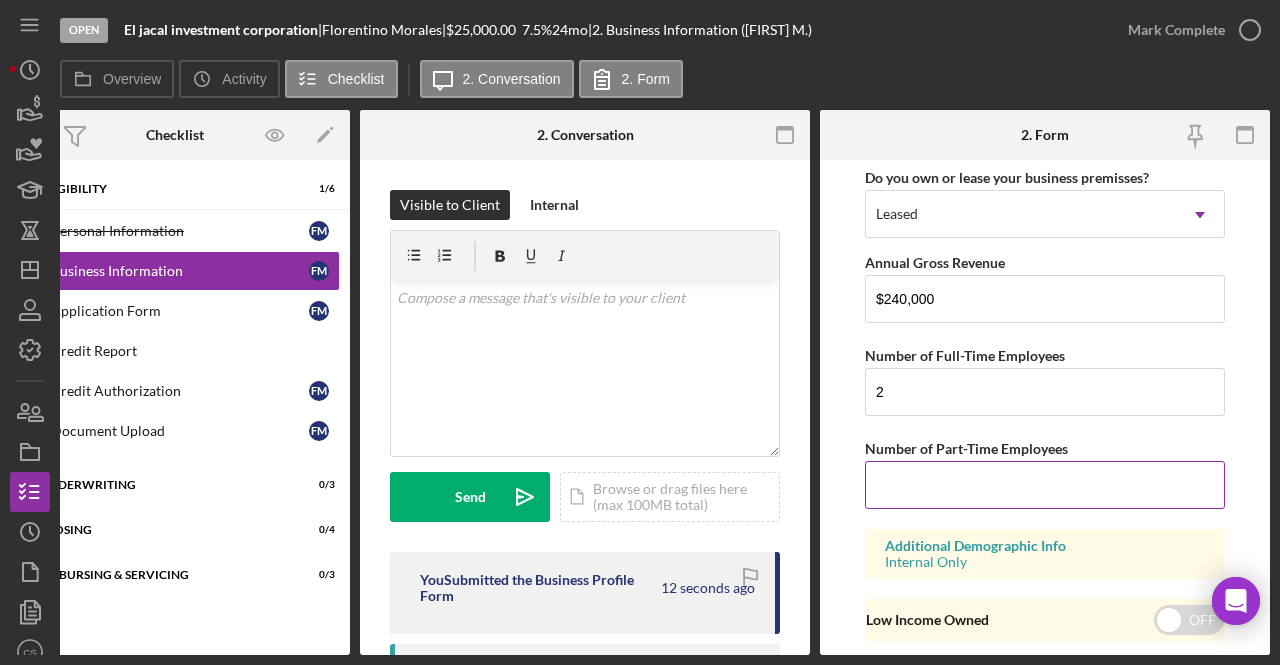click on "Number of Part-Time Employees" at bounding box center [1045, 485] 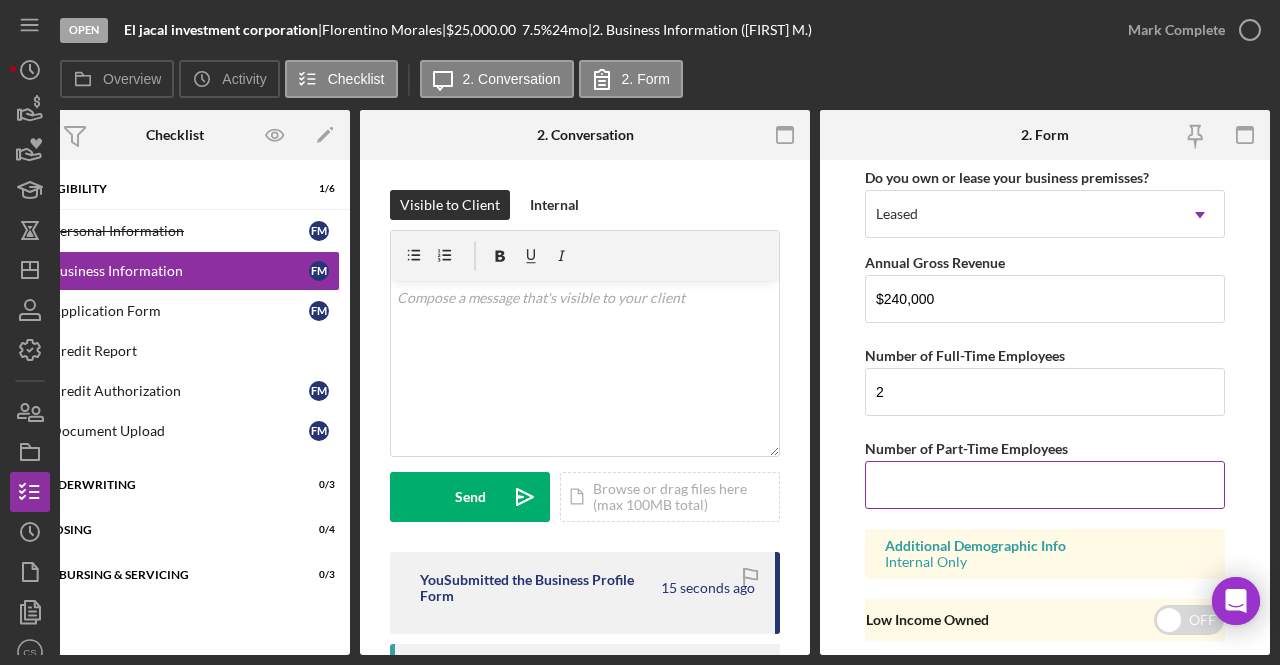 type on "0" 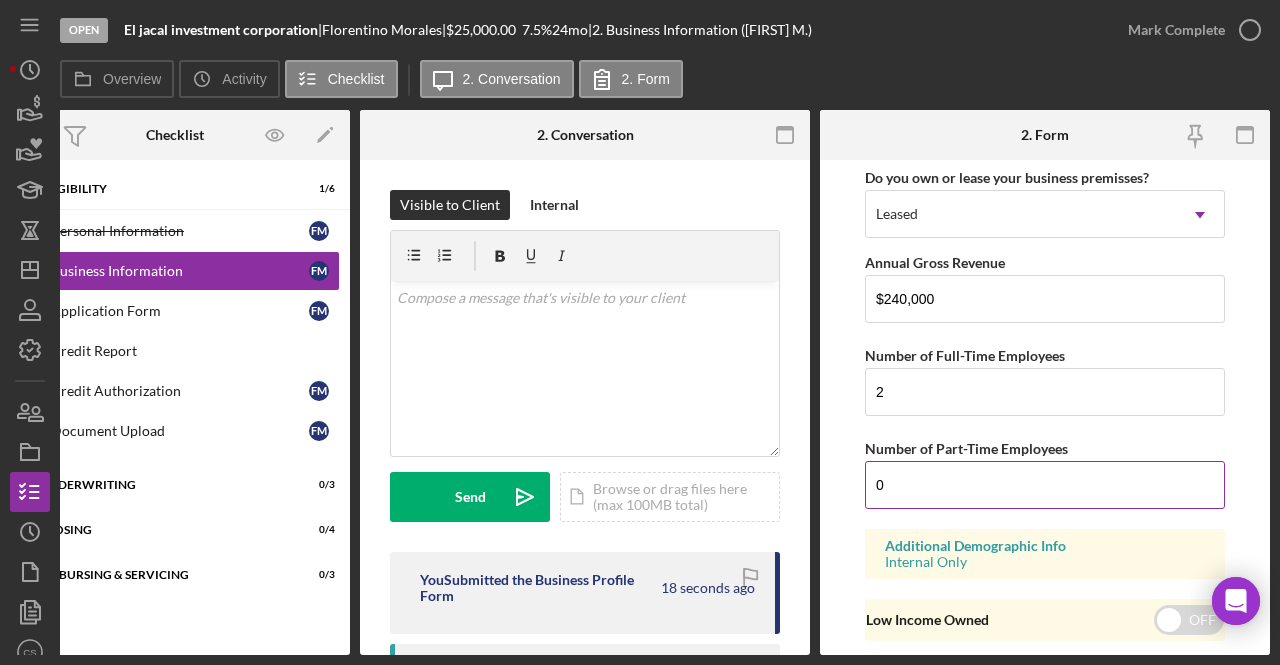scroll, scrollTop: 1734, scrollLeft: 0, axis: vertical 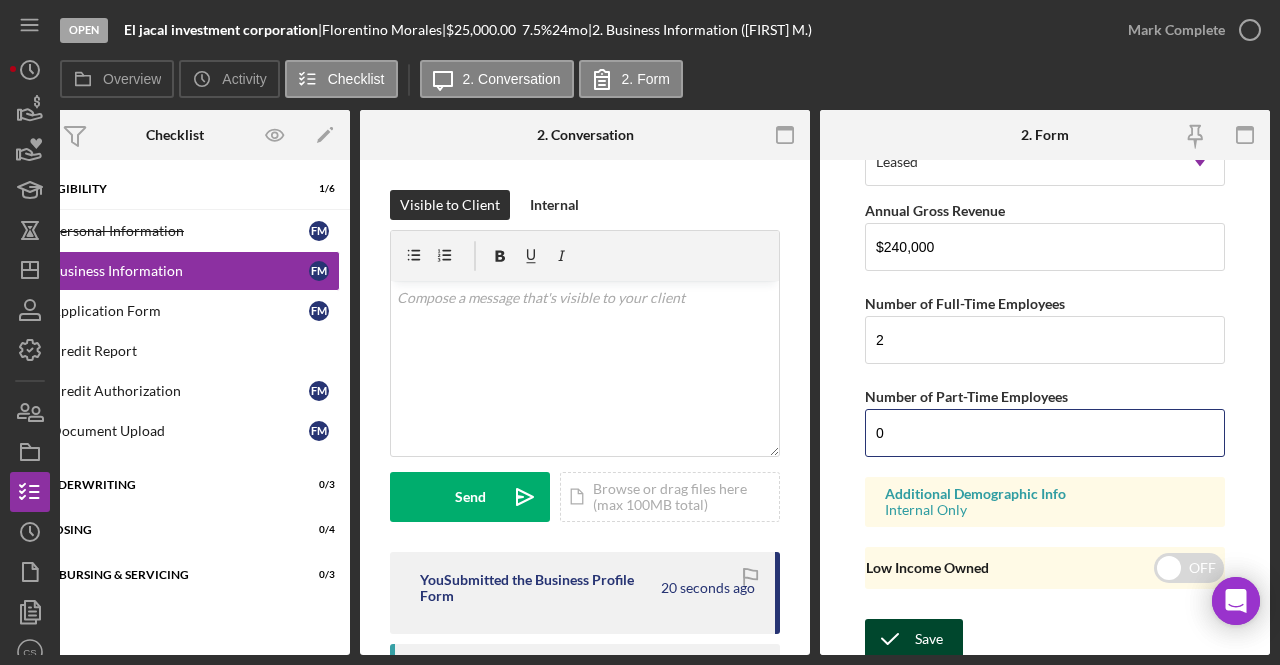 type on "0" 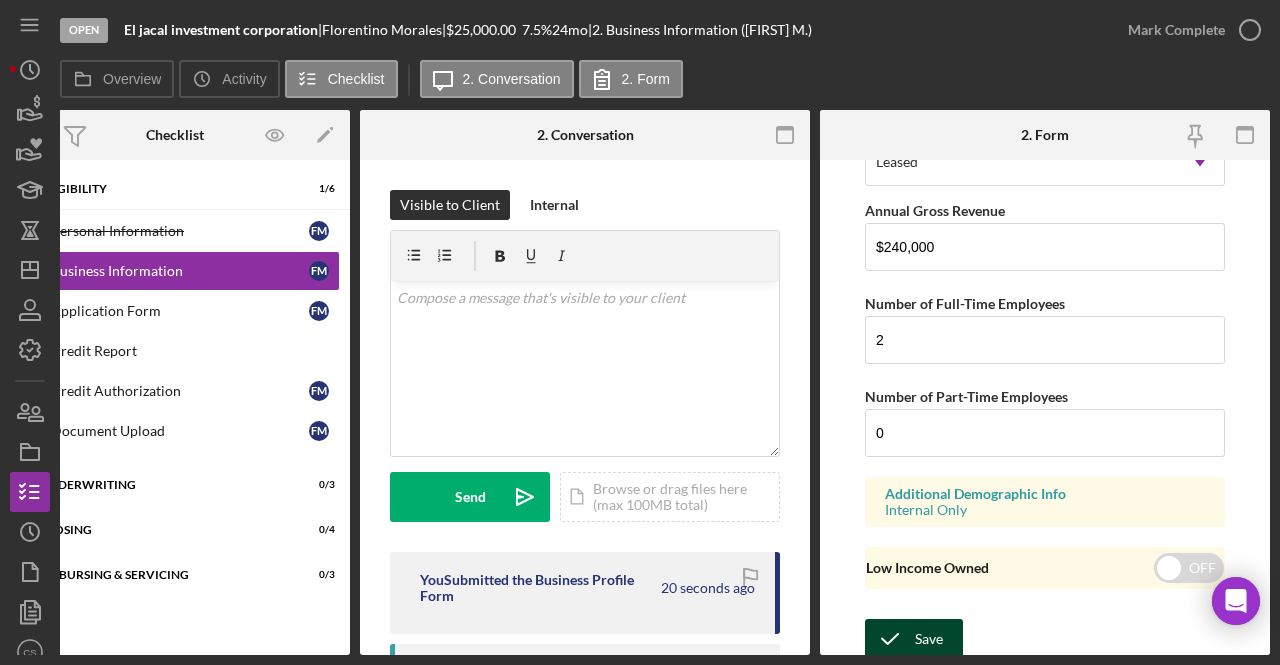 click on "Save" at bounding box center [929, 639] 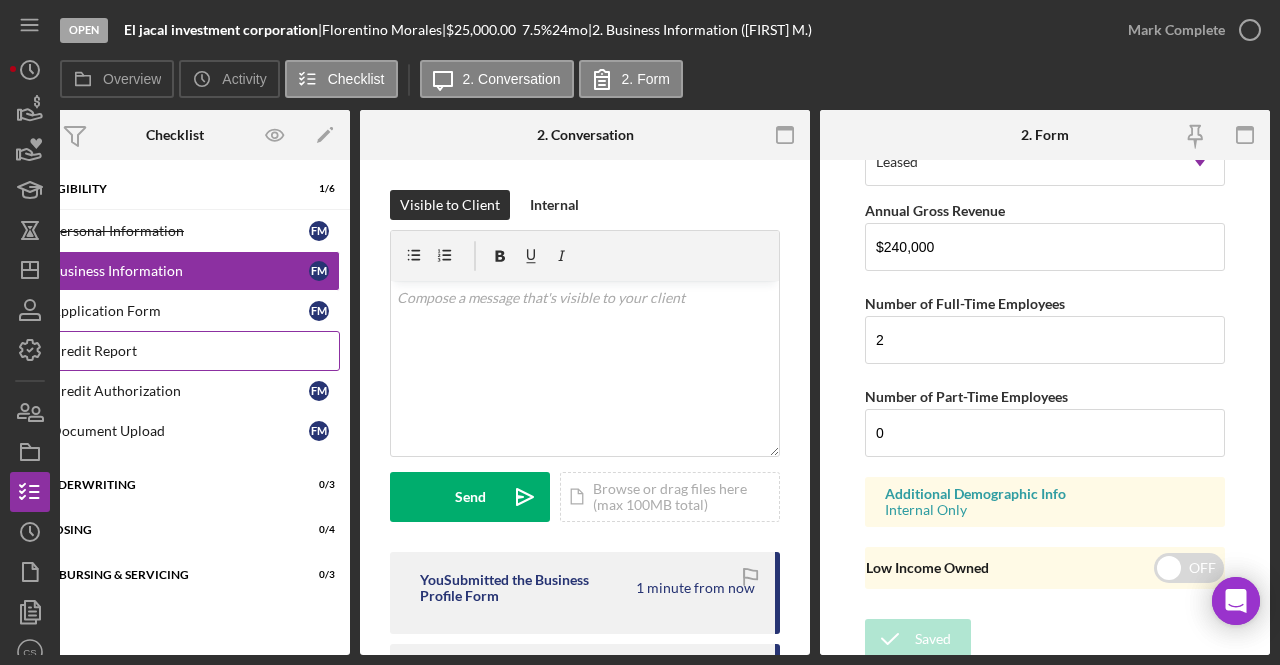 scroll, scrollTop: 0, scrollLeft: 0, axis: both 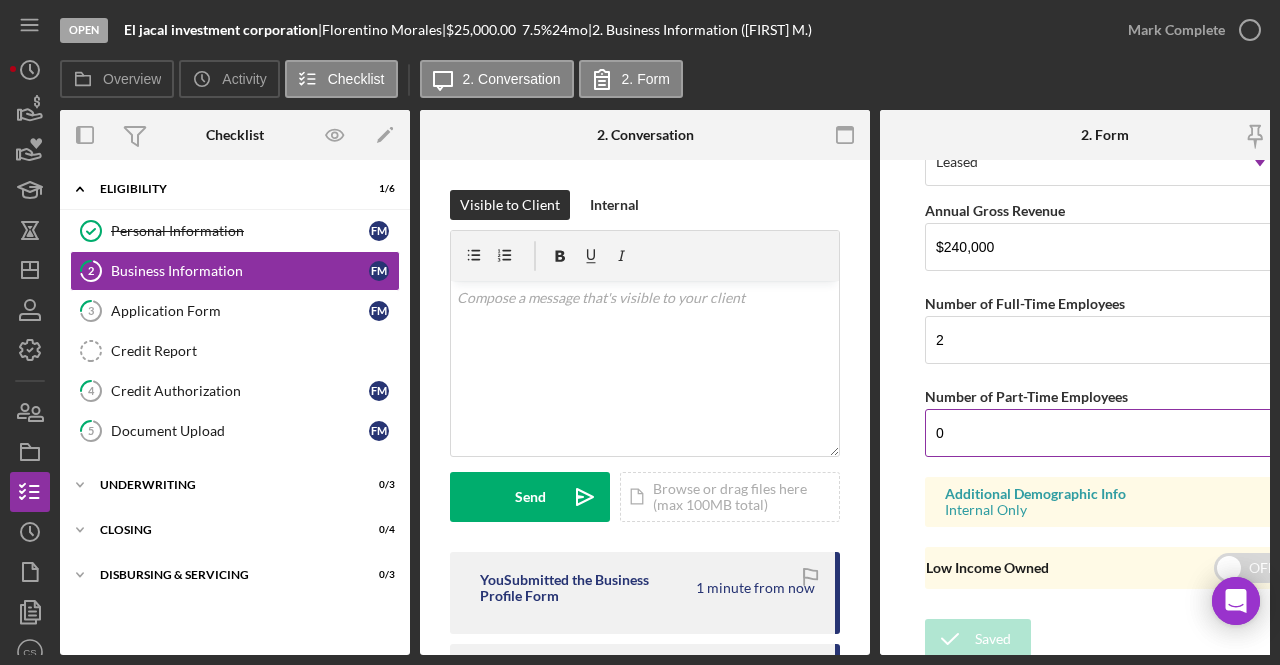 click on "0" at bounding box center (1105, 433) 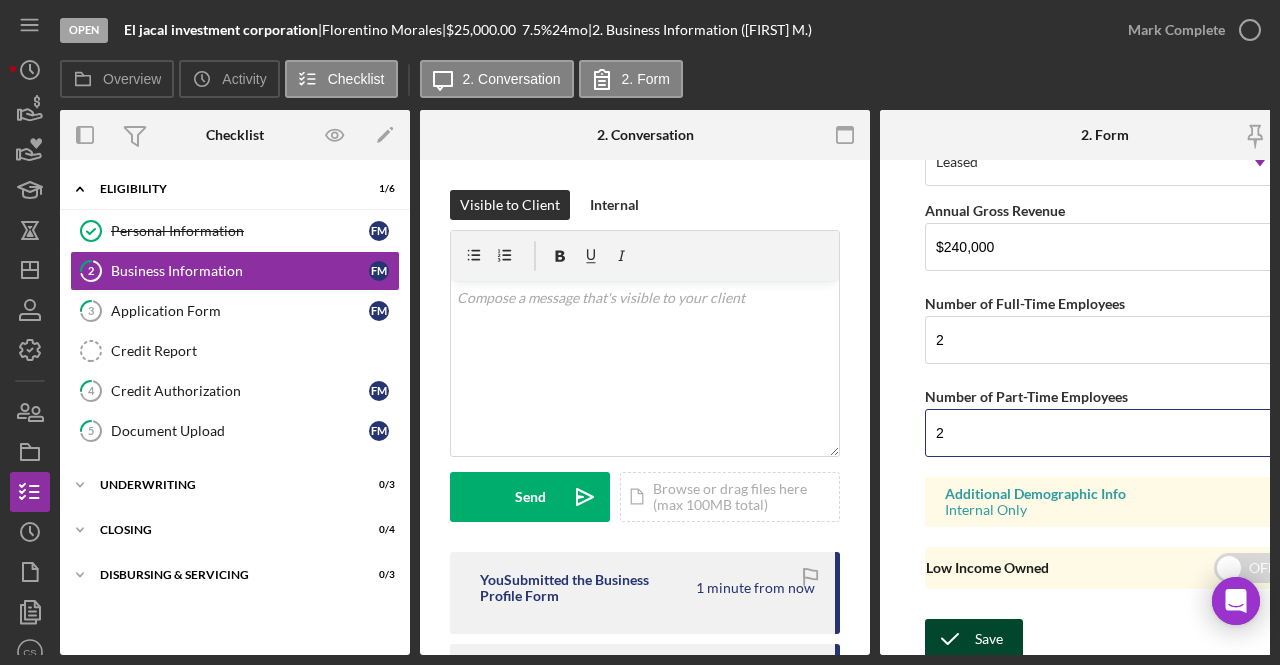 type on "2" 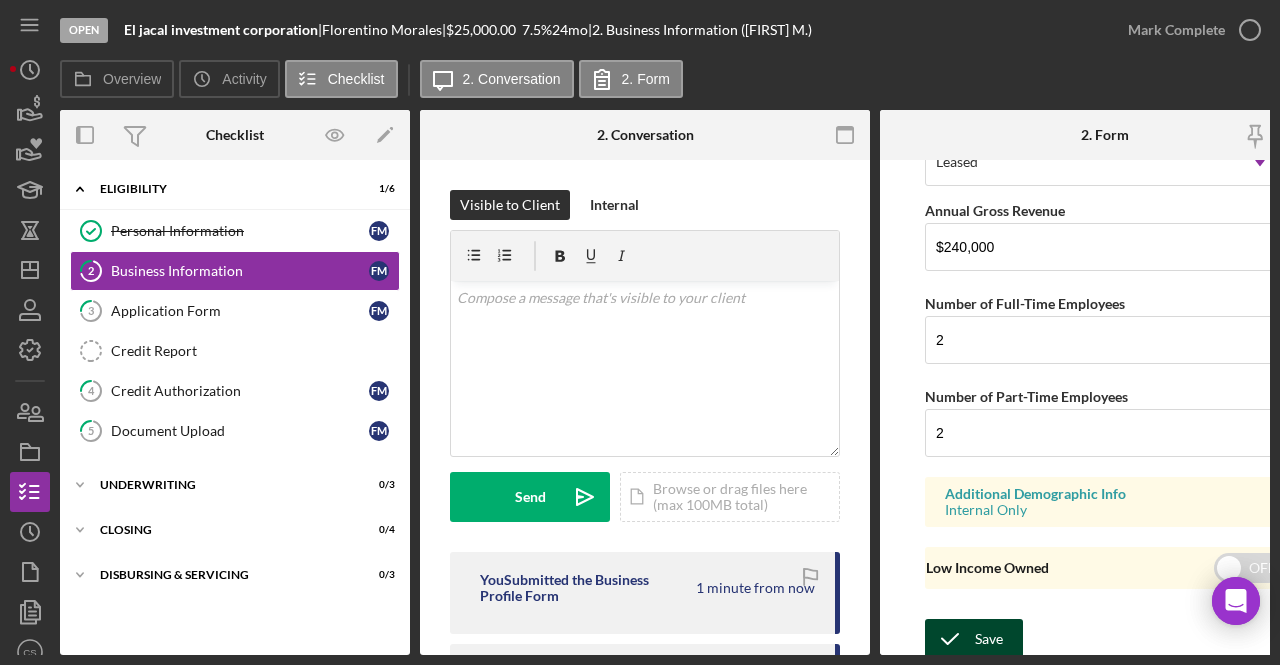 click on "Save" at bounding box center (989, 639) 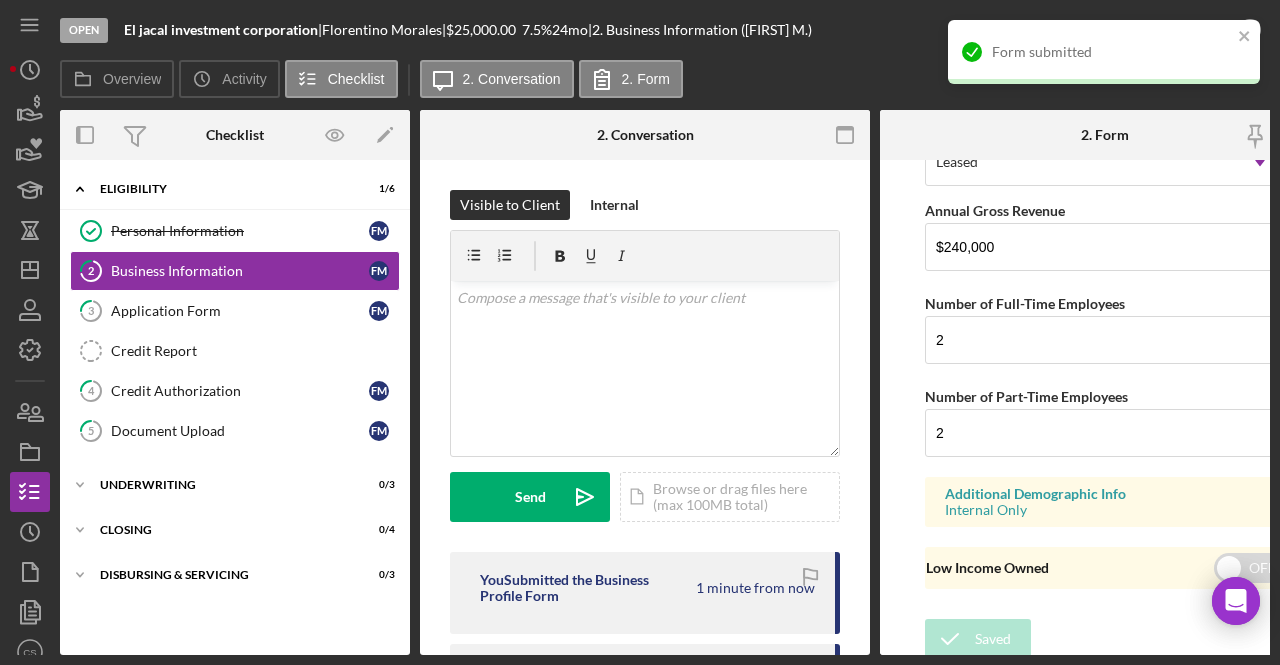 scroll, scrollTop: 0, scrollLeft: 60, axis: horizontal 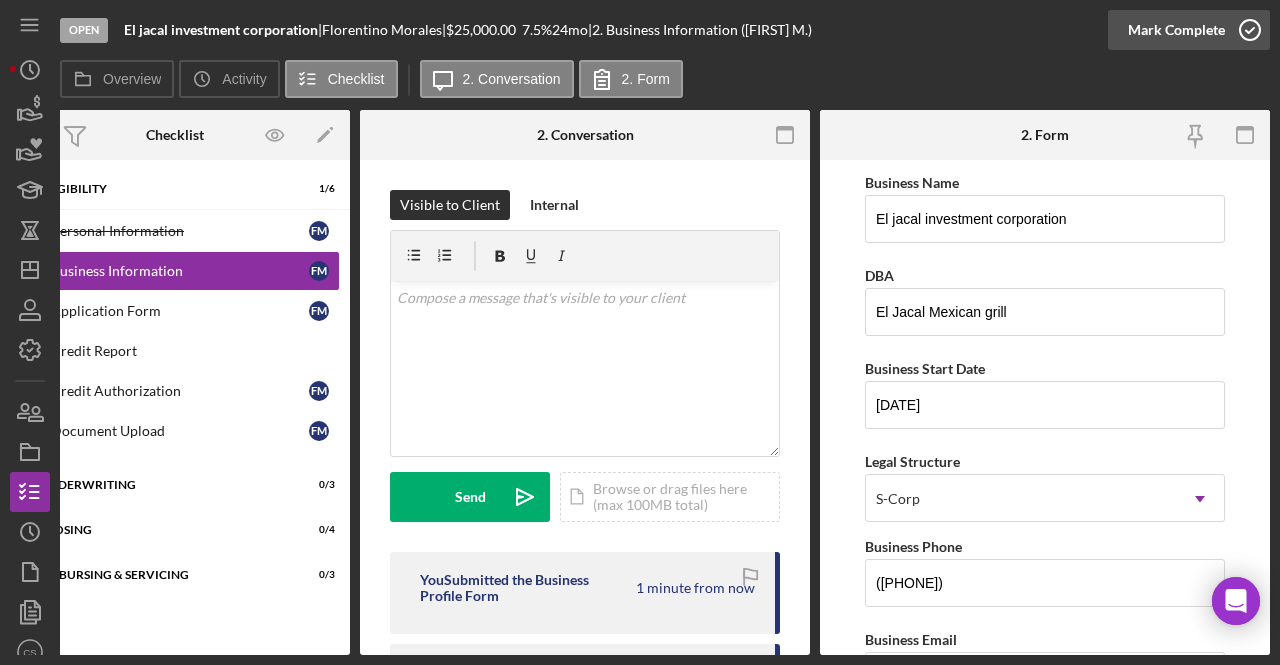 click 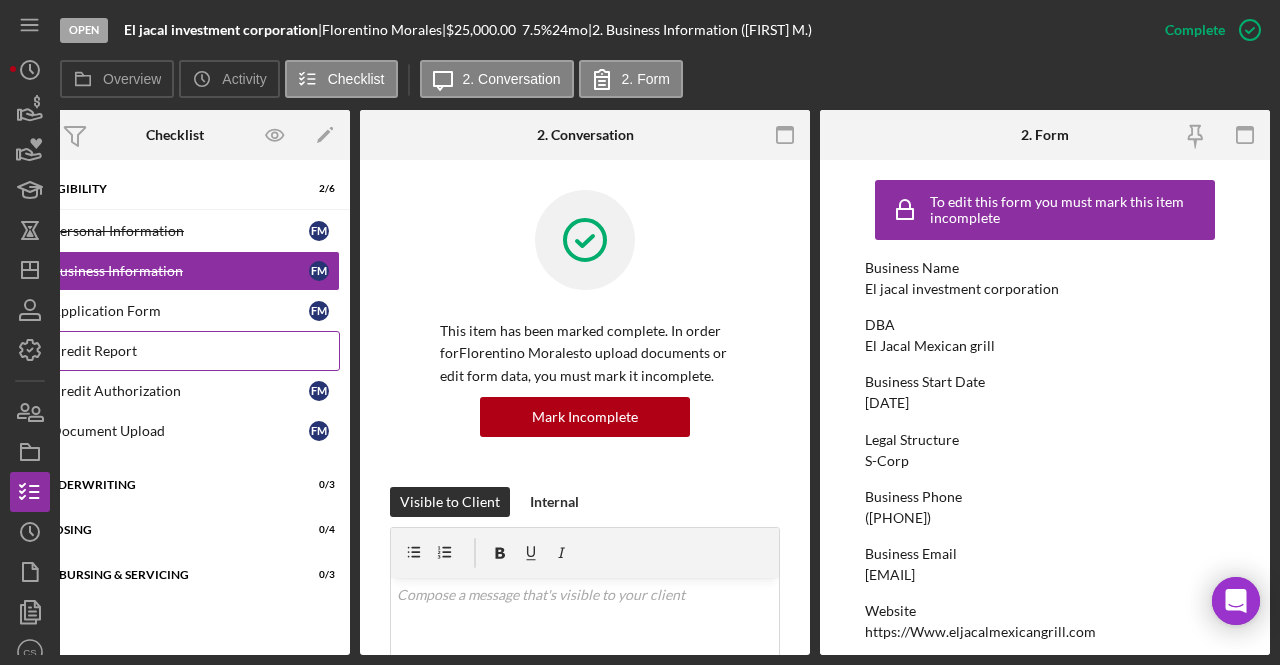 scroll, scrollTop: 0, scrollLeft: 0, axis: both 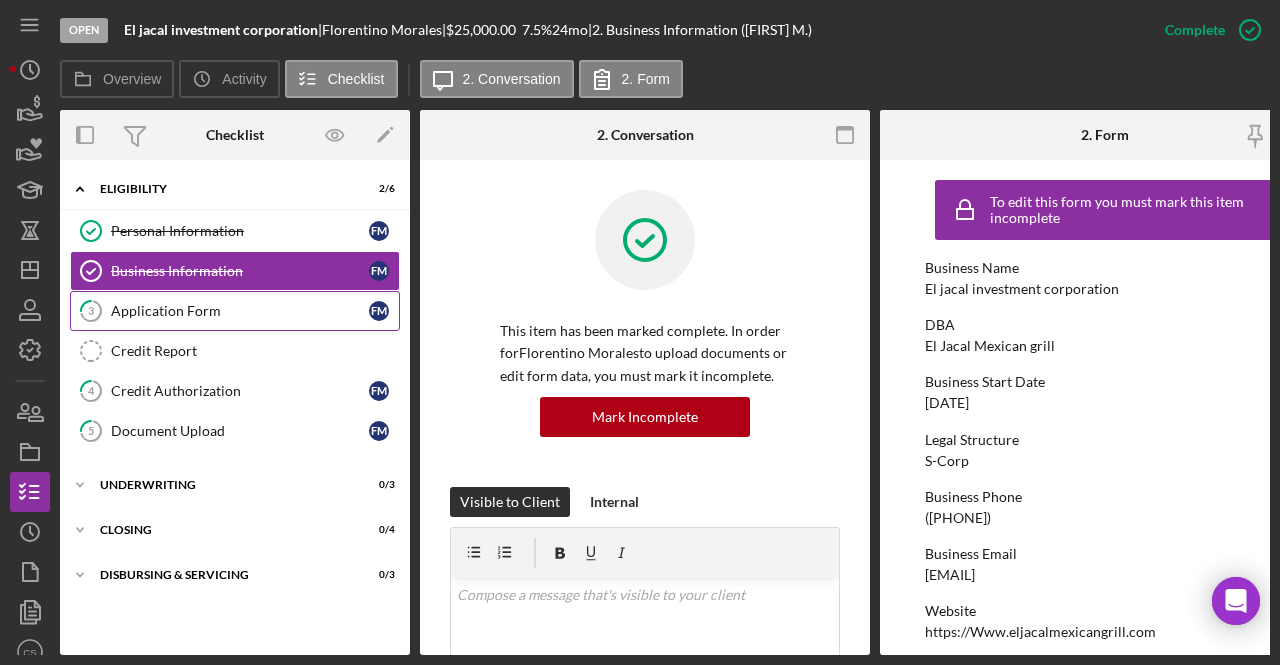 click on "Application Form" at bounding box center [240, 311] 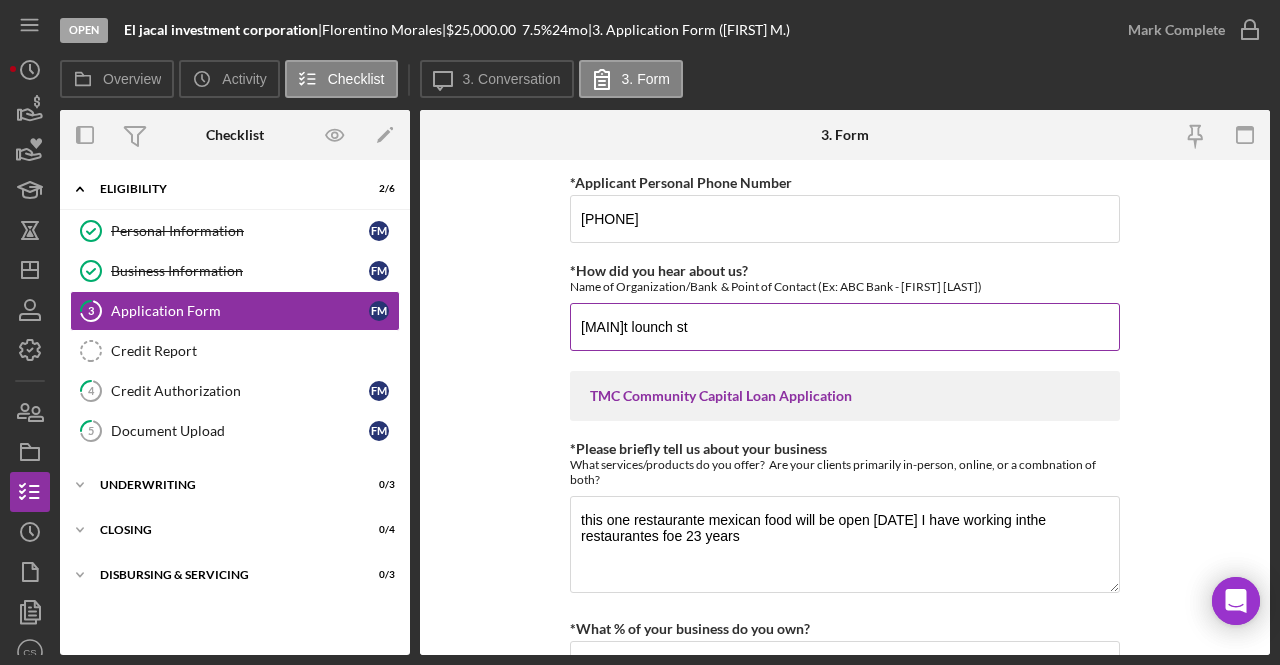 click on "[MAIN]t lounch st" at bounding box center [845, 327] 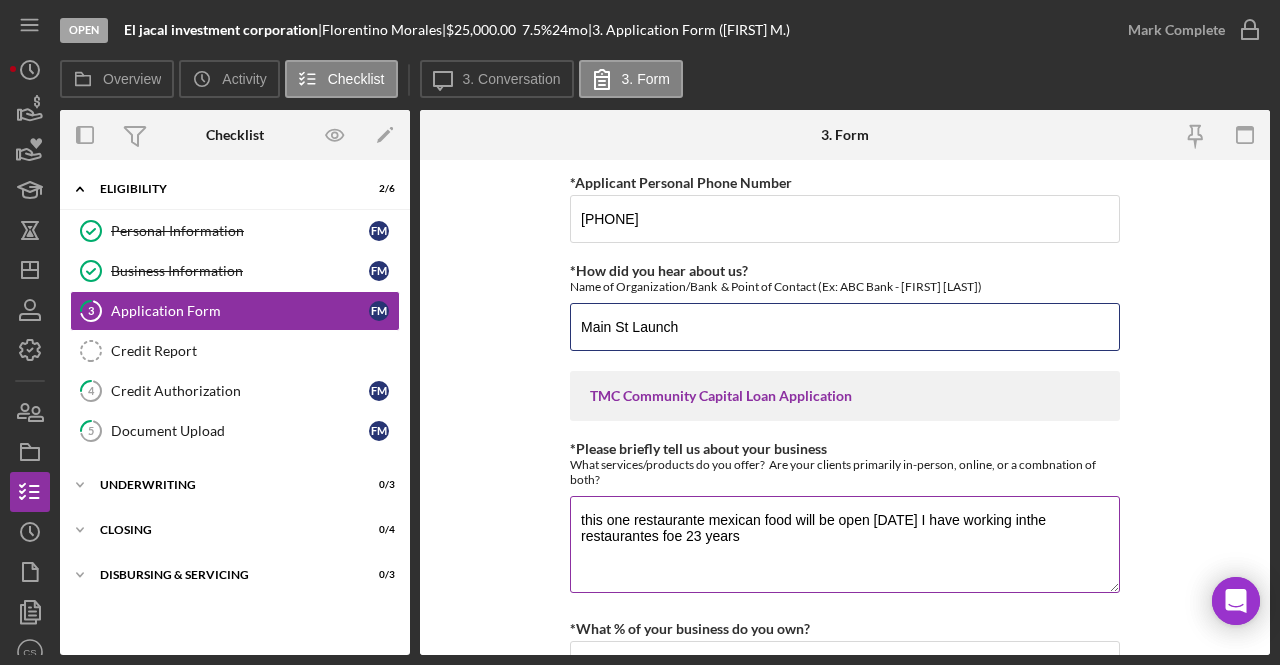 type on "Main St Launch" 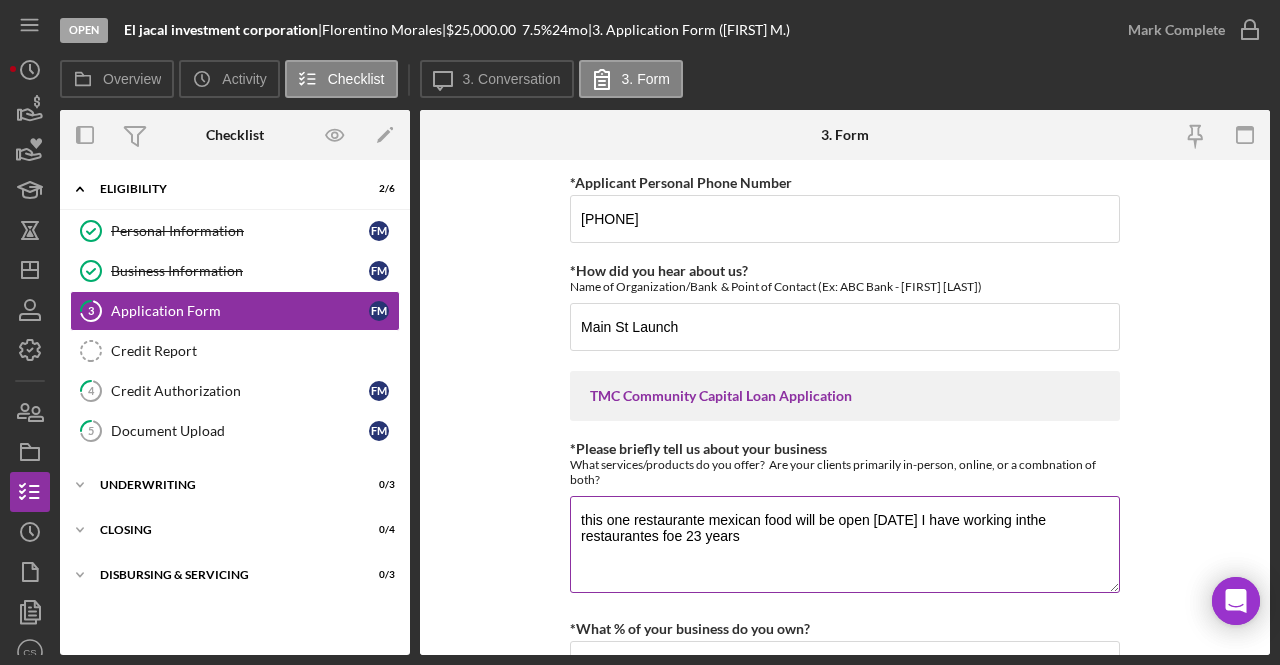 click on "What services/products do you offer?  Are your clients primarily in-person, online, or a combnation of both?" at bounding box center (845, 472) 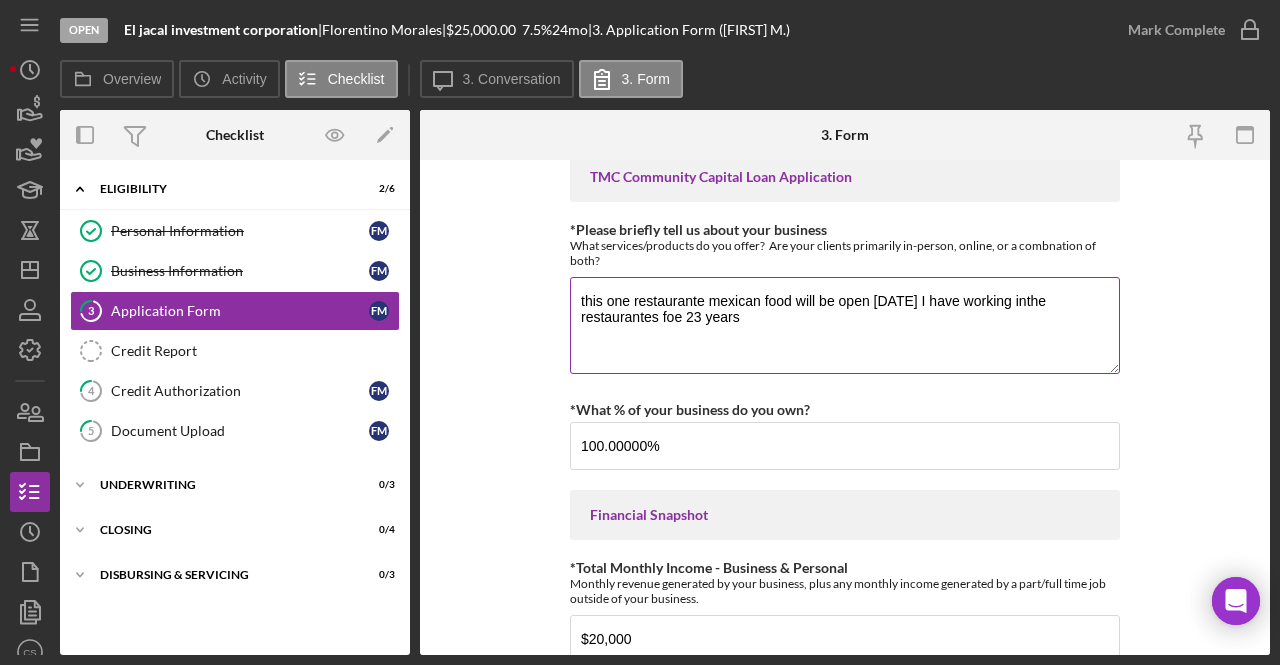 scroll, scrollTop: 219, scrollLeft: 0, axis: vertical 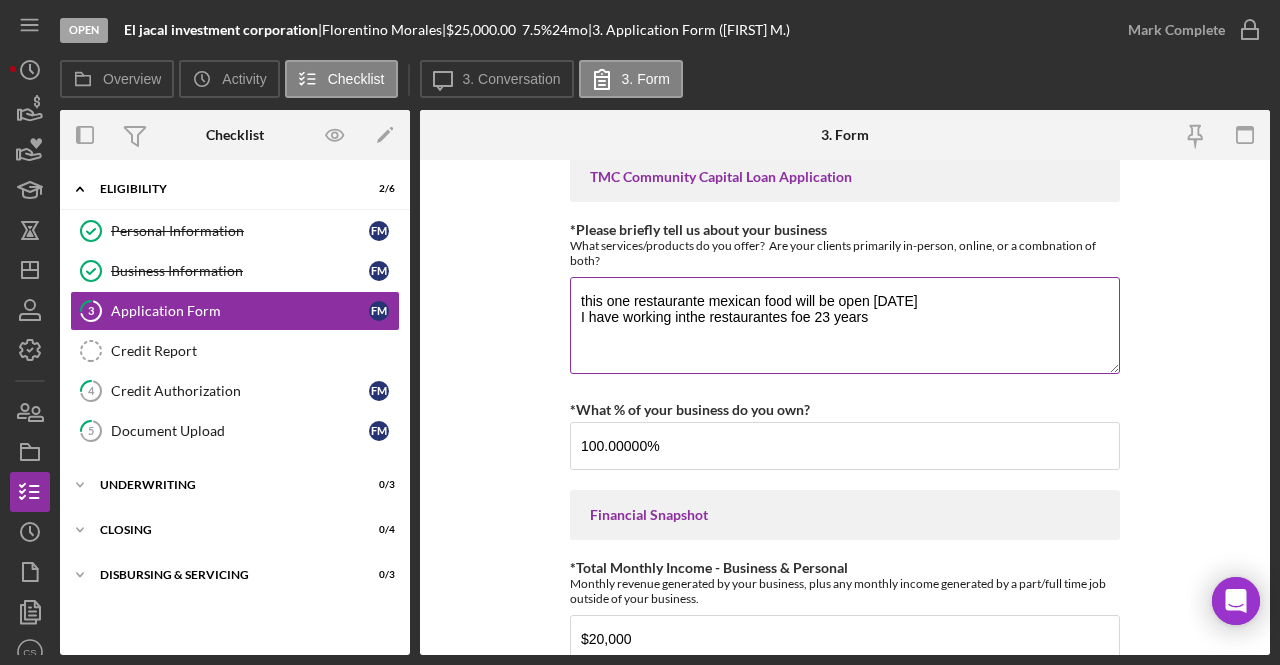 click on "this one restaurante mexican food will be open [DATE]
I have working inthe restaurantes foe 23 years" at bounding box center (845, 325) 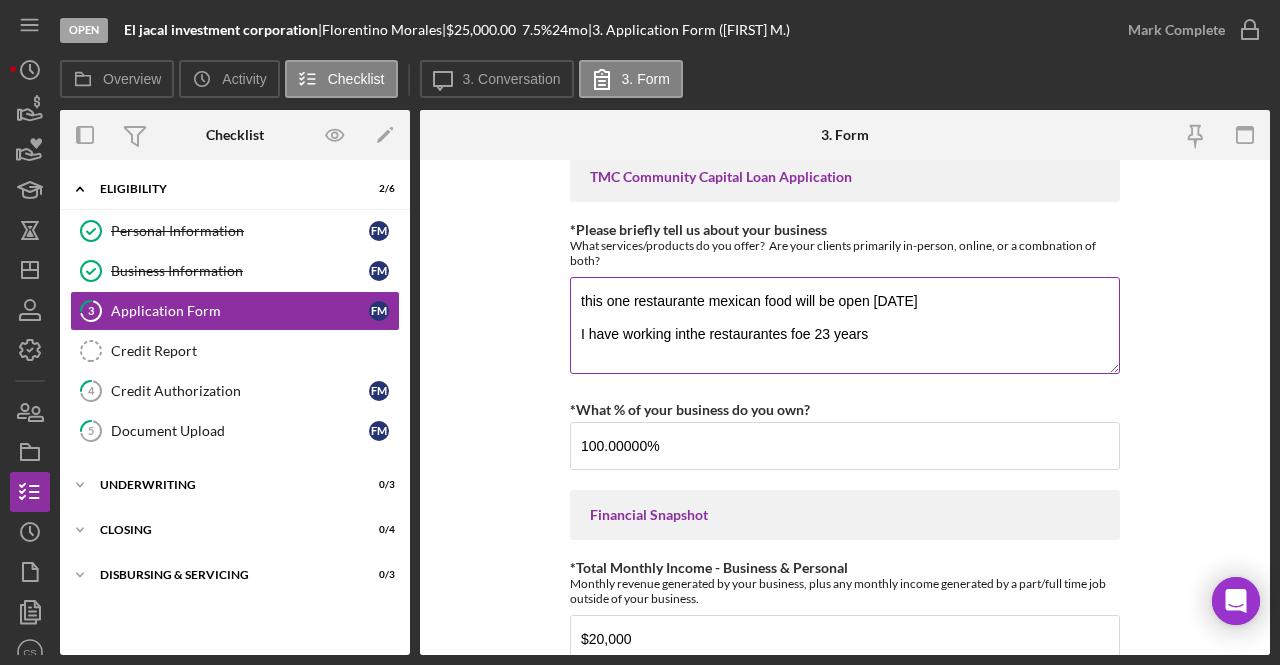 click on "this one restaurante mexican food will be open [DATE]
I have working inthe restaurantes foe 23 years" at bounding box center [845, 325] 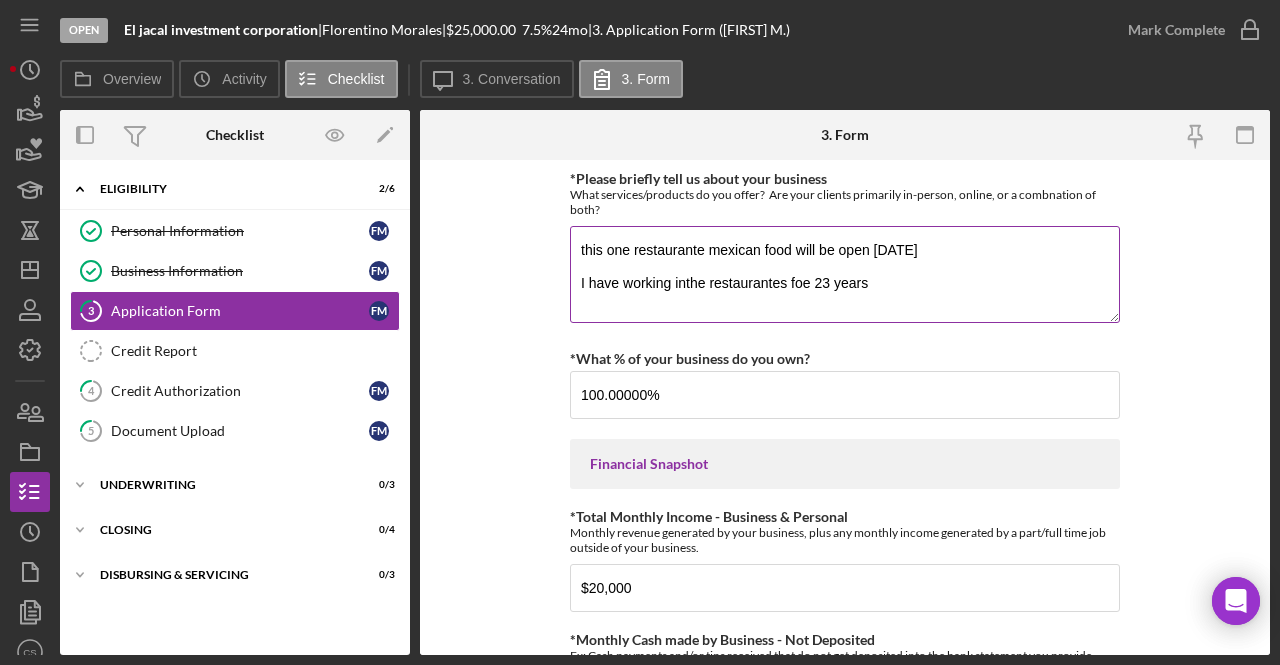 scroll, scrollTop: 271, scrollLeft: 0, axis: vertical 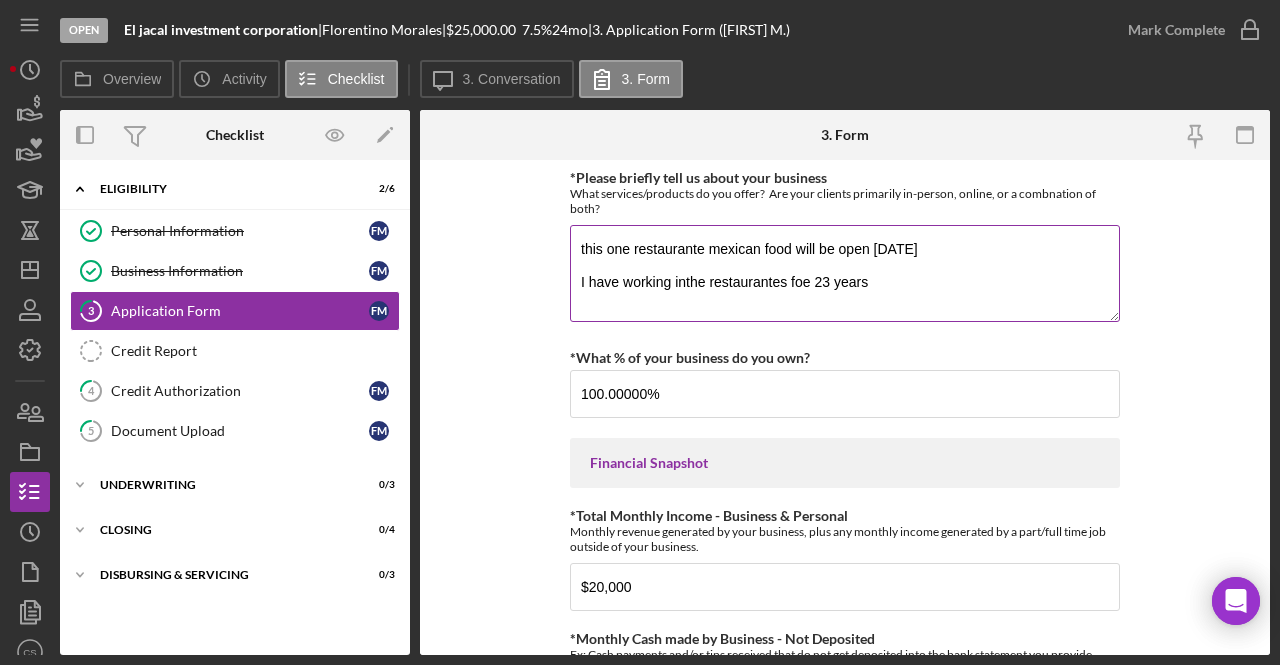 click on "this one restaurante mexican food will be open [DATE]
I have working inthe restaurantes foe 23 years" at bounding box center (845, 273) 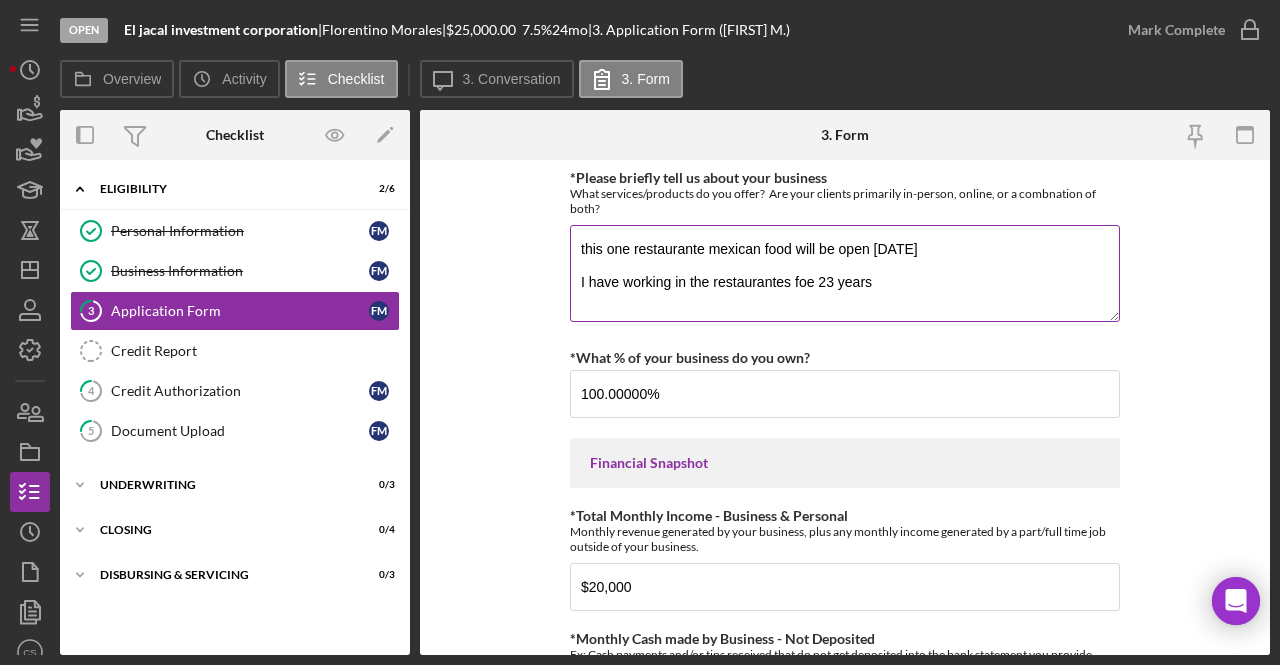 click on "this one restaurante mexican food will be open [DATE]
I have working in the restaurantes foe 23 years" at bounding box center [845, 273] 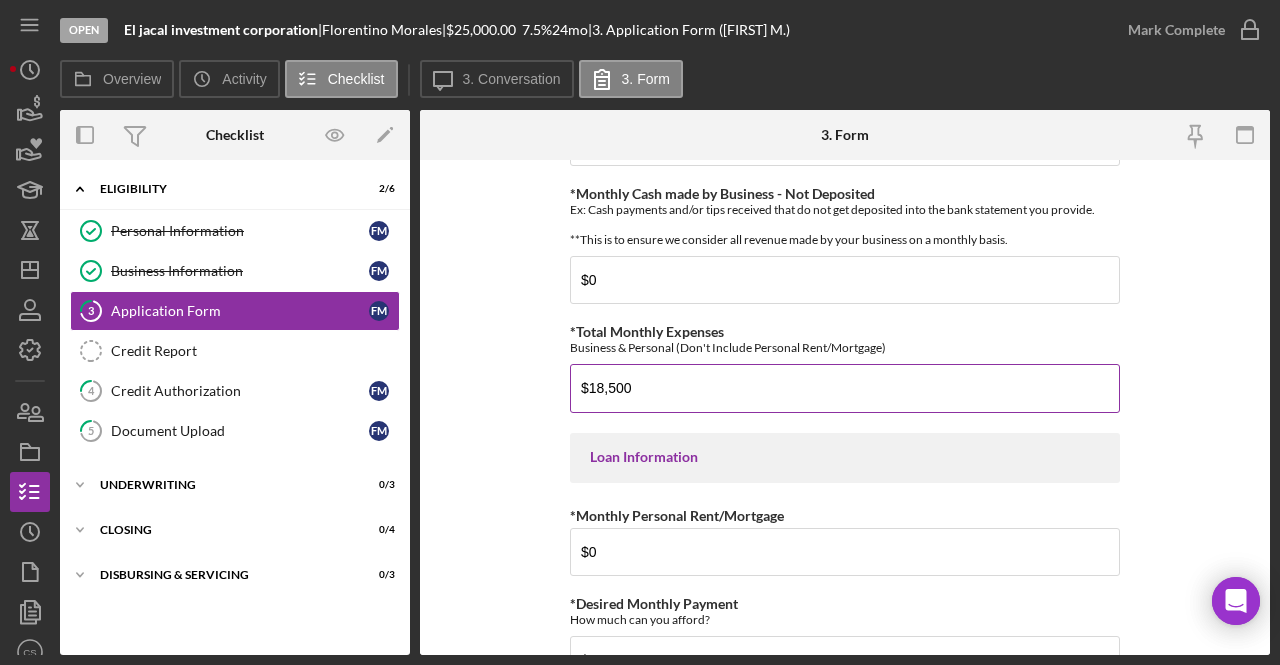 scroll, scrollTop: 717, scrollLeft: 0, axis: vertical 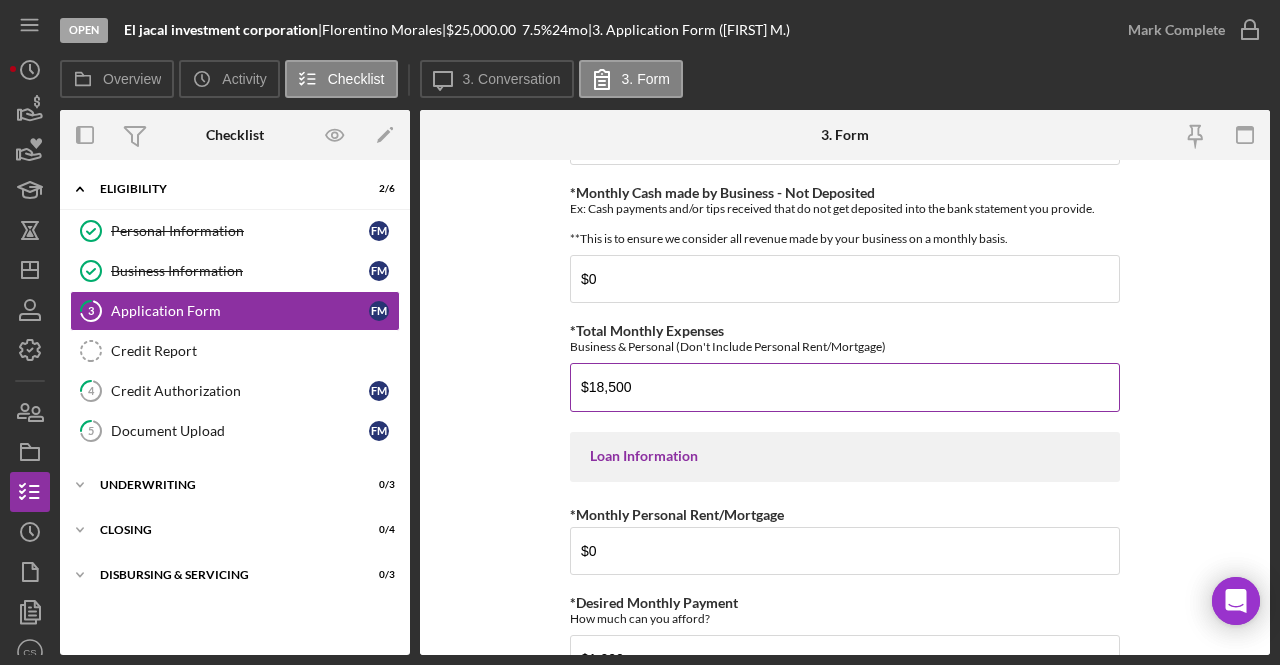 type on "this one restaurante mexican food will be open [DATE]
I have working in the restaurantes foe 23 years" 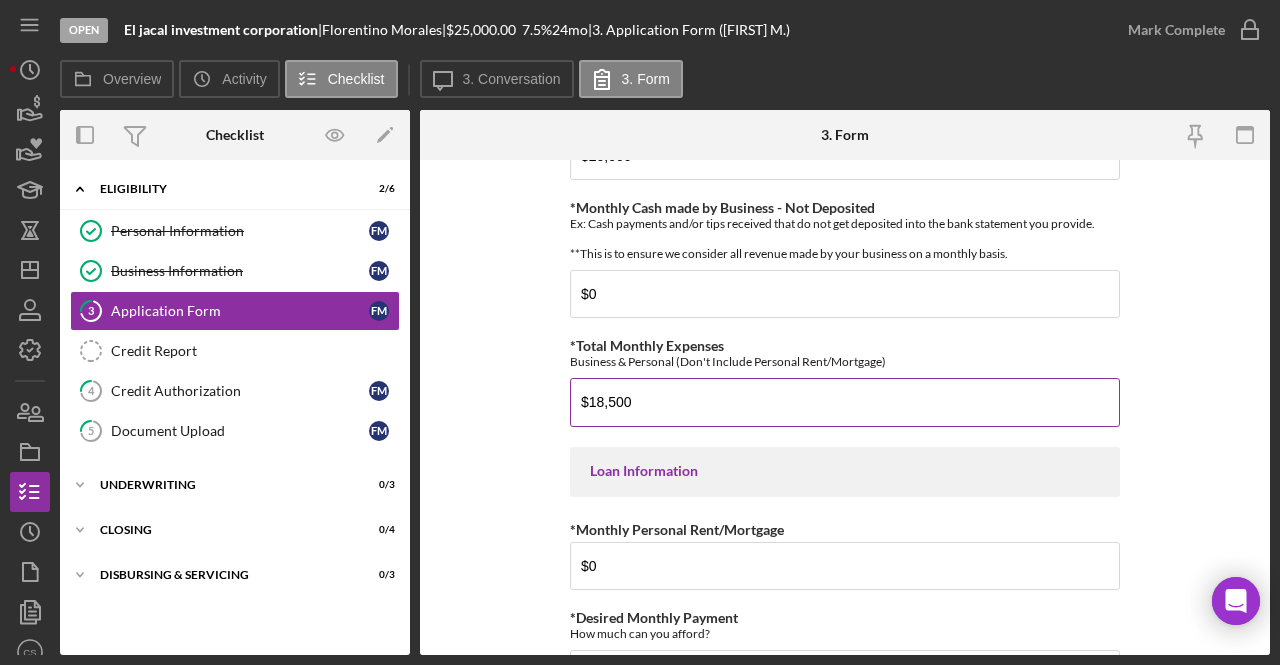 scroll, scrollTop: 962, scrollLeft: 0, axis: vertical 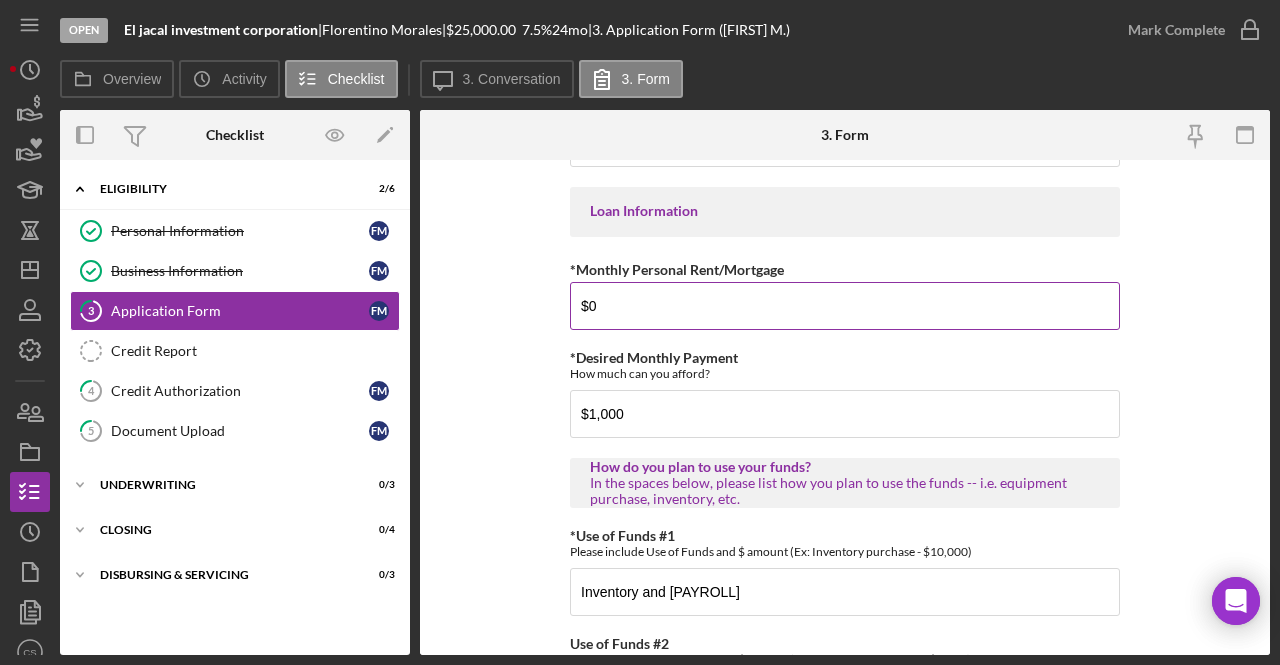 click on "$0" at bounding box center [845, 306] 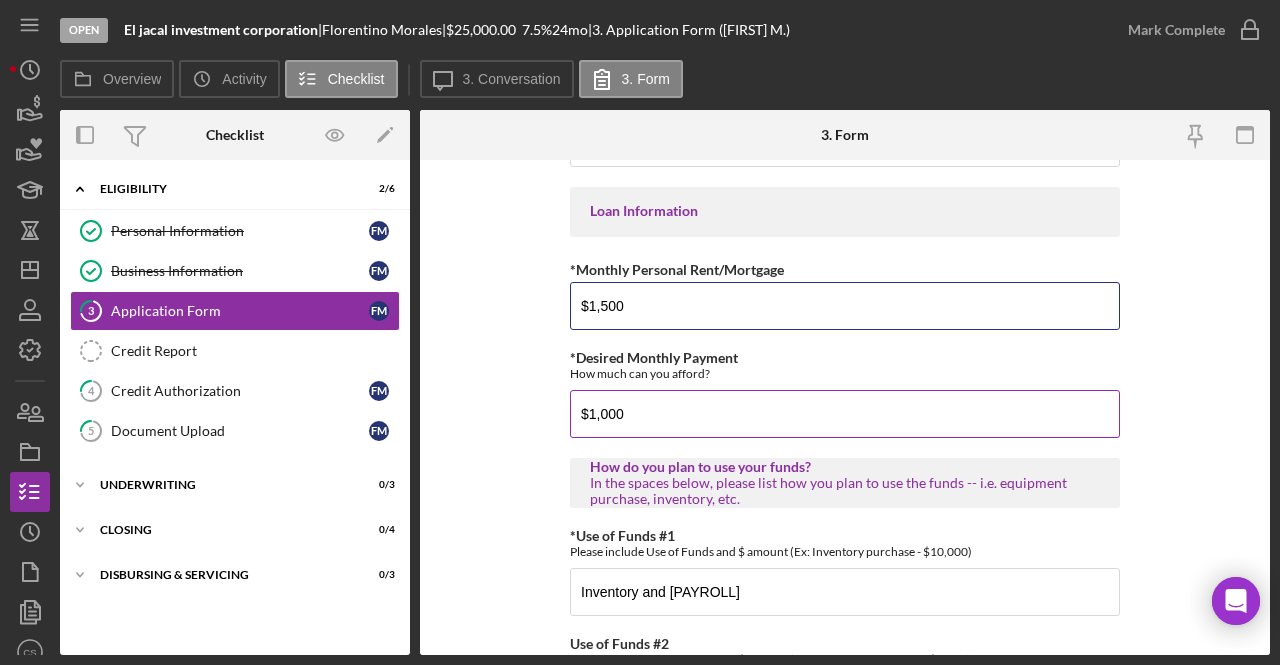 type on "$1,500" 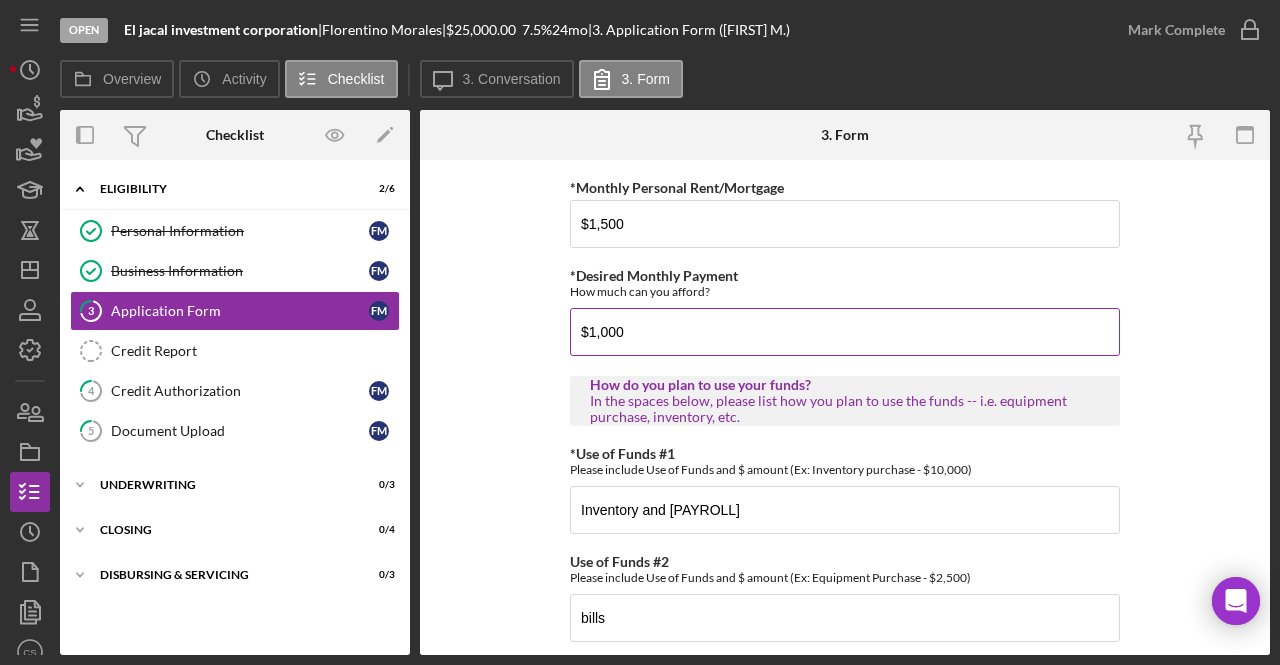 scroll, scrollTop: 1046, scrollLeft: 0, axis: vertical 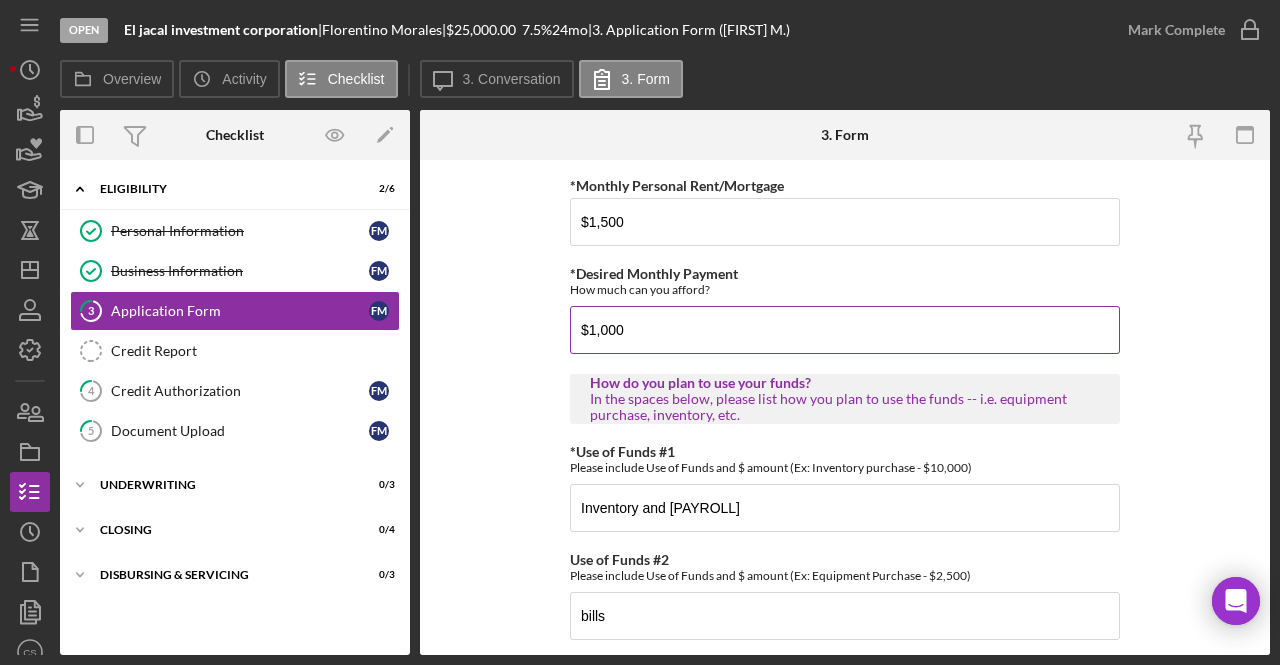 click on "$1,000" at bounding box center (845, 330) 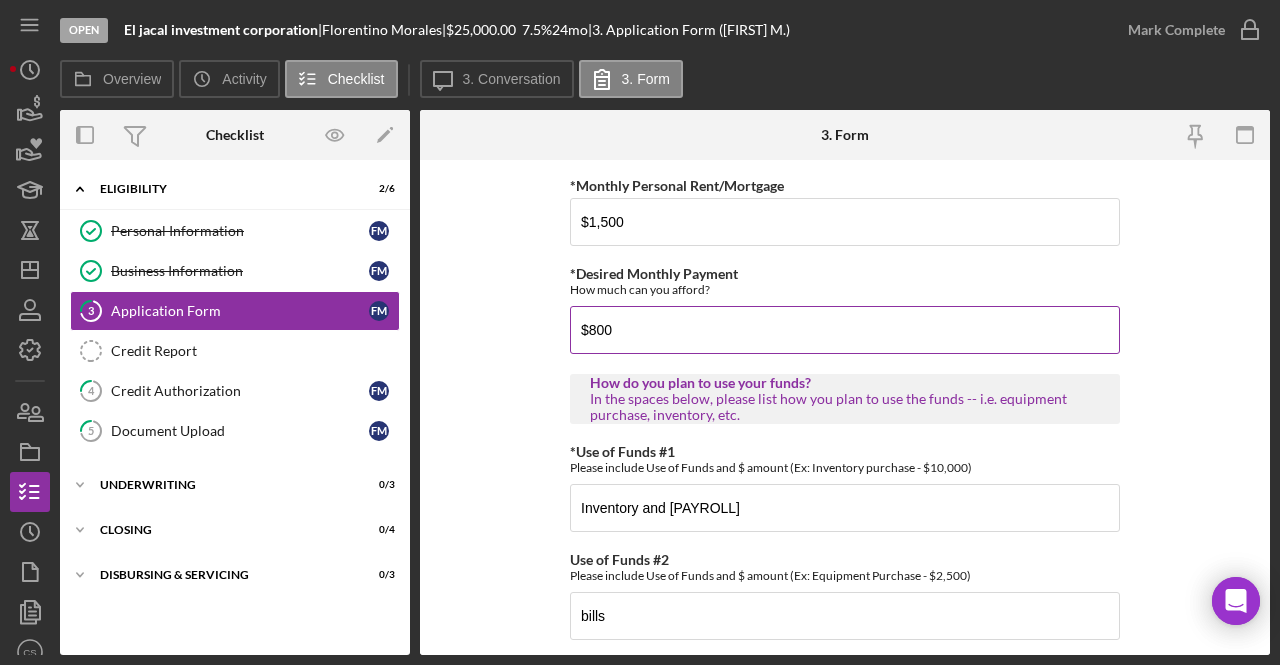 type on "$800" 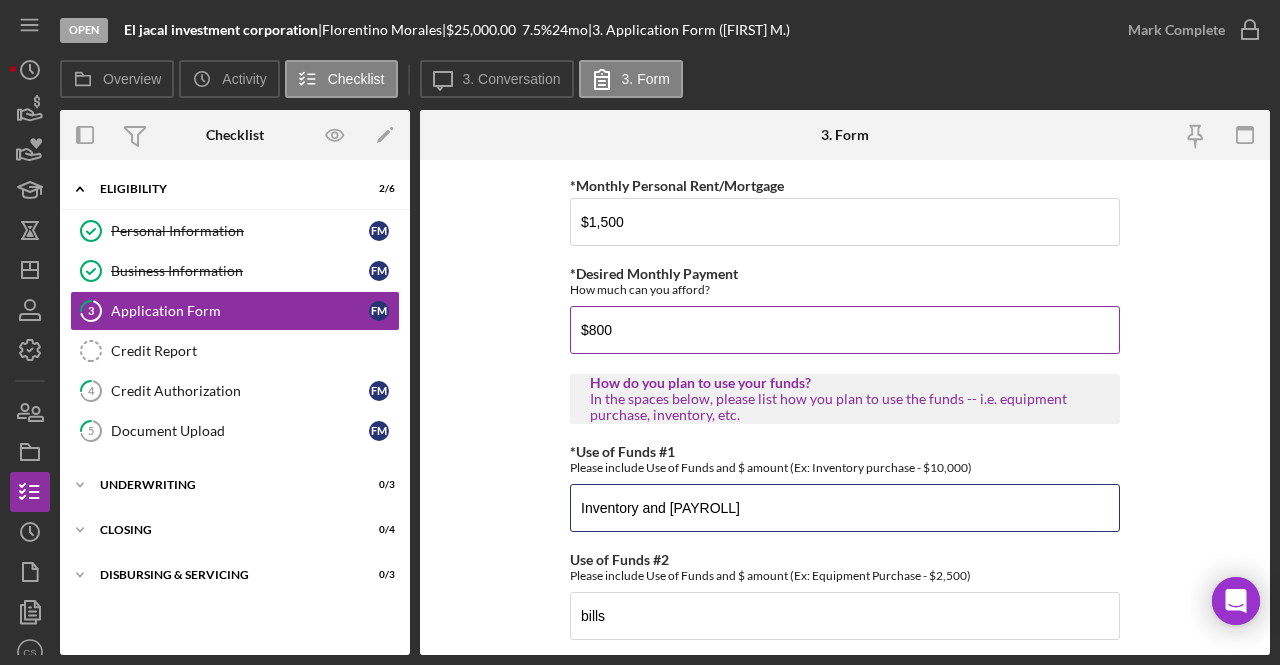 scroll, scrollTop: 1218, scrollLeft: 0, axis: vertical 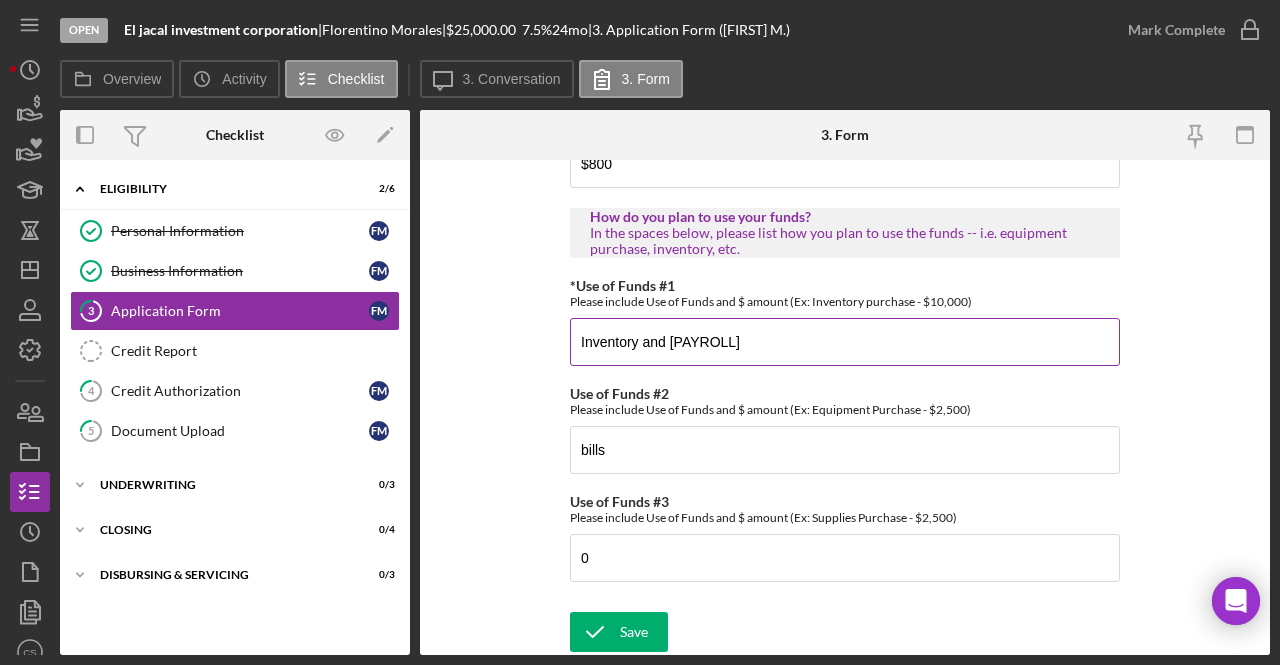 click on "Inventory and [PAYROLL]" at bounding box center (845, 342) 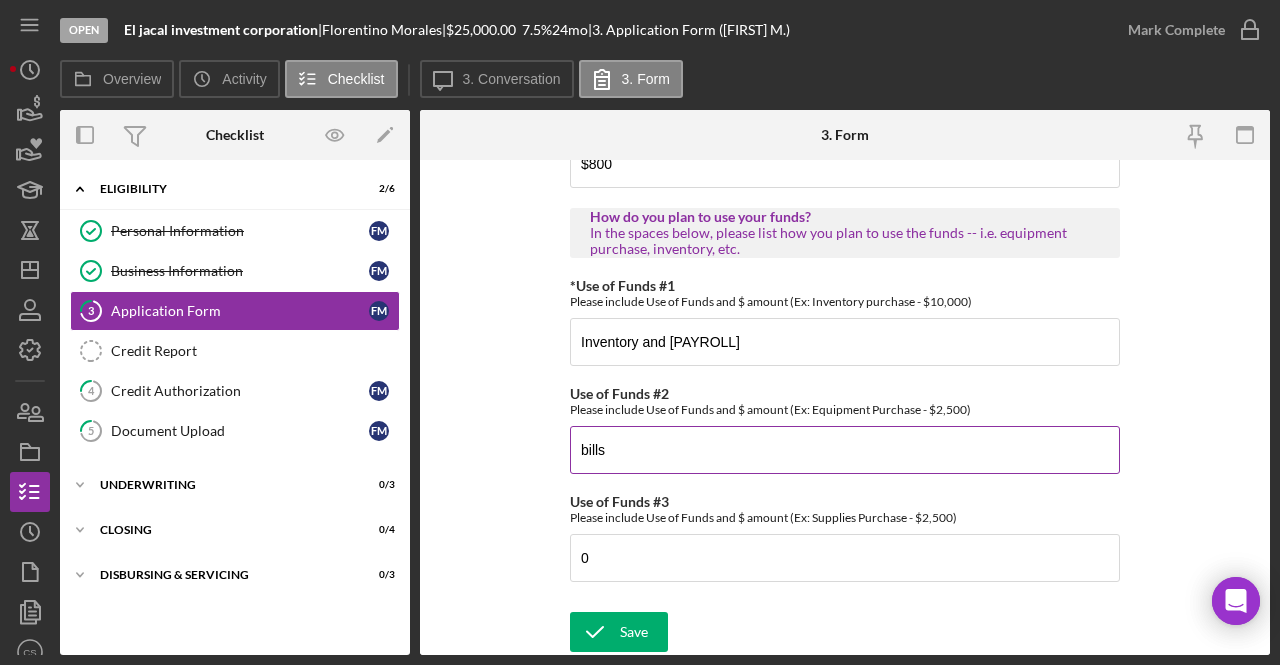 click on "bills" at bounding box center [845, 450] 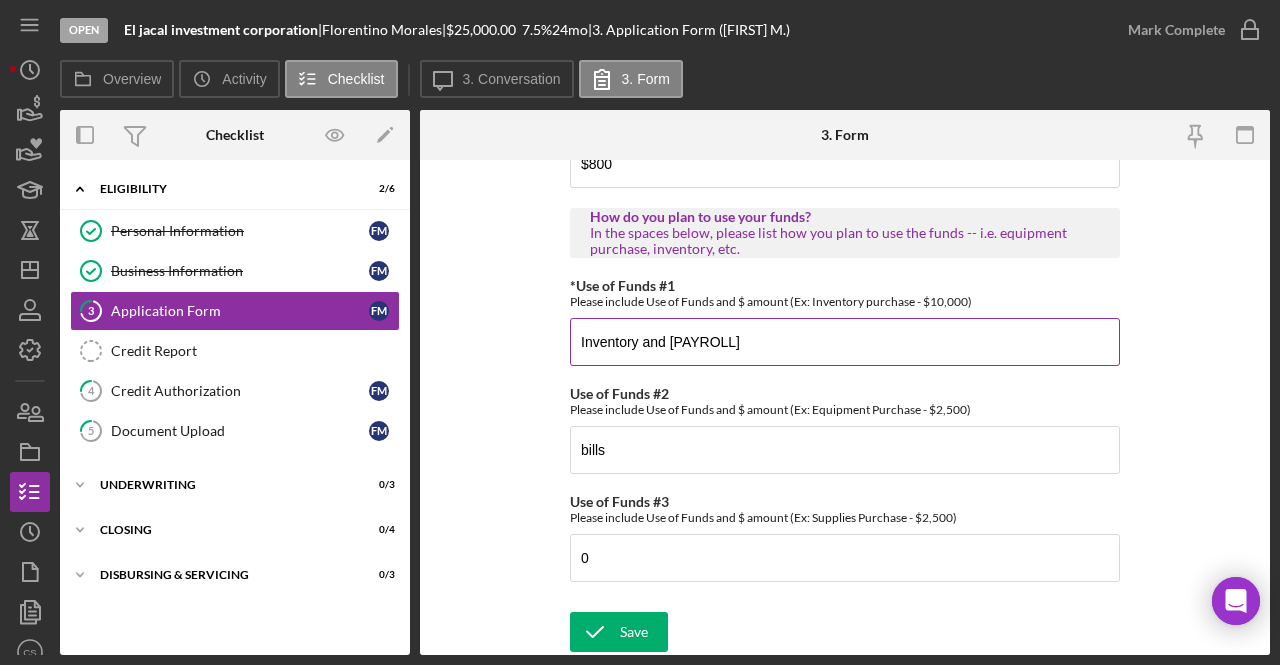 click on "Inventory and [PAYROLL]" at bounding box center [845, 342] 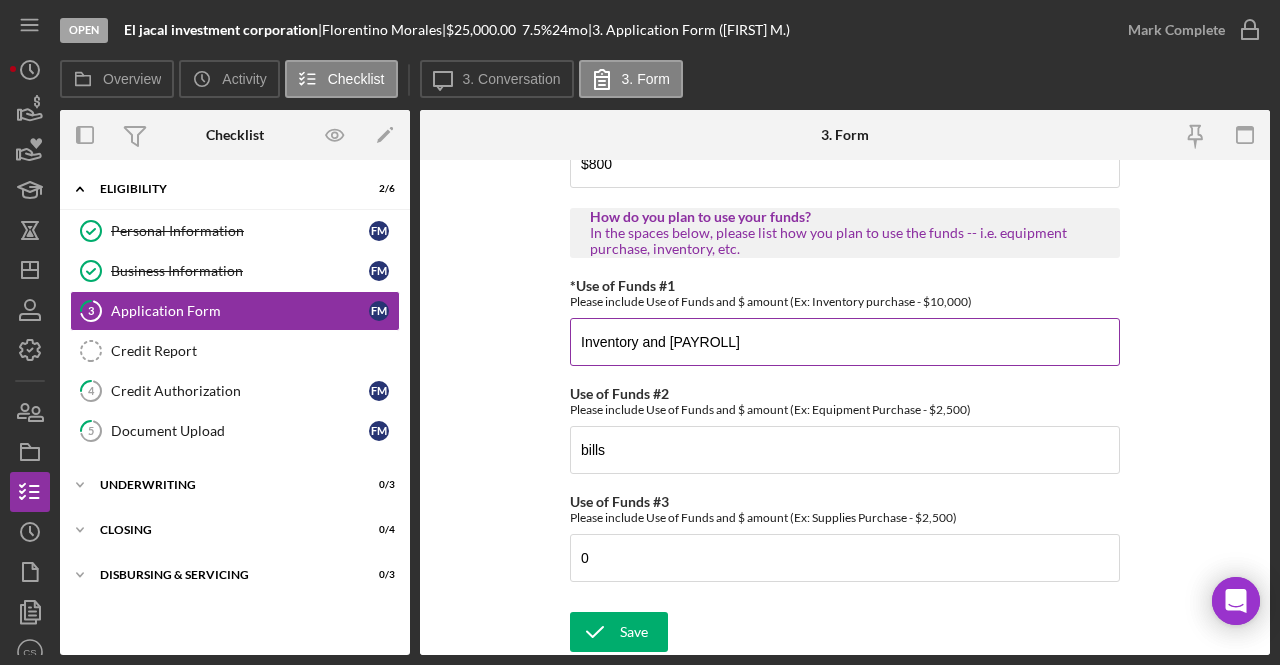 click on "Inventory and [PAYROLL]" at bounding box center [845, 342] 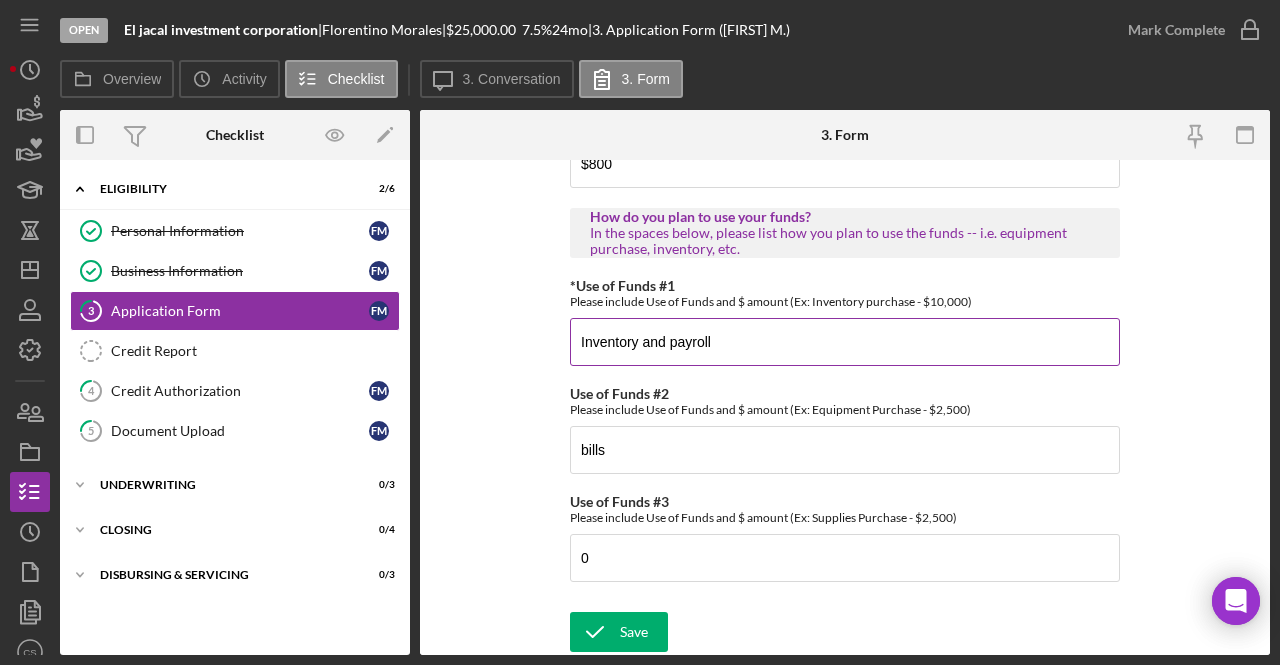 click on "Inventory and payroll" at bounding box center (845, 342) 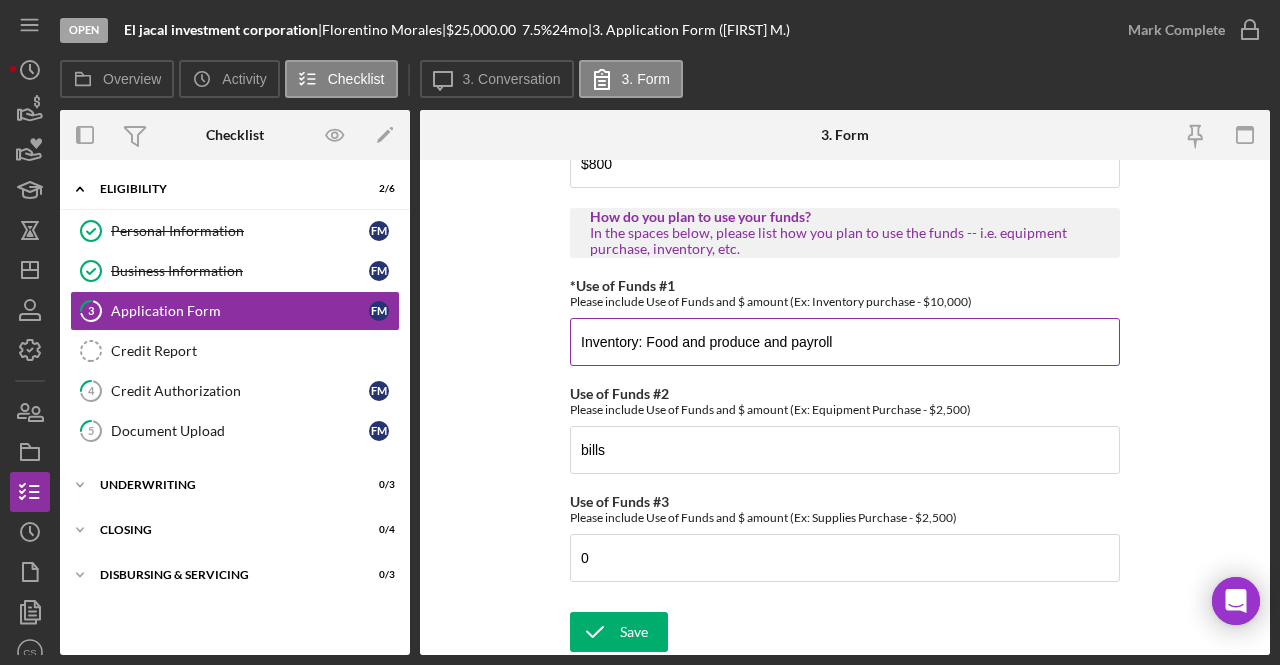click on "Inventory: Food and produce and payroll" at bounding box center [845, 342] 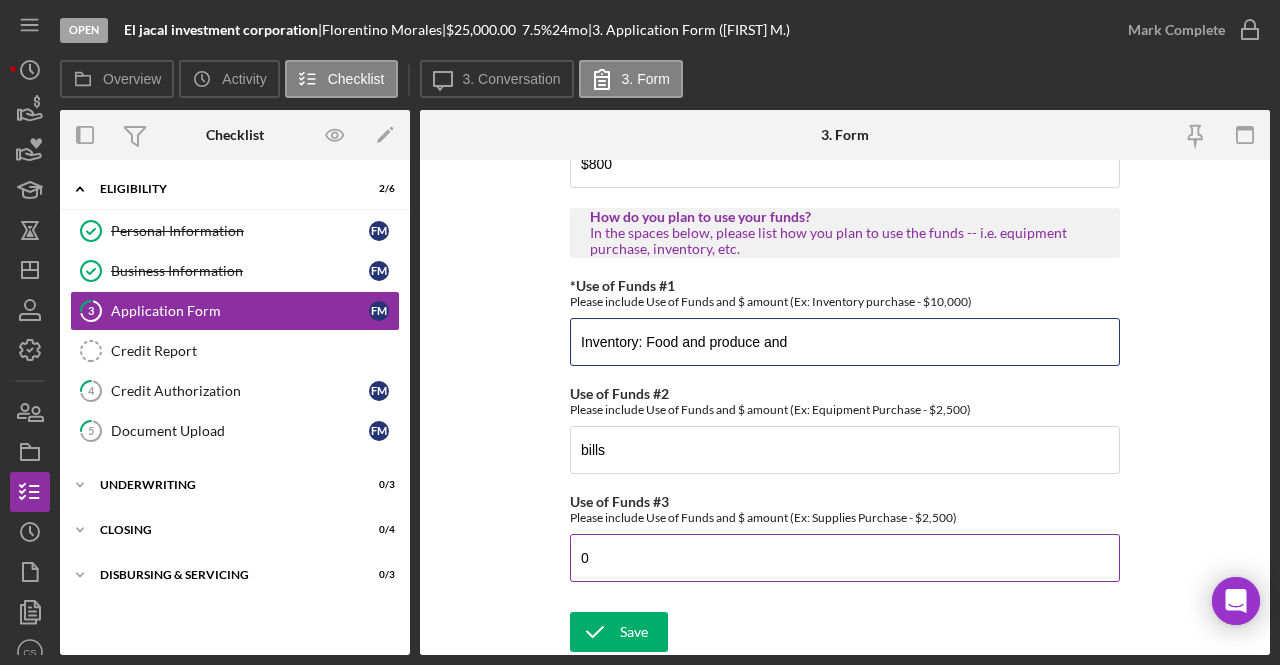 type on "Inventory: Food and produce and" 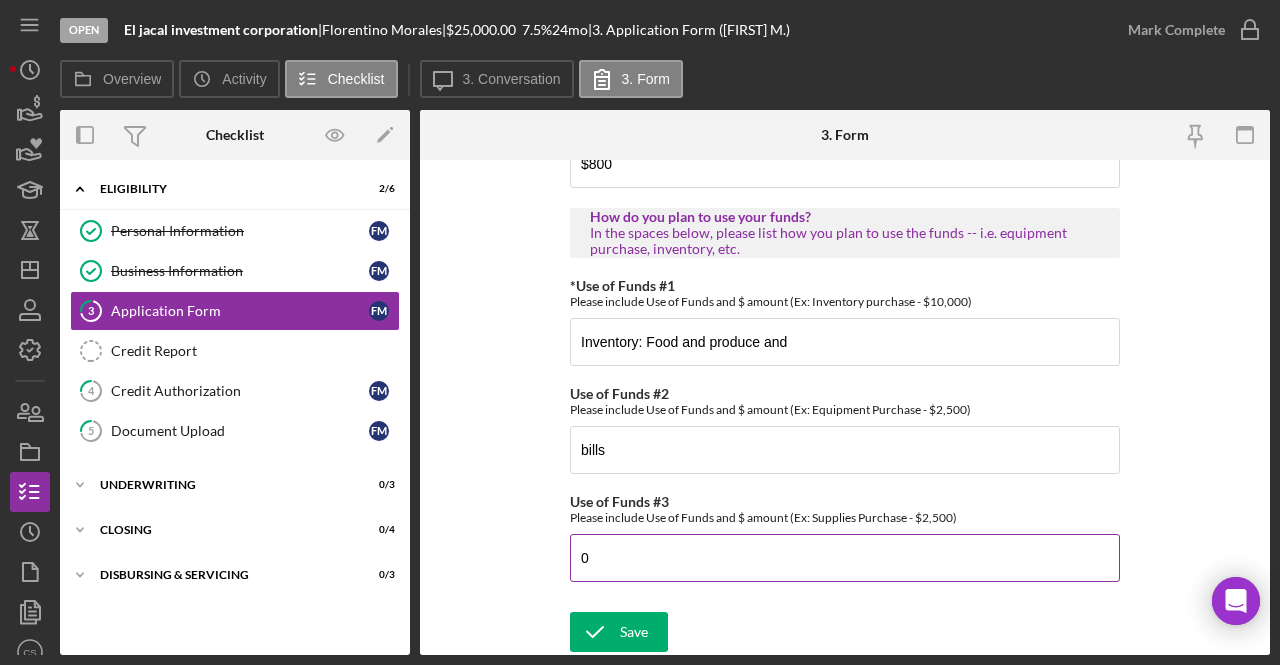 click on "0" at bounding box center [845, 558] 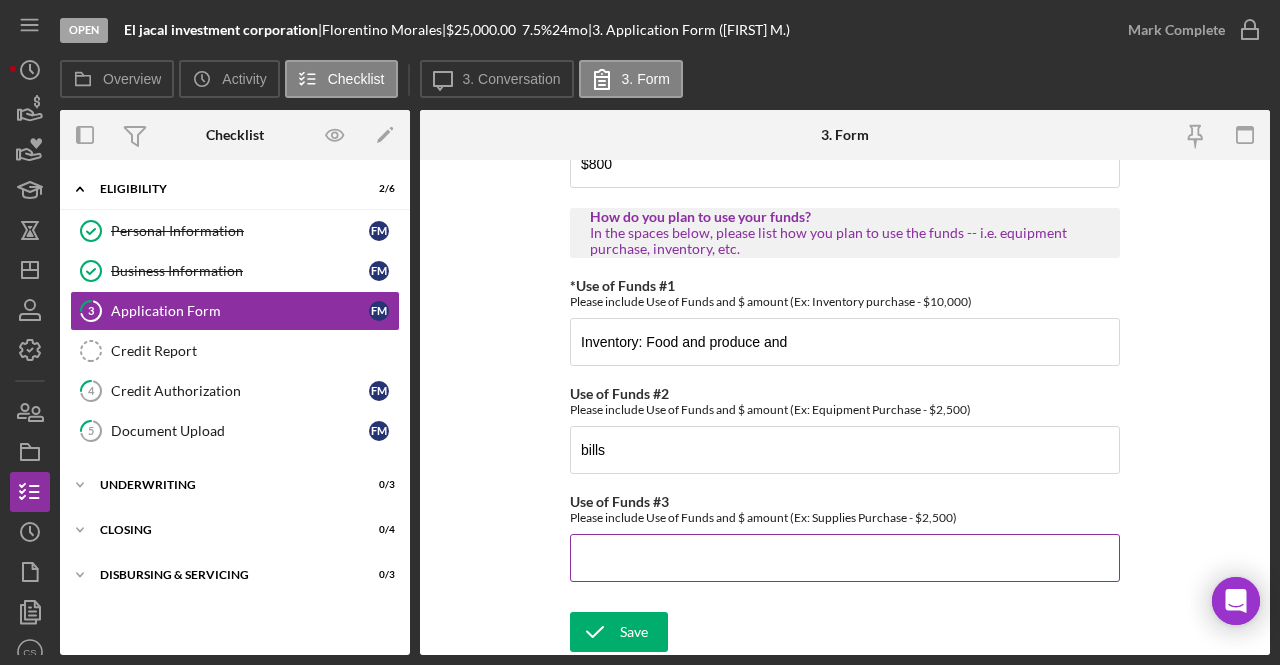 paste on "payroll" 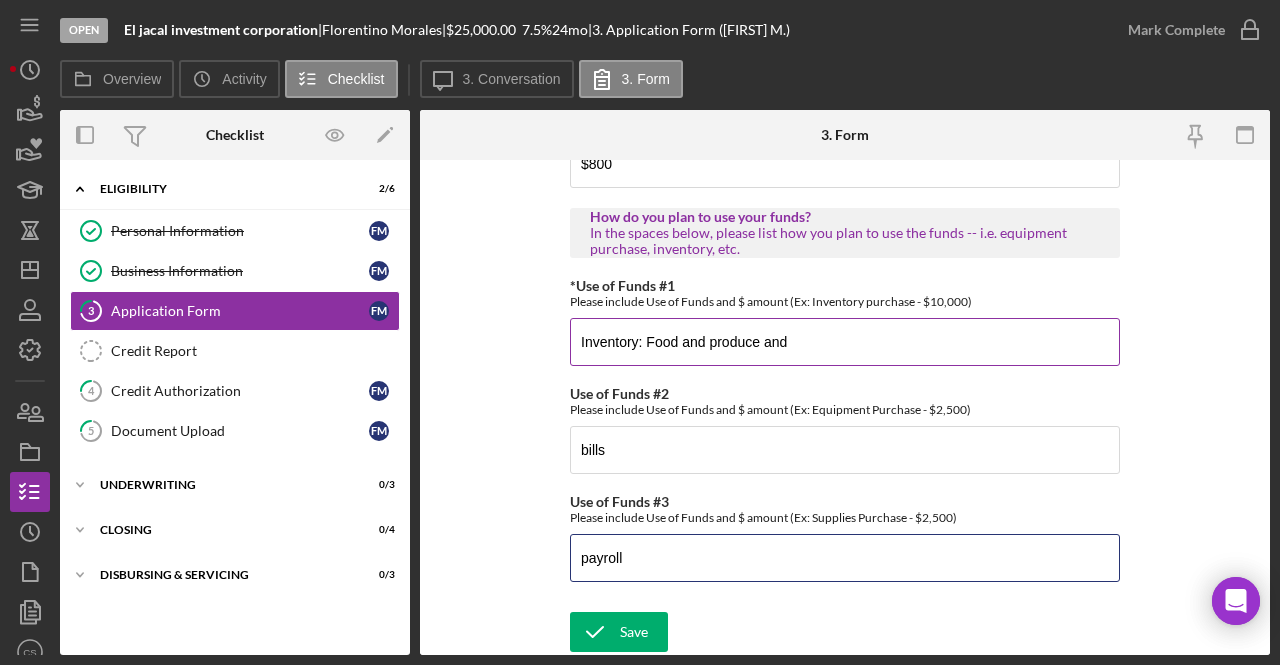 type on "payroll" 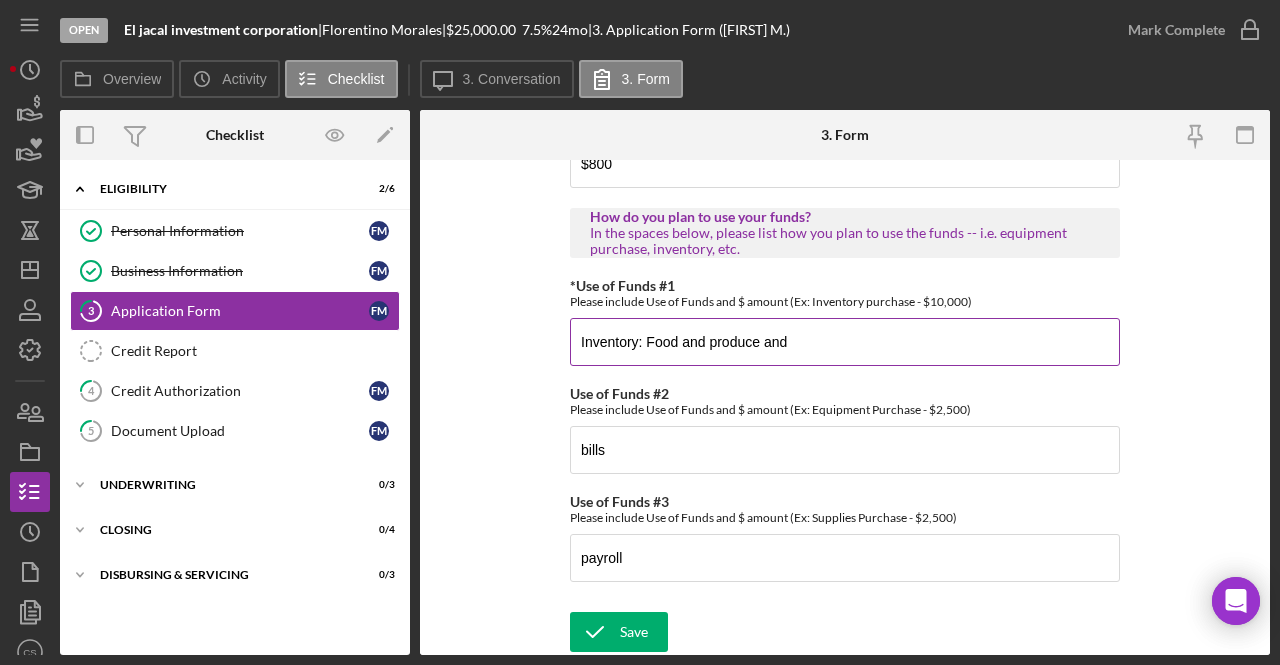 click on "Inventory: Food and produce and" at bounding box center (845, 342) 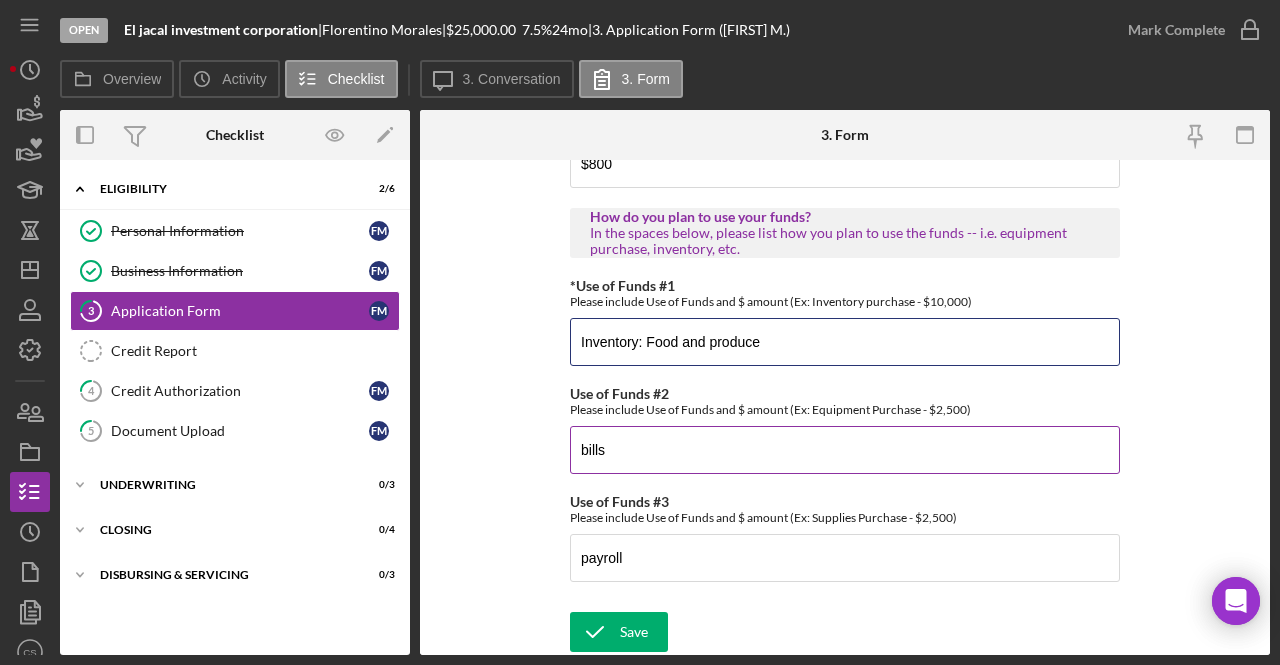 type on "Inventory: Food and produce" 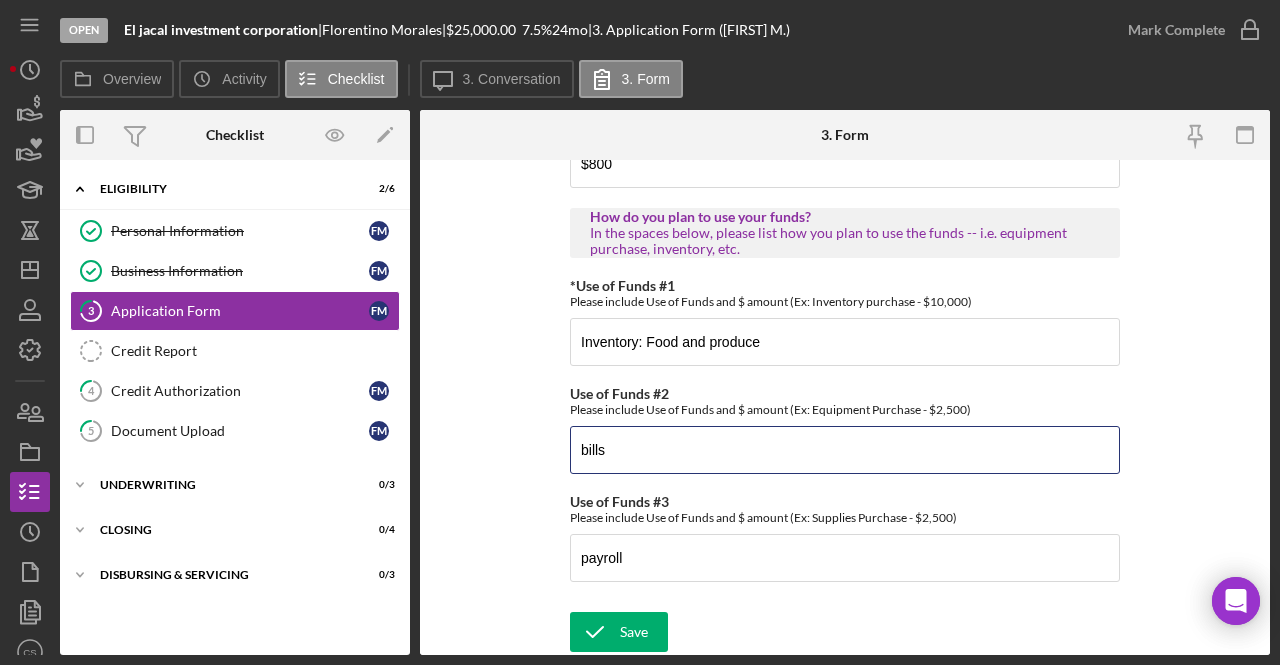 drag, startPoint x: 624, startPoint y: 452, endPoint x: 508, endPoint y: 446, distance: 116.15507 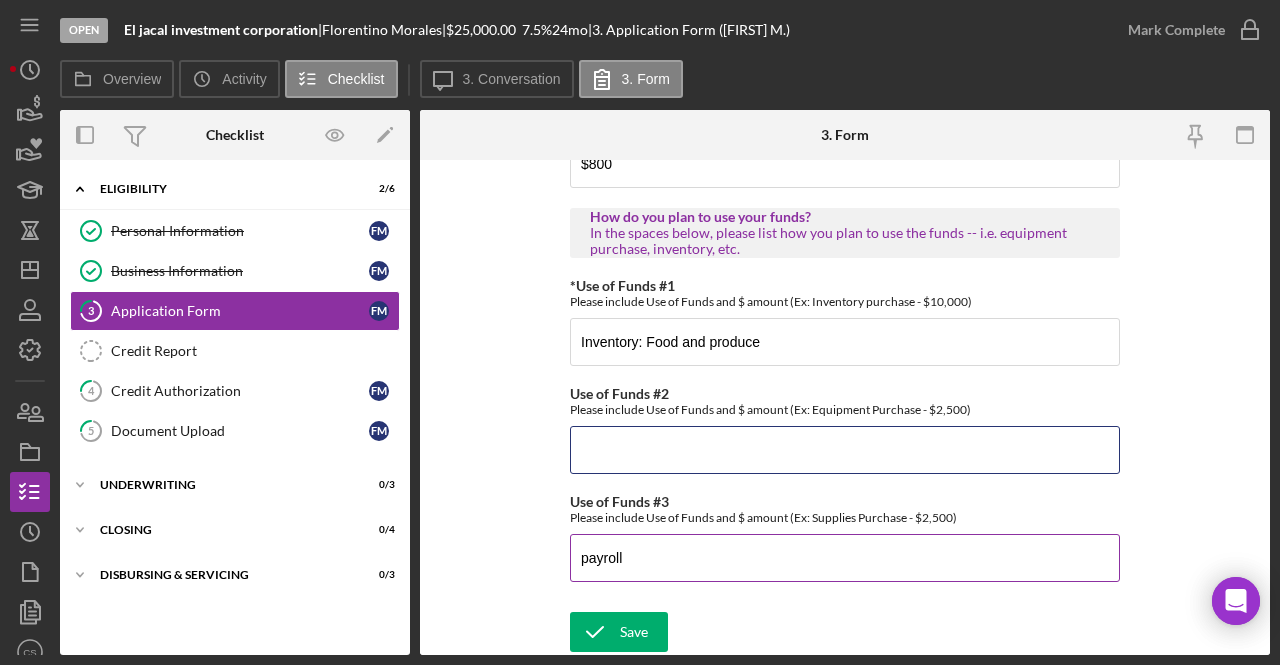 type 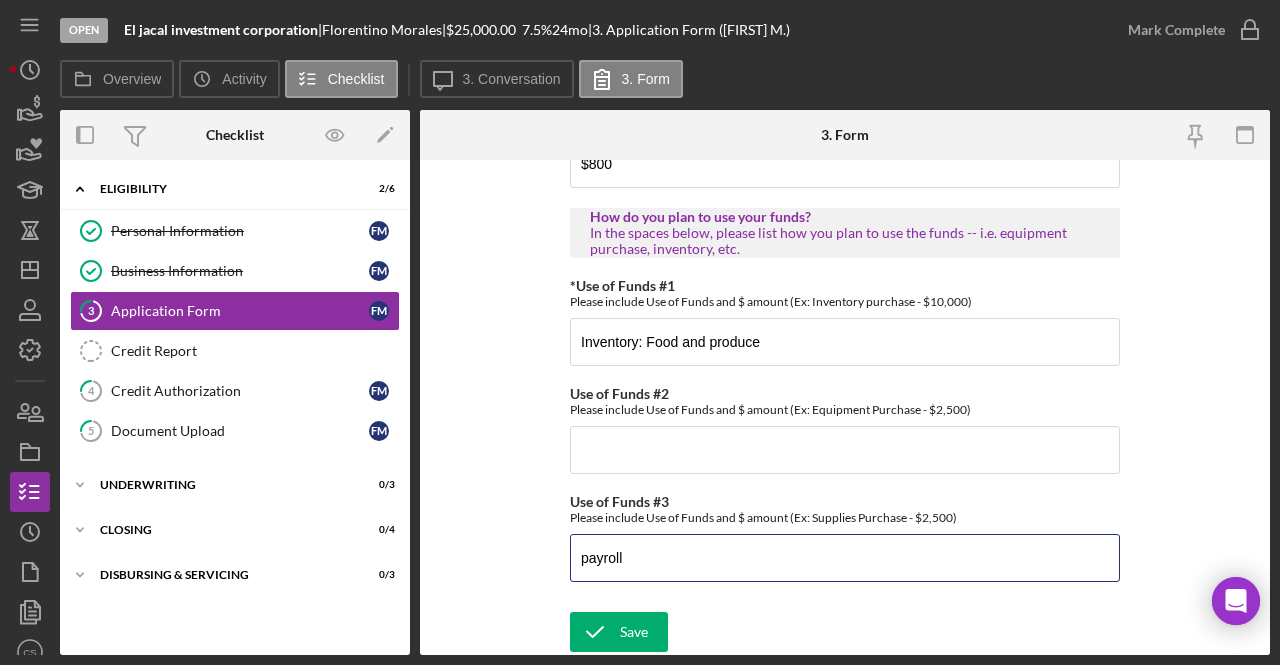 drag, startPoint x: 650, startPoint y: 559, endPoint x: 452, endPoint y: 571, distance: 198.3633 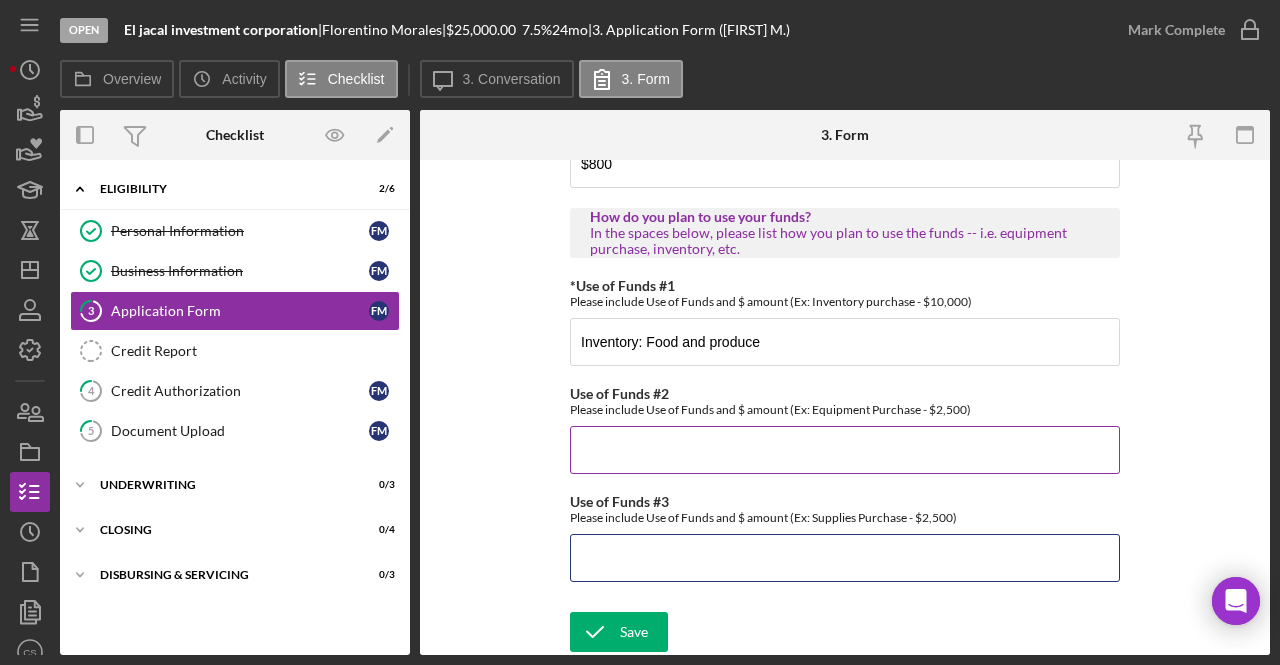 type 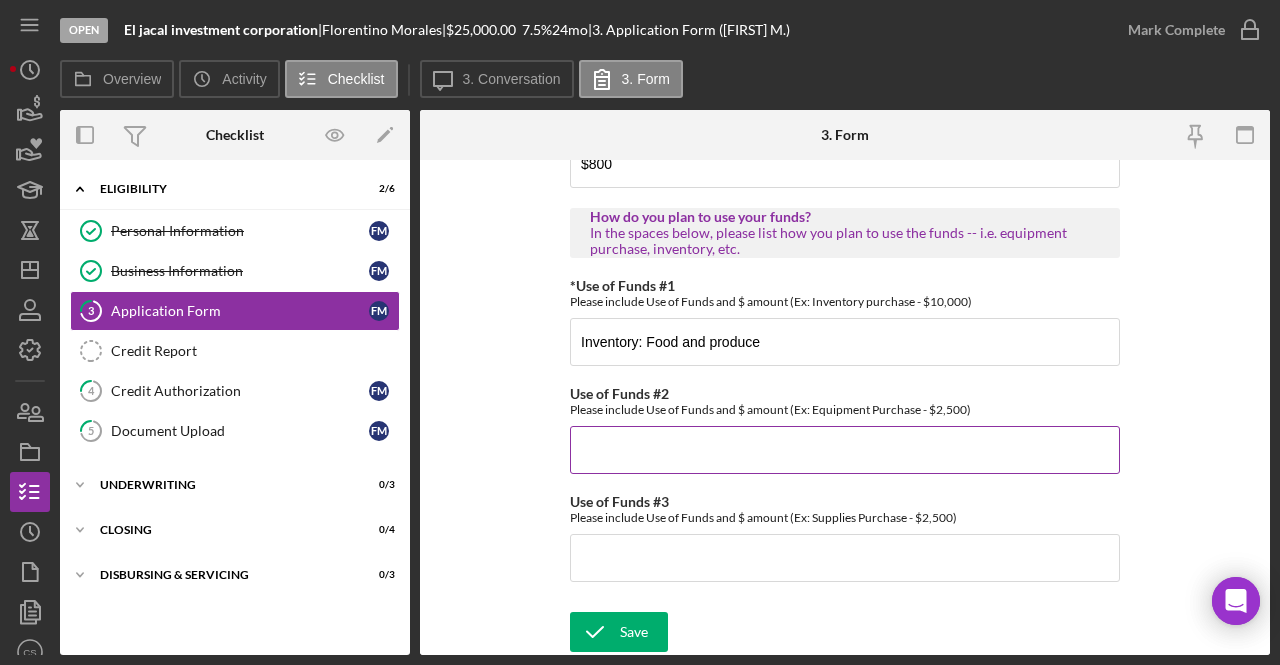 click on "Use of Funds #2" at bounding box center (845, 450) 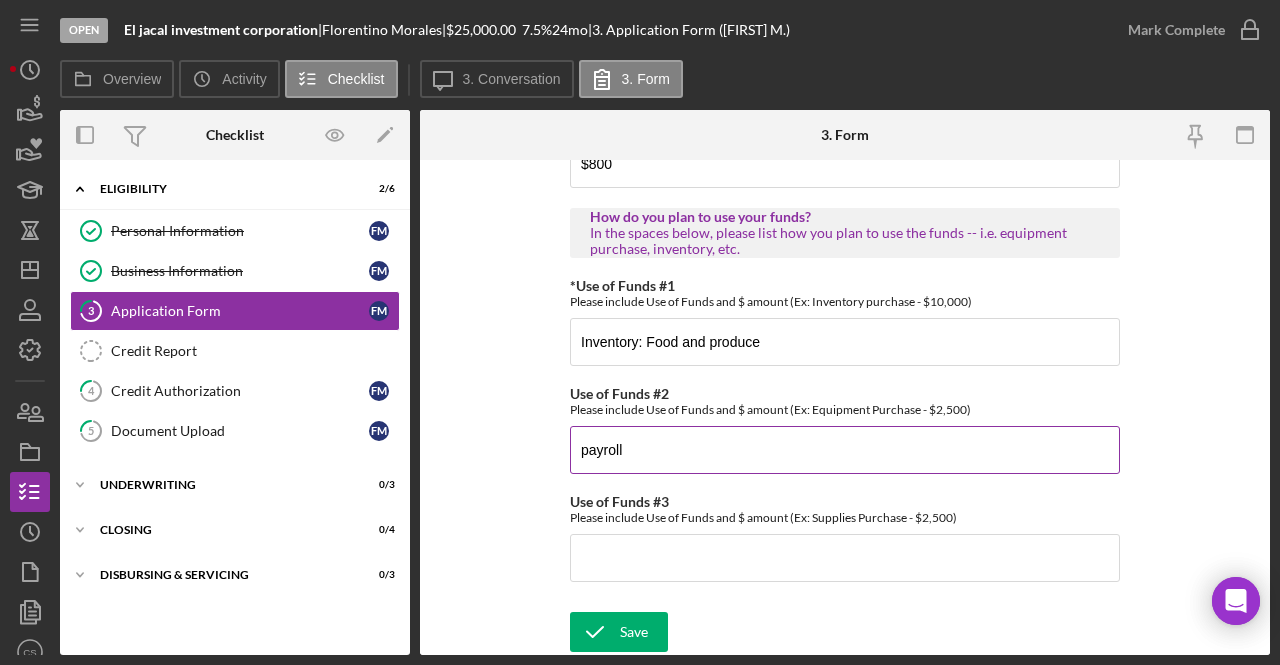 click on "payroll" at bounding box center [845, 450] 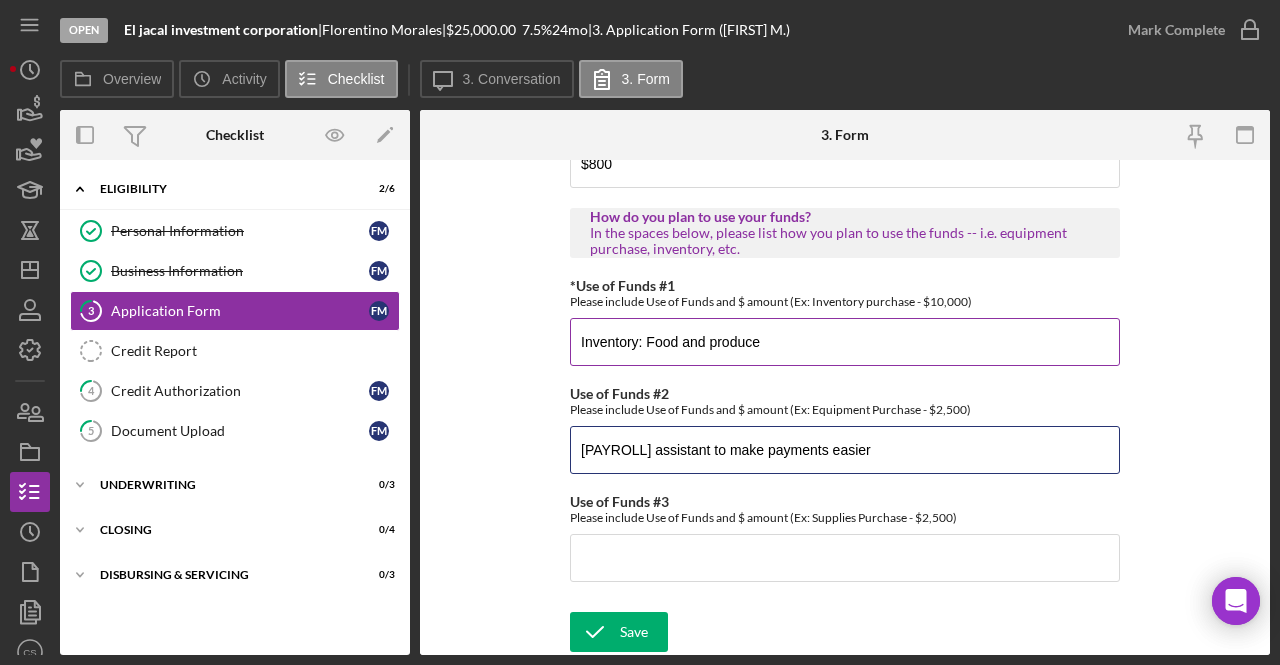 type on "[PAYROLL] assistant to make payments easier" 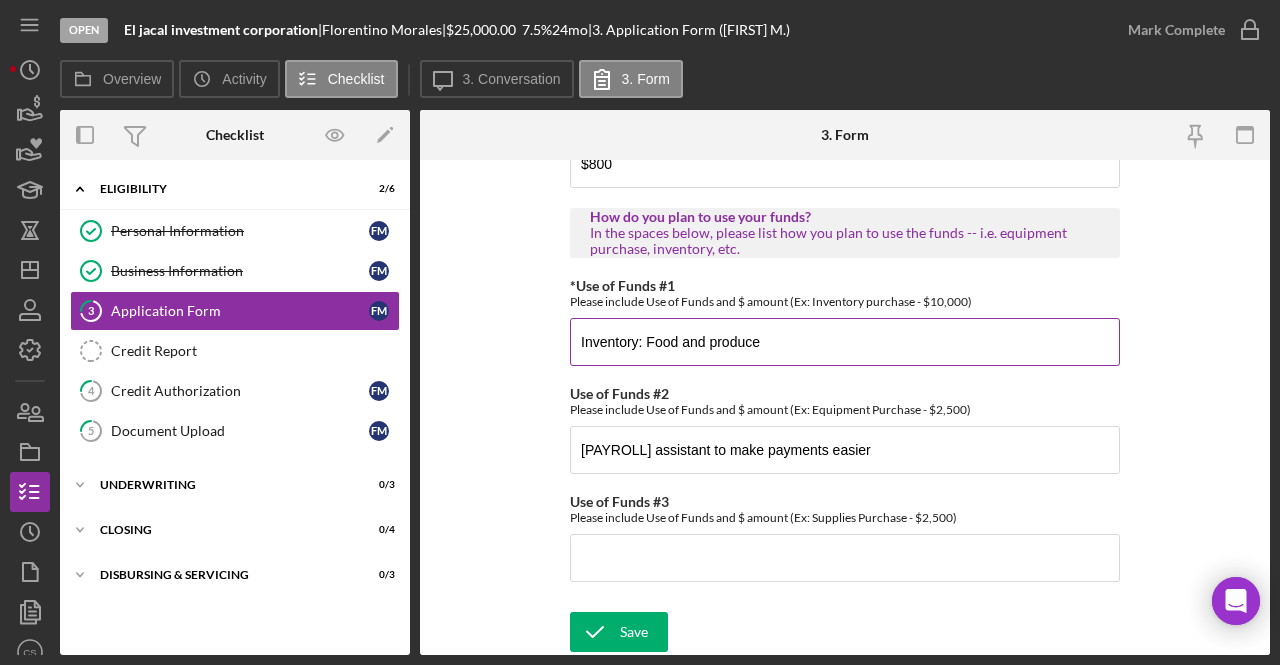 click on "Inventory: Food and produce" at bounding box center (845, 342) 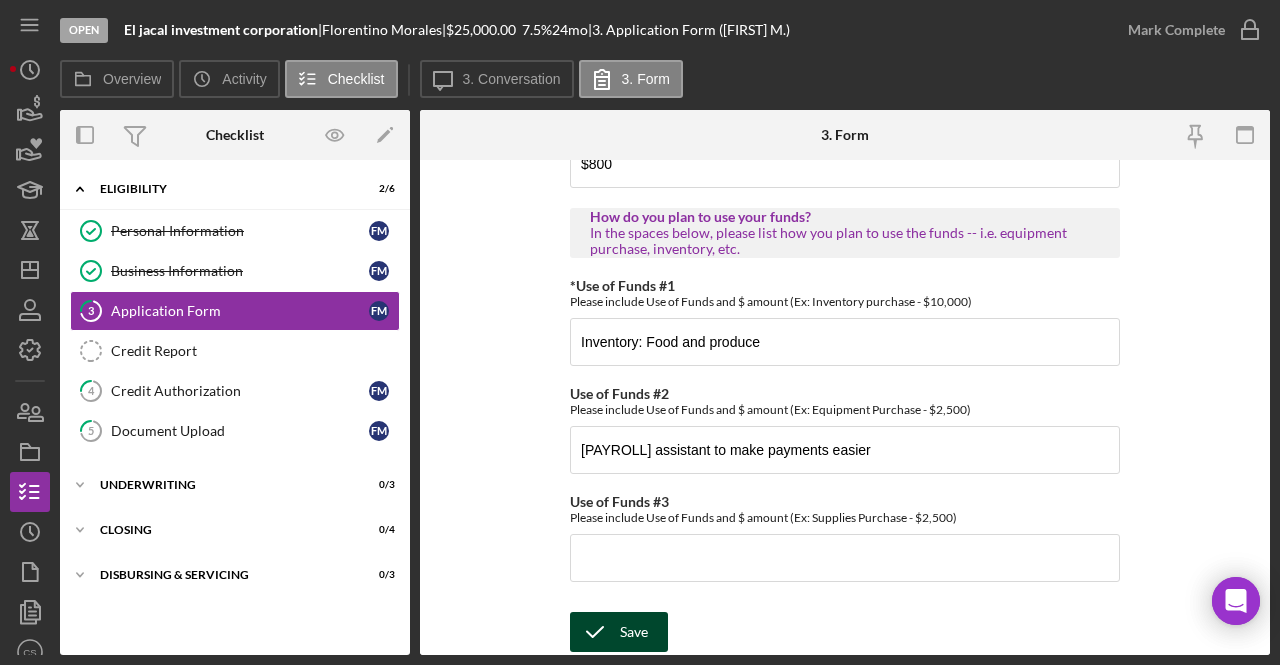 click on "Save" at bounding box center [634, 632] 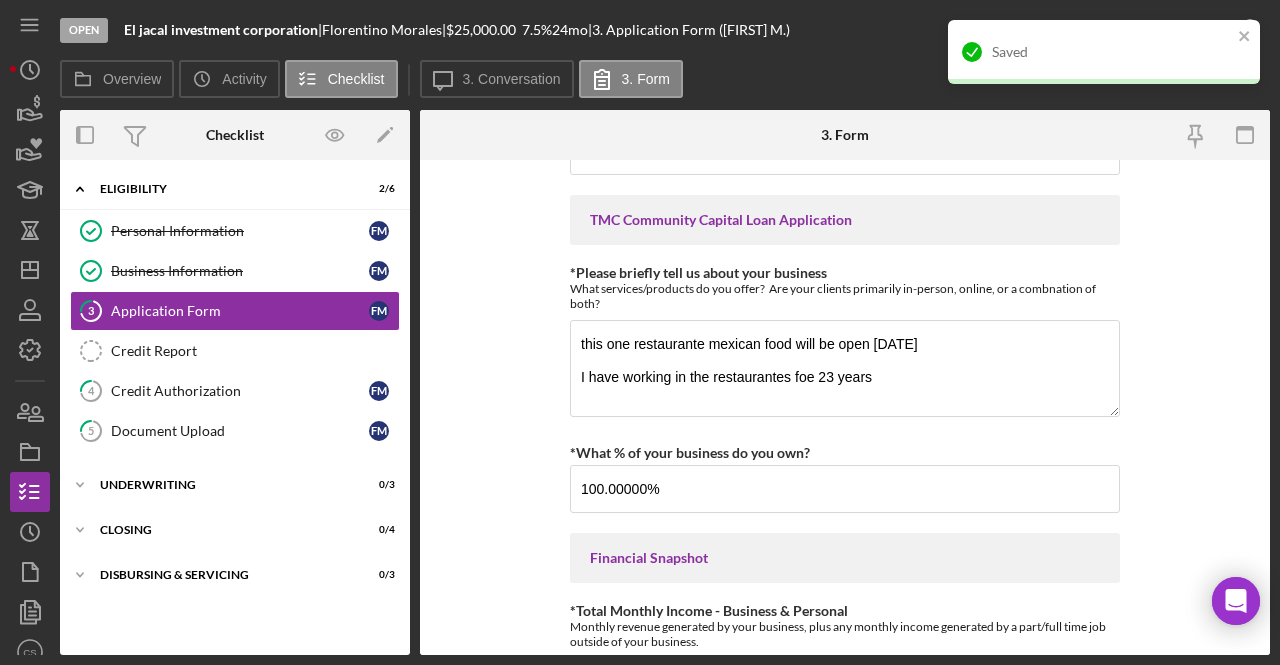 scroll, scrollTop: 0, scrollLeft: 0, axis: both 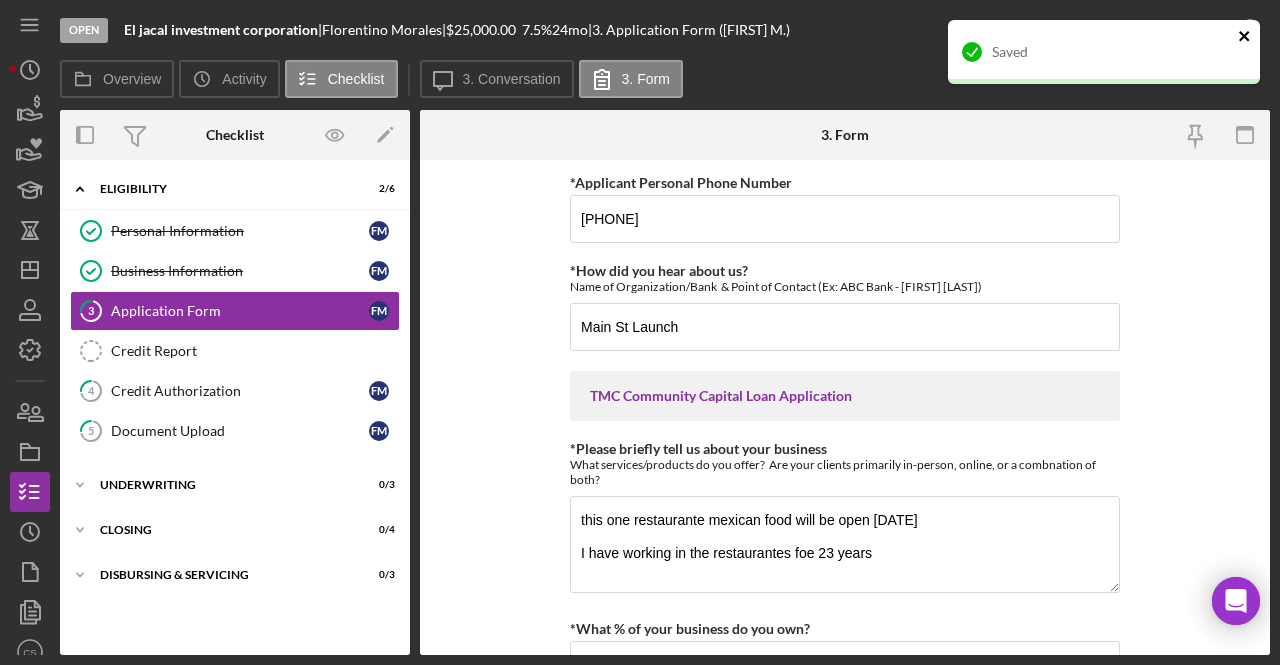 click 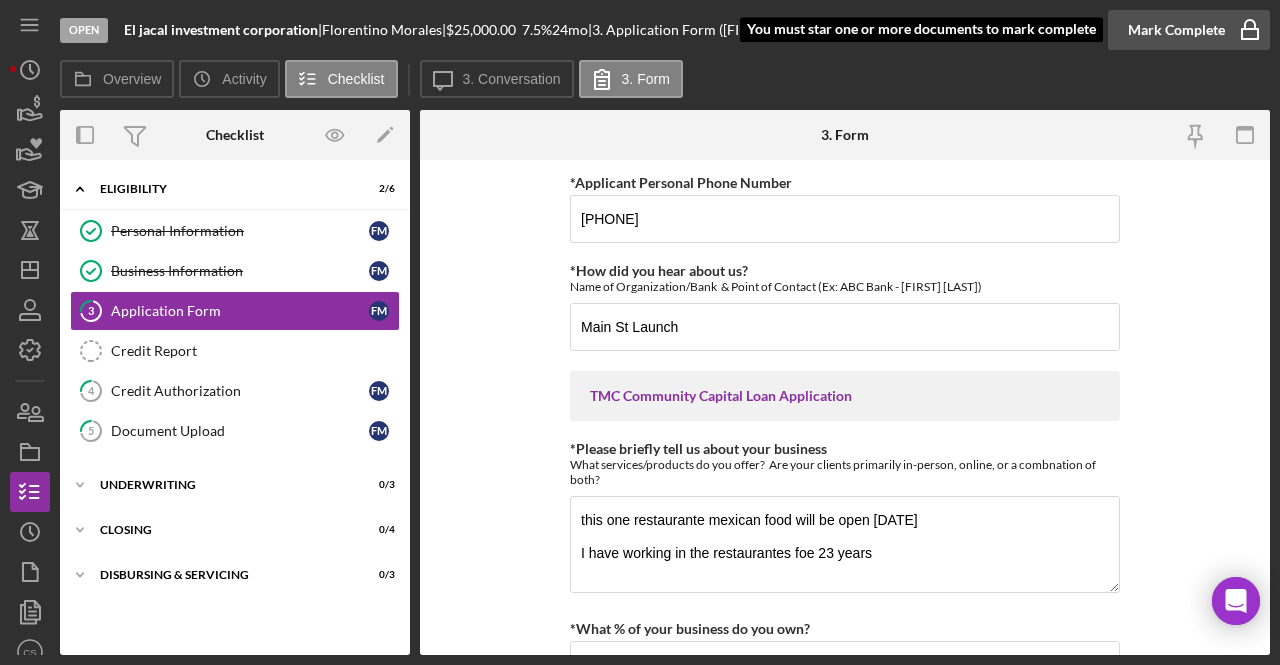 click 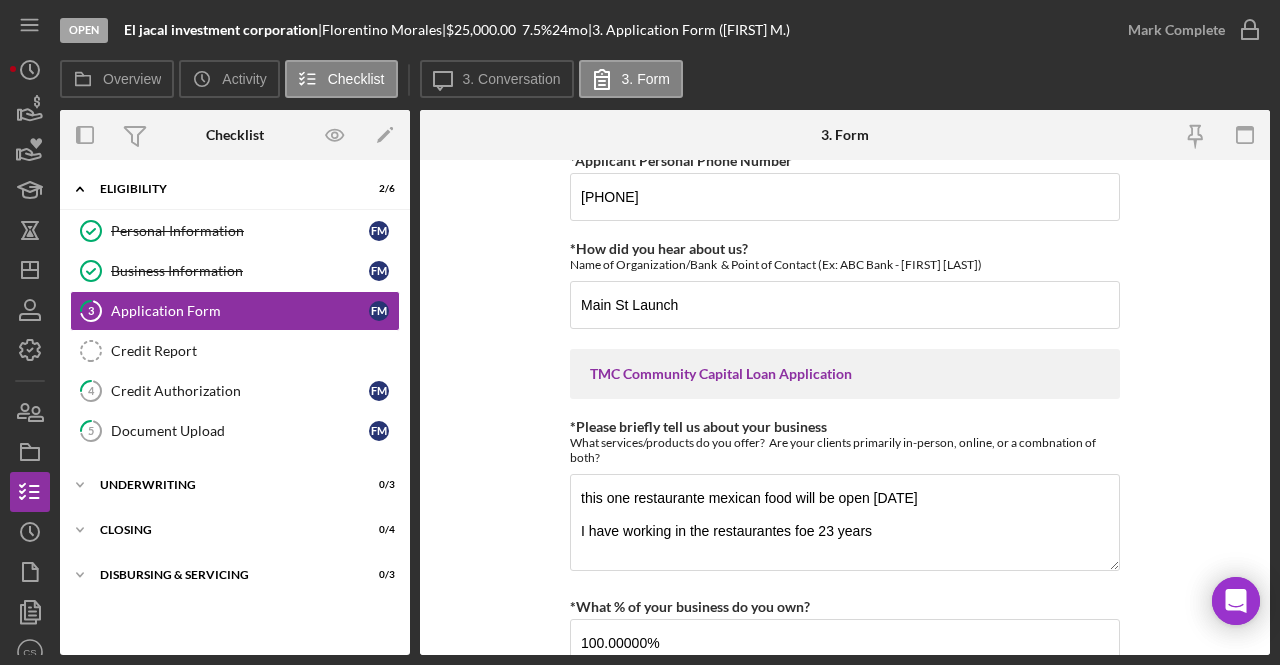 scroll, scrollTop: 0, scrollLeft: 0, axis: both 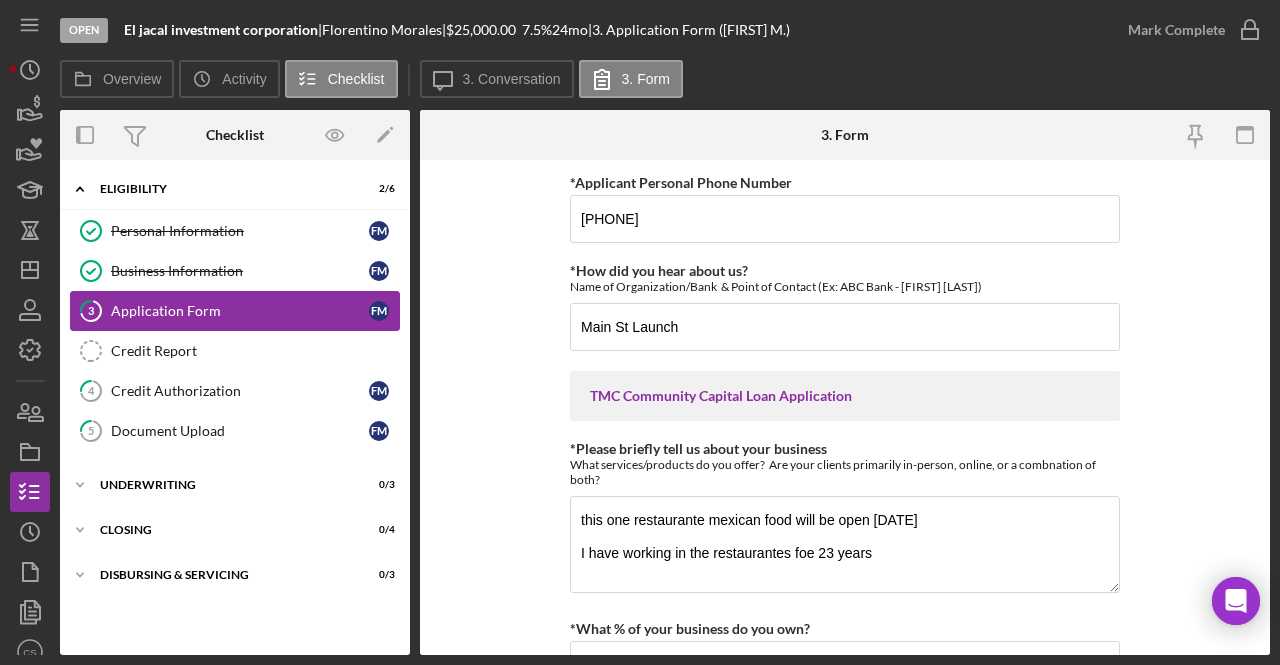 click on "Application Form" at bounding box center (240, 311) 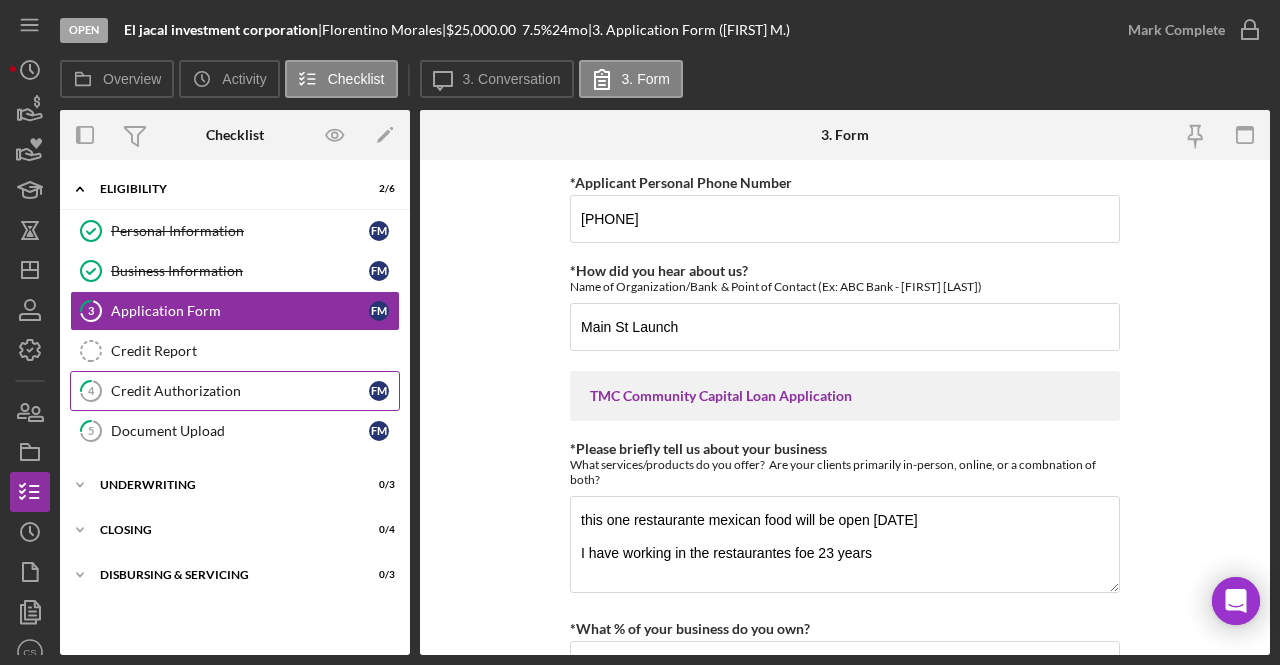 click on "Credit Authorization" at bounding box center [240, 391] 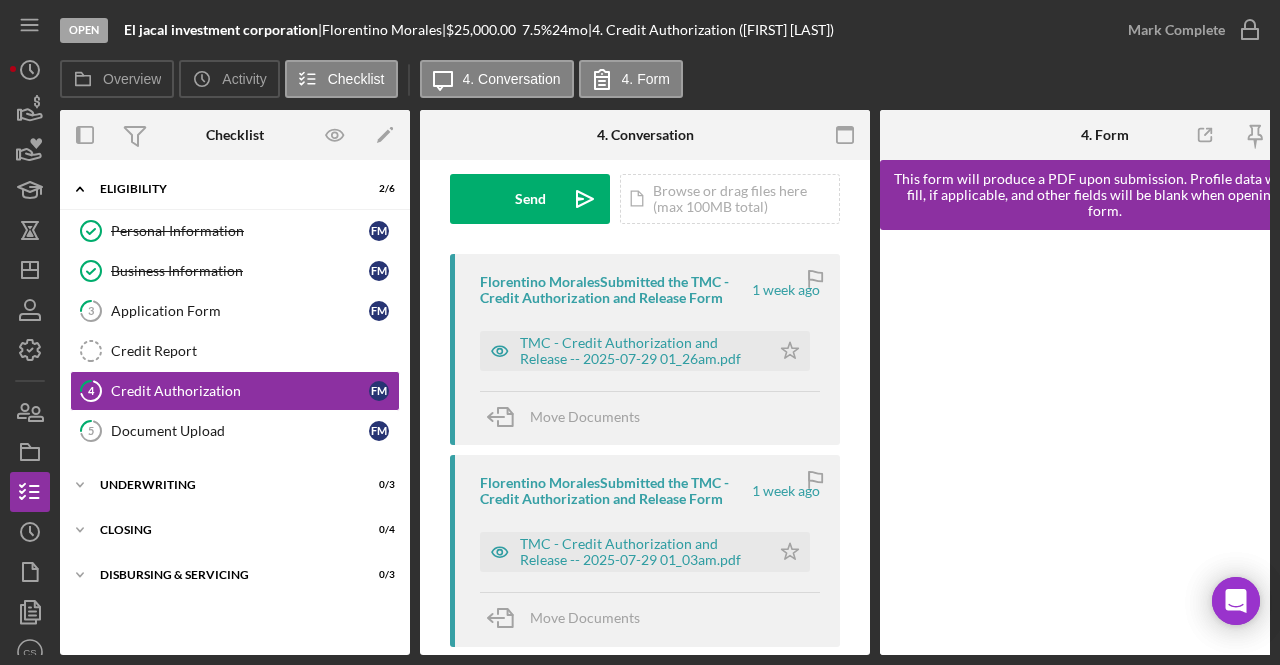 scroll, scrollTop: 300, scrollLeft: 0, axis: vertical 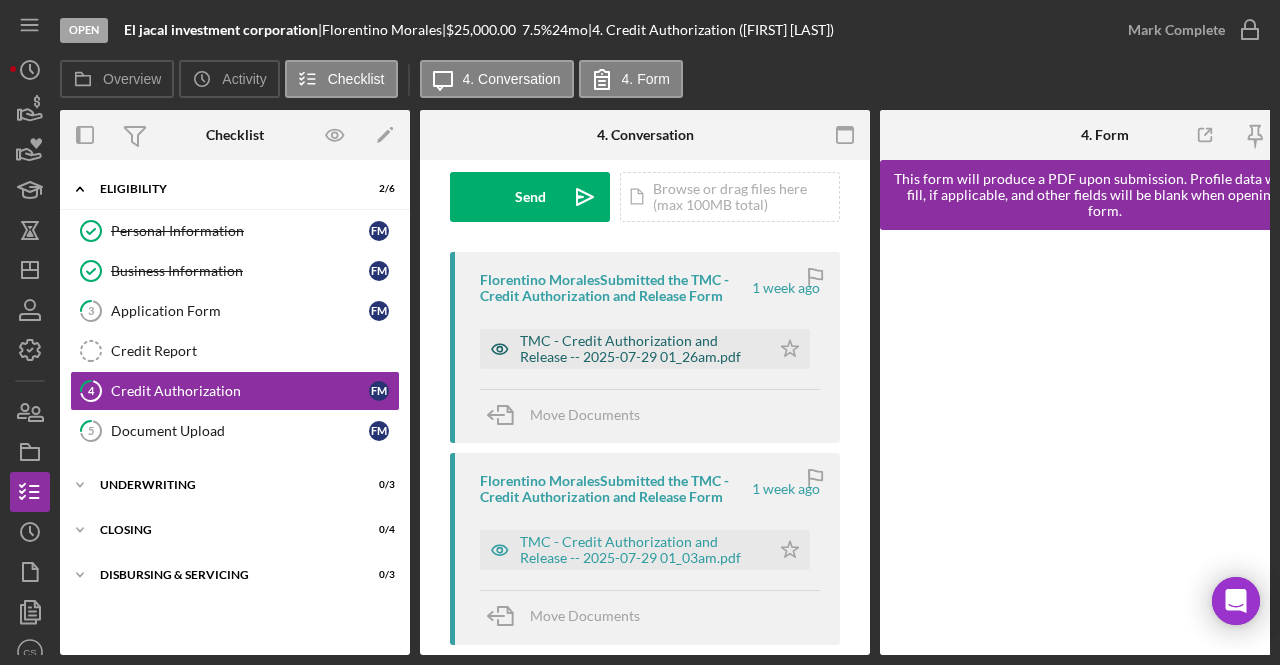 click on "TMC - Credit Authorization and Release -- 2025-07-29 01_26am.pdf" at bounding box center [640, 349] 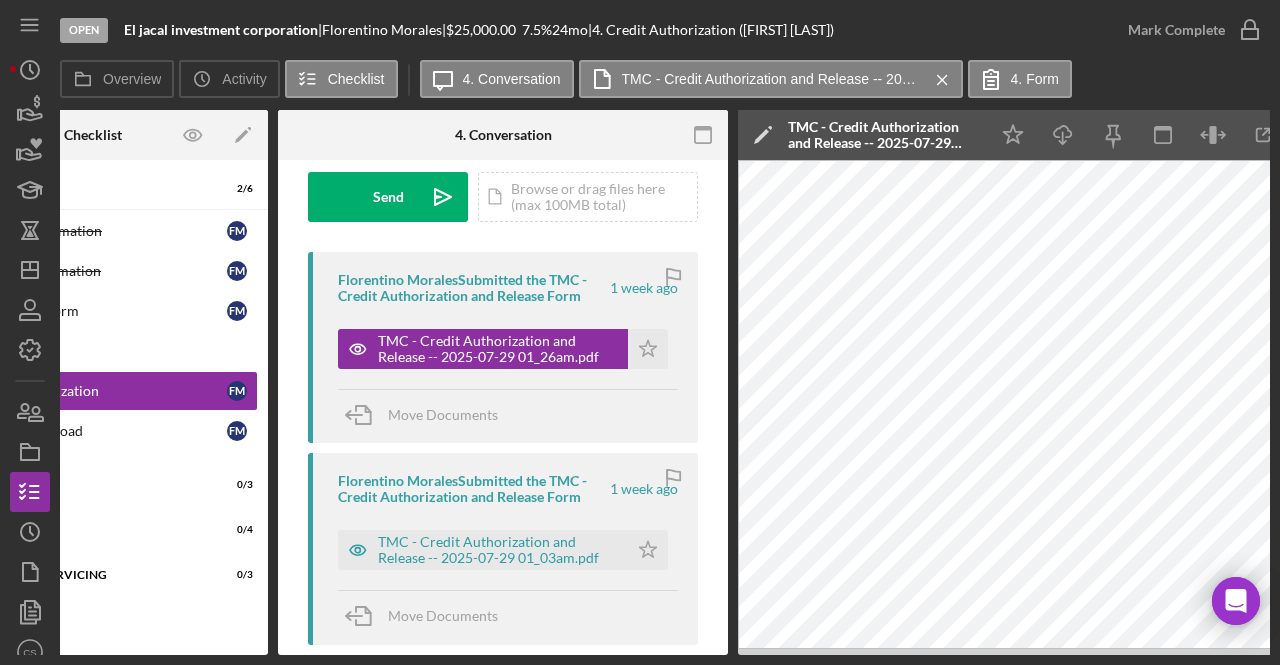 scroll, scrollTop: 0, scrollLeft: 142, axis: horizontal 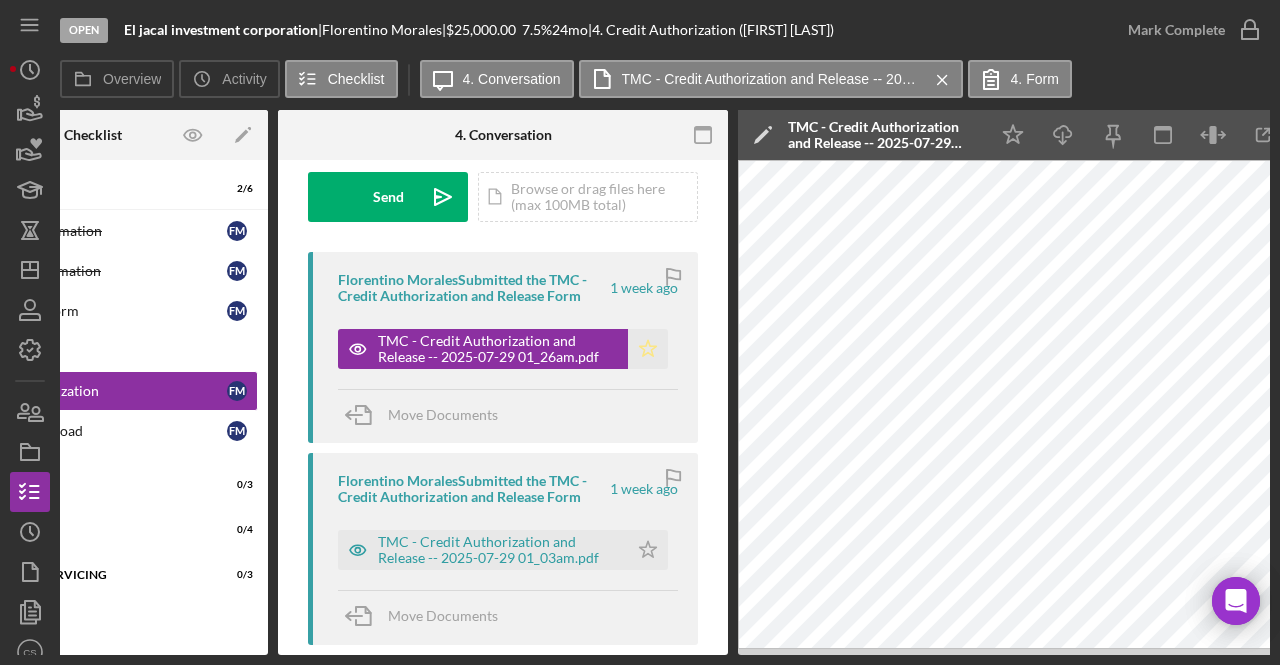 click on "Icon/Star" 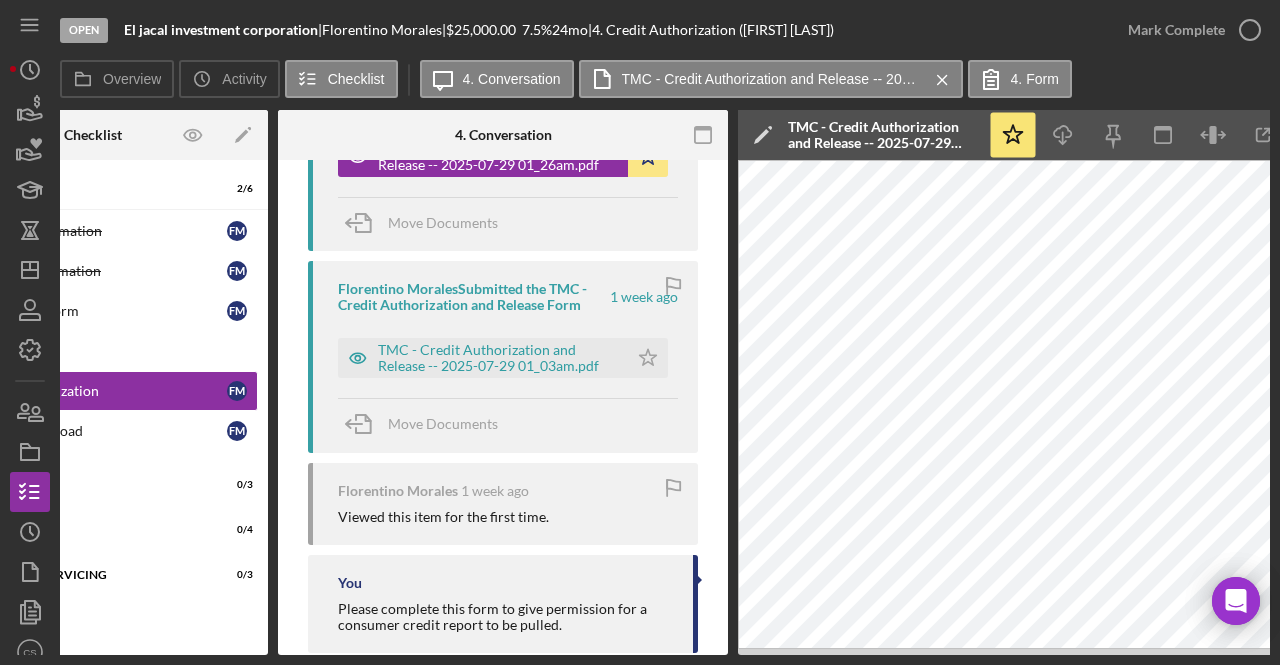 scroll, scrollTop: 493, scrollLeft: 0, axis: vertical 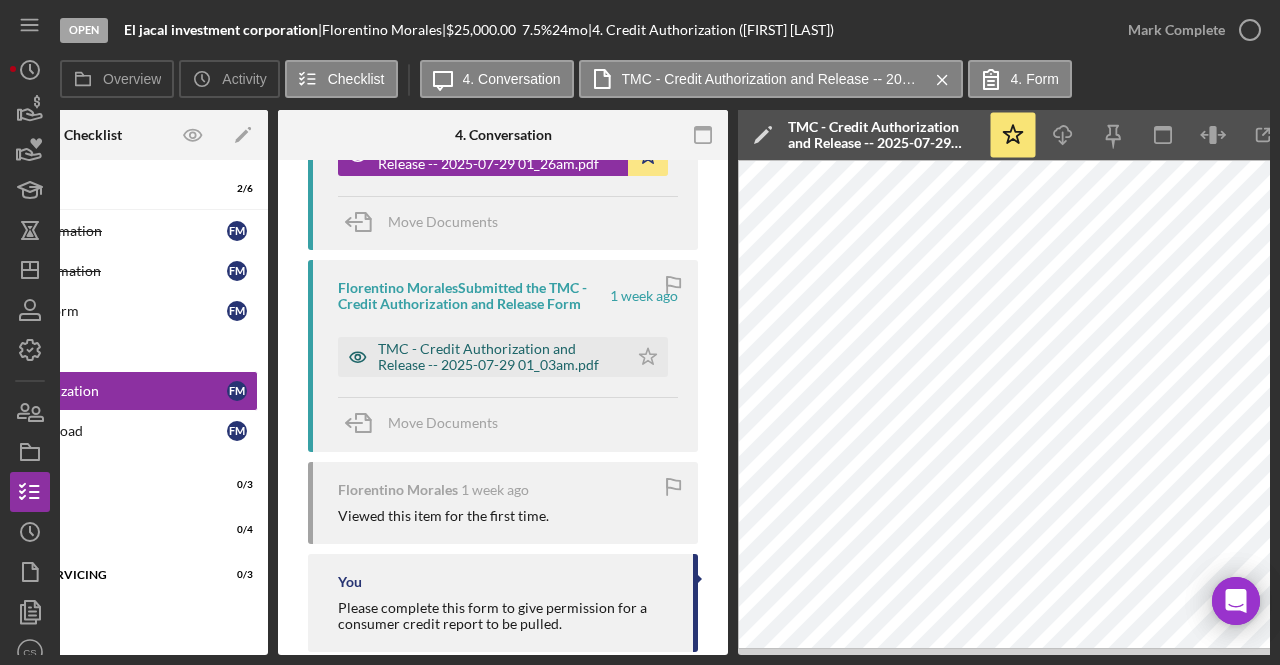 click on "TMC - Credit Authorization and Release -- 2025-07-29 01_03am.pdf" at bounding box center (498, 357) 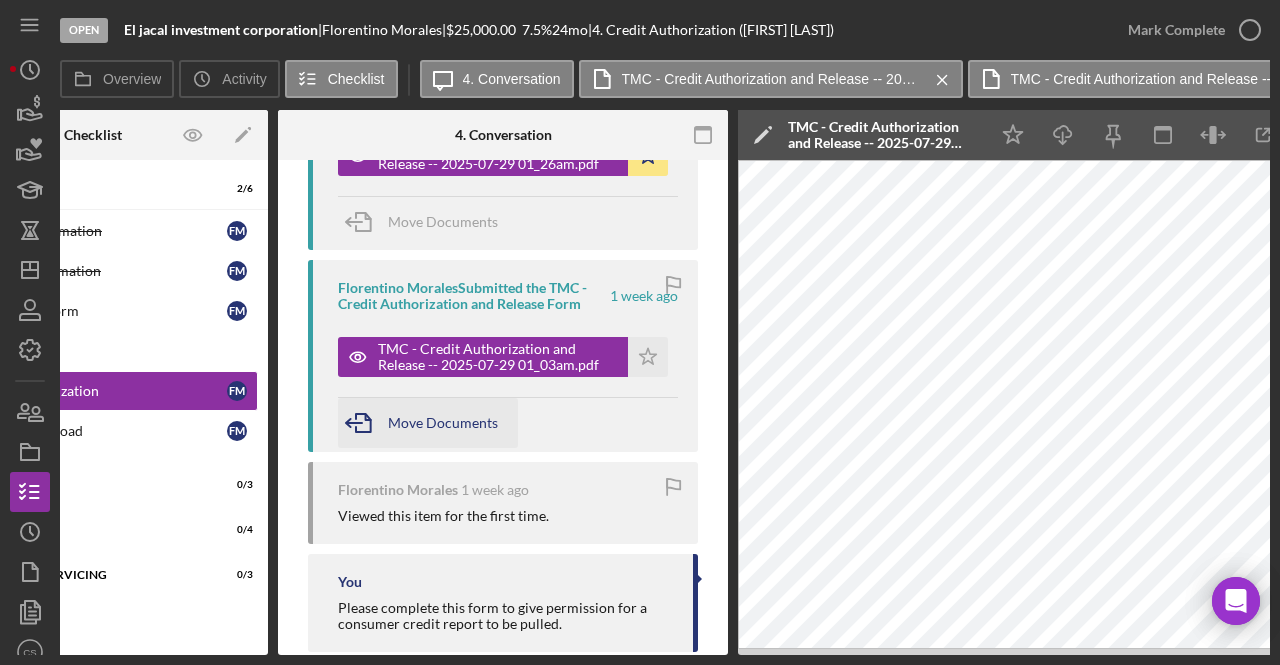 scroll, scrollTop: 0, scrollLeft: 0, axis: both 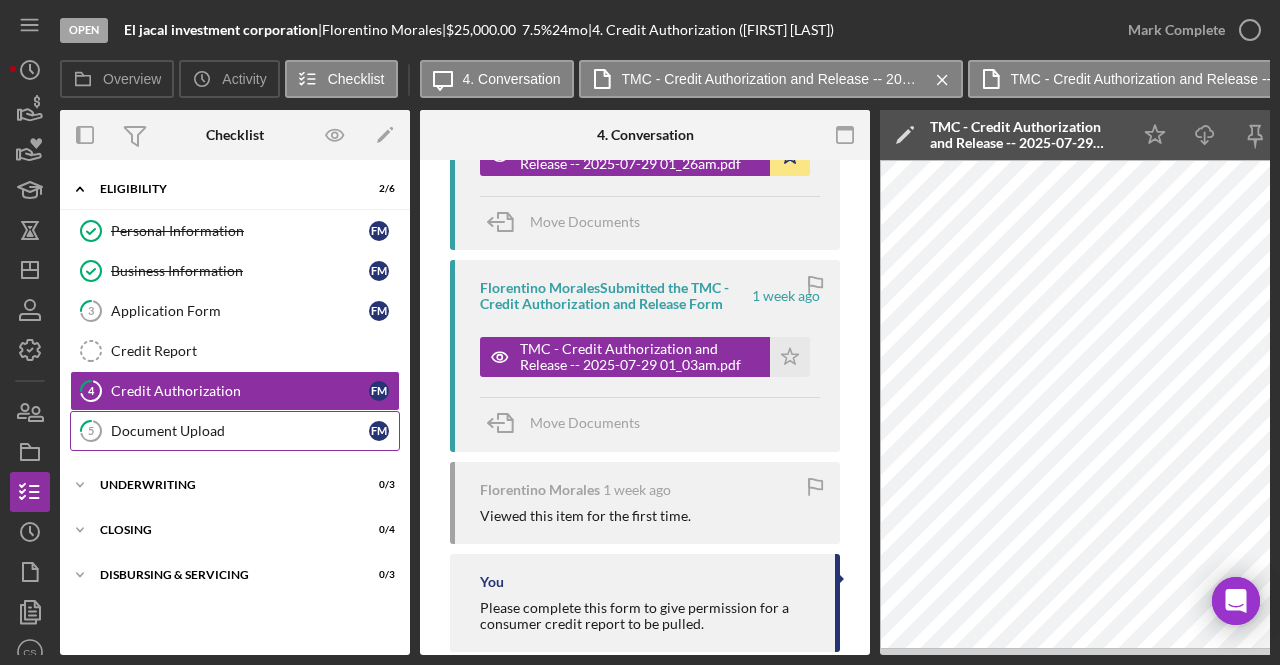 click on "5 Document Upload F M" at bounding box center [235, 431] 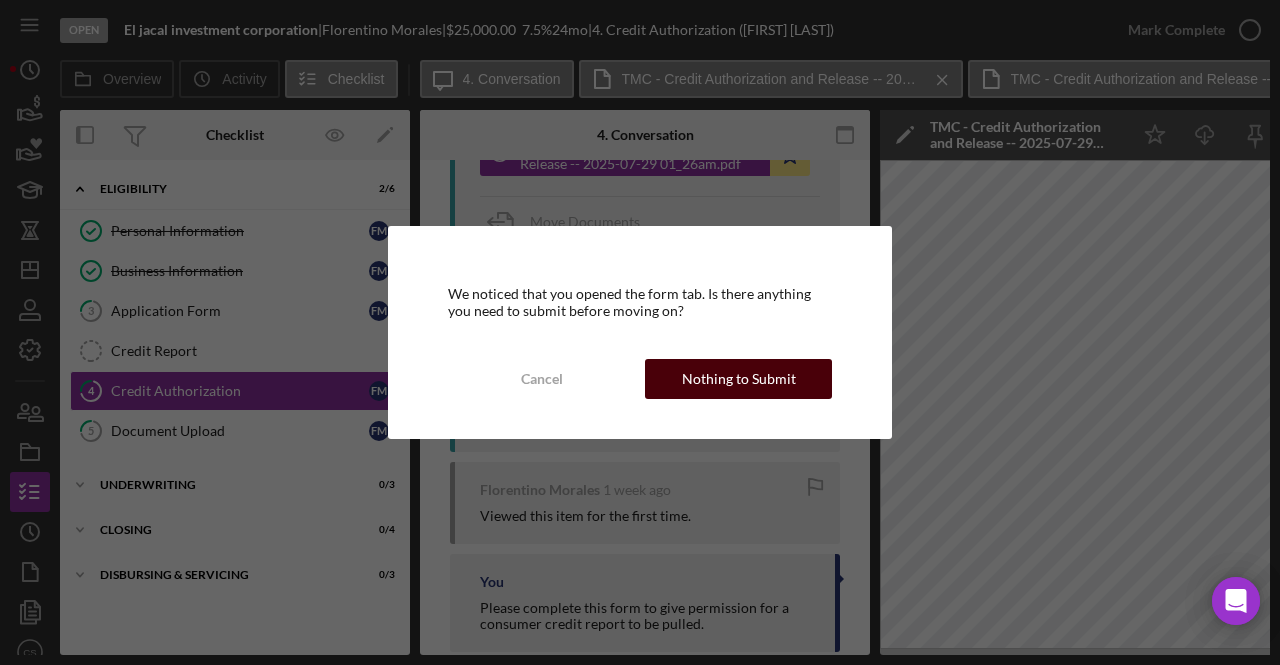 click on "Nothing to Submit" at bounding box center (739, 379) 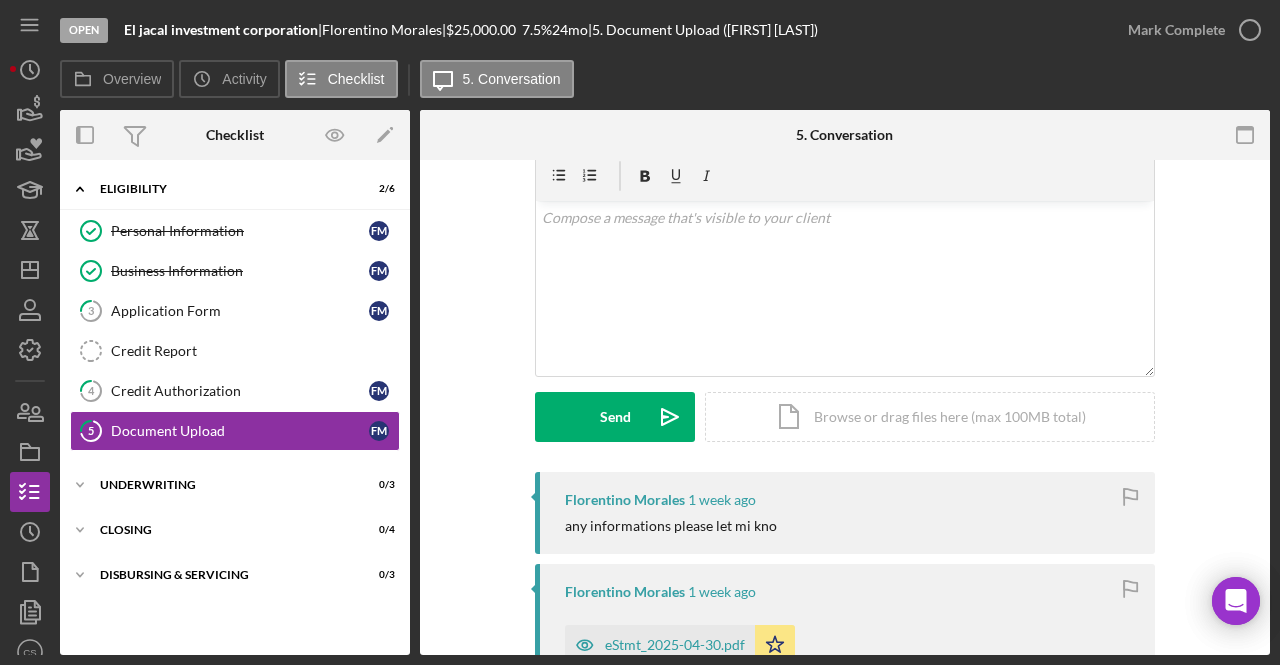 scroll, scrollTop: 0, scrollLeft: 0, axis: both 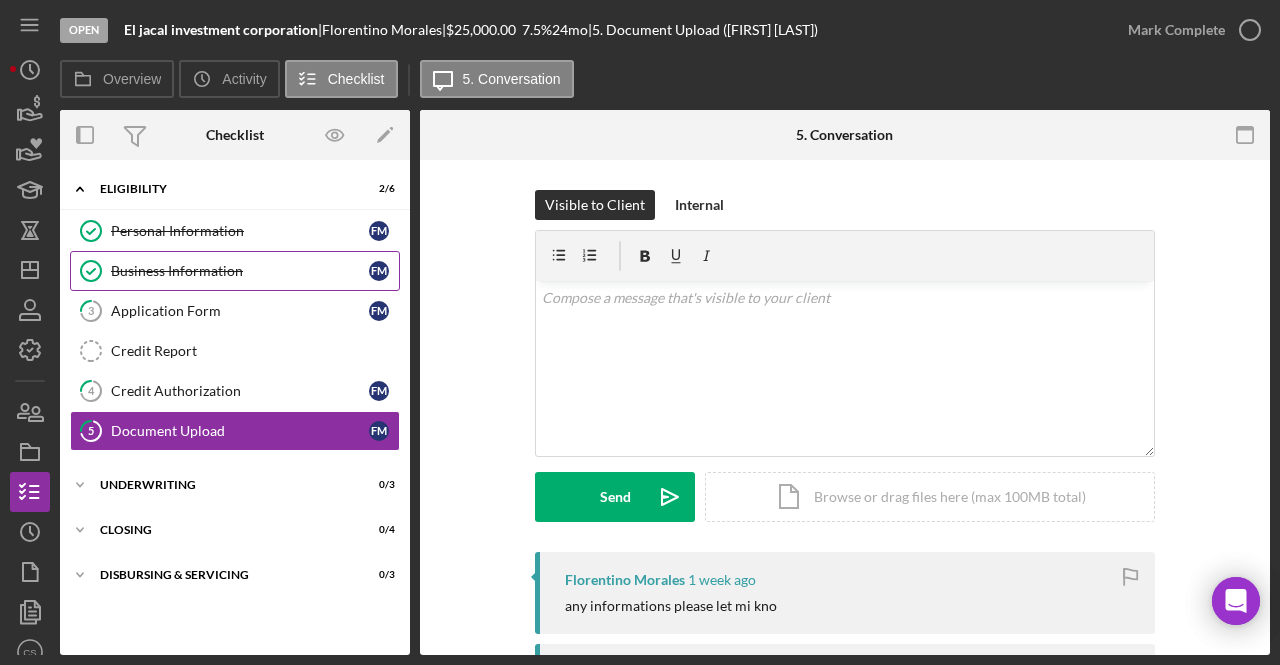 click on "Business Information" at bounding box center [240, 271] 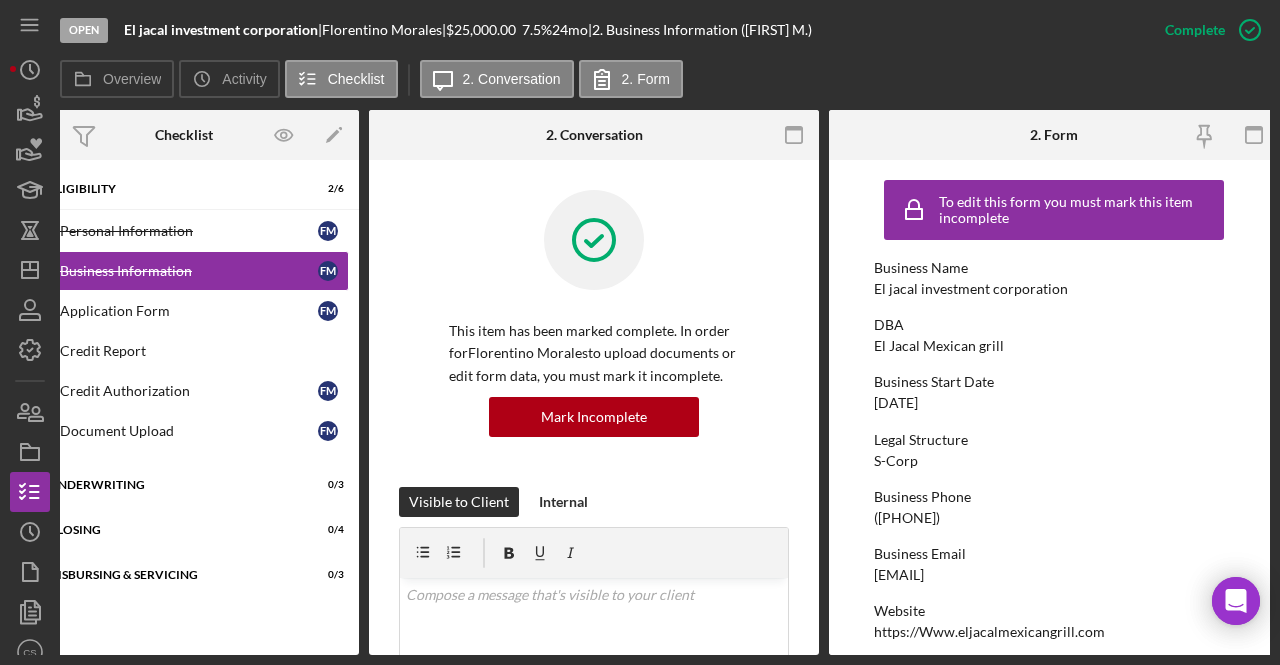 scroll, scrollTop: 0, scrollLeft: 0, axis: both 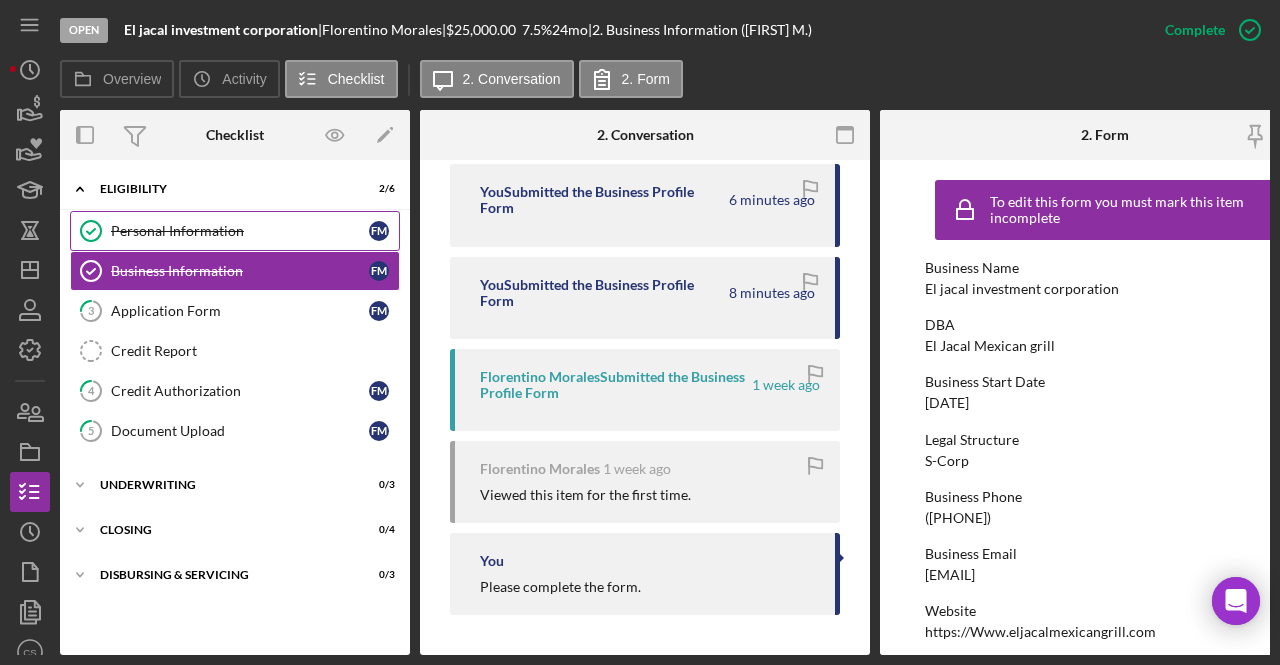 click on "Personal Information" at bounding box center [240, 231] 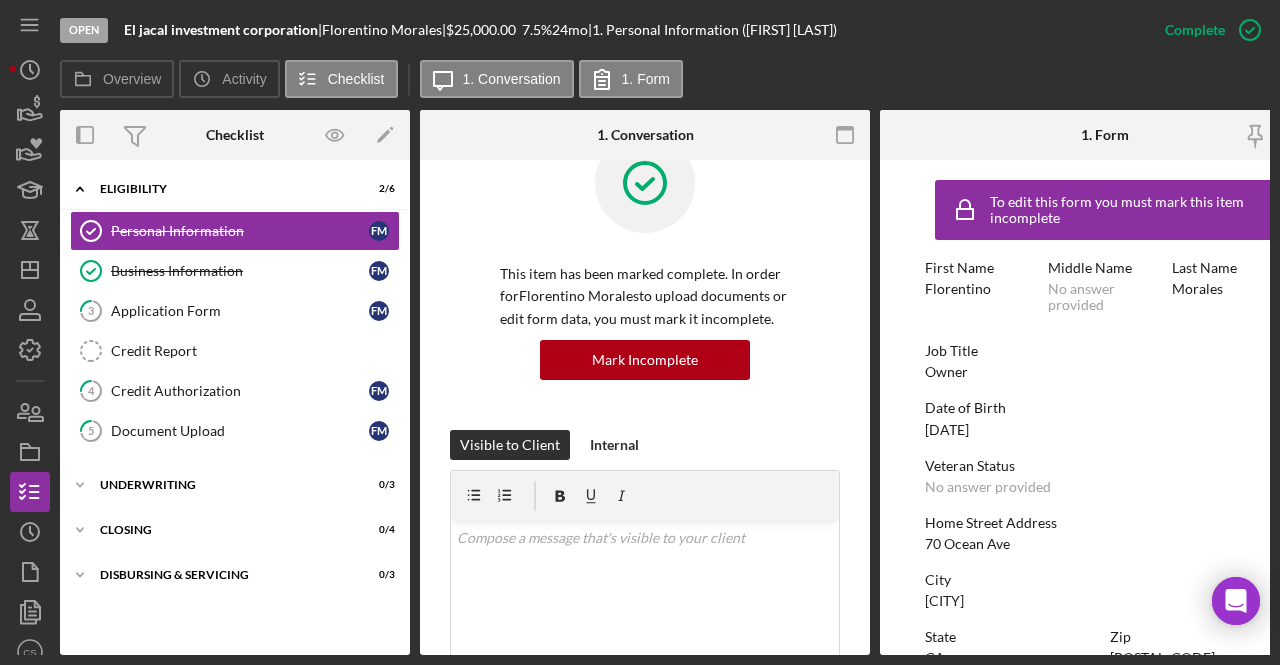 scroll, scrollTop: 0, scrollLeft: 0, axis: both 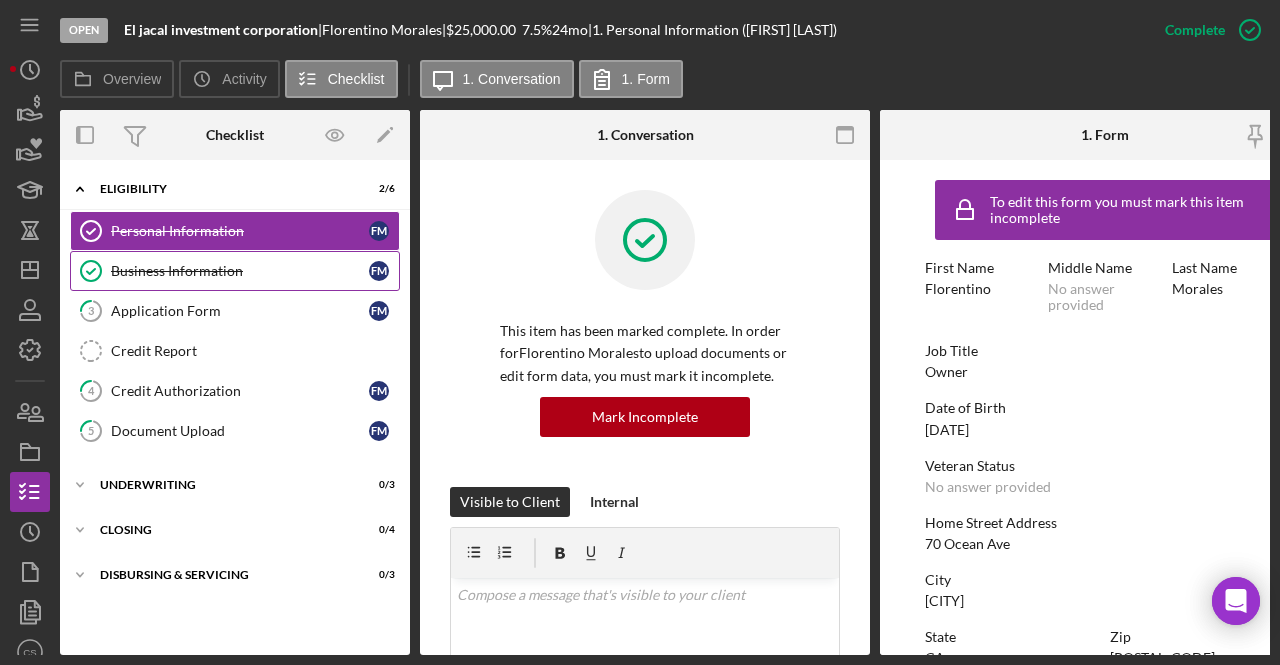 click on "Business Information" at bounding box center [240, 271] 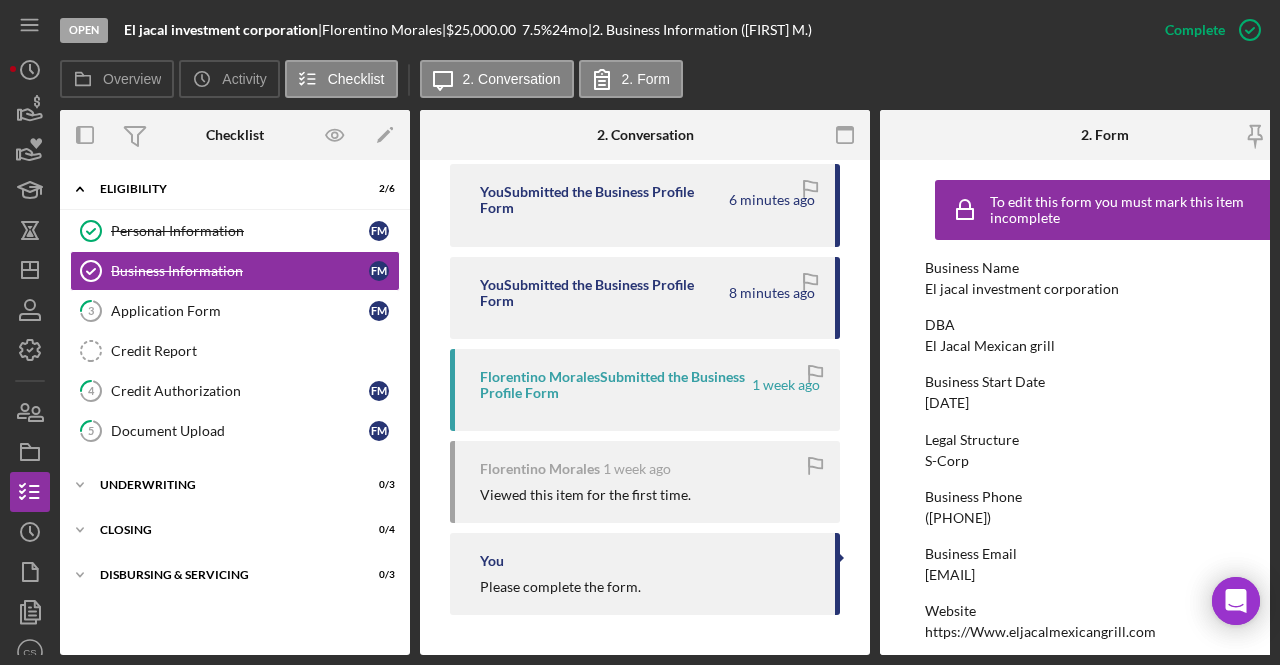 scroll, scrollTop: 852, scrollLeft: 0, axis: vertical 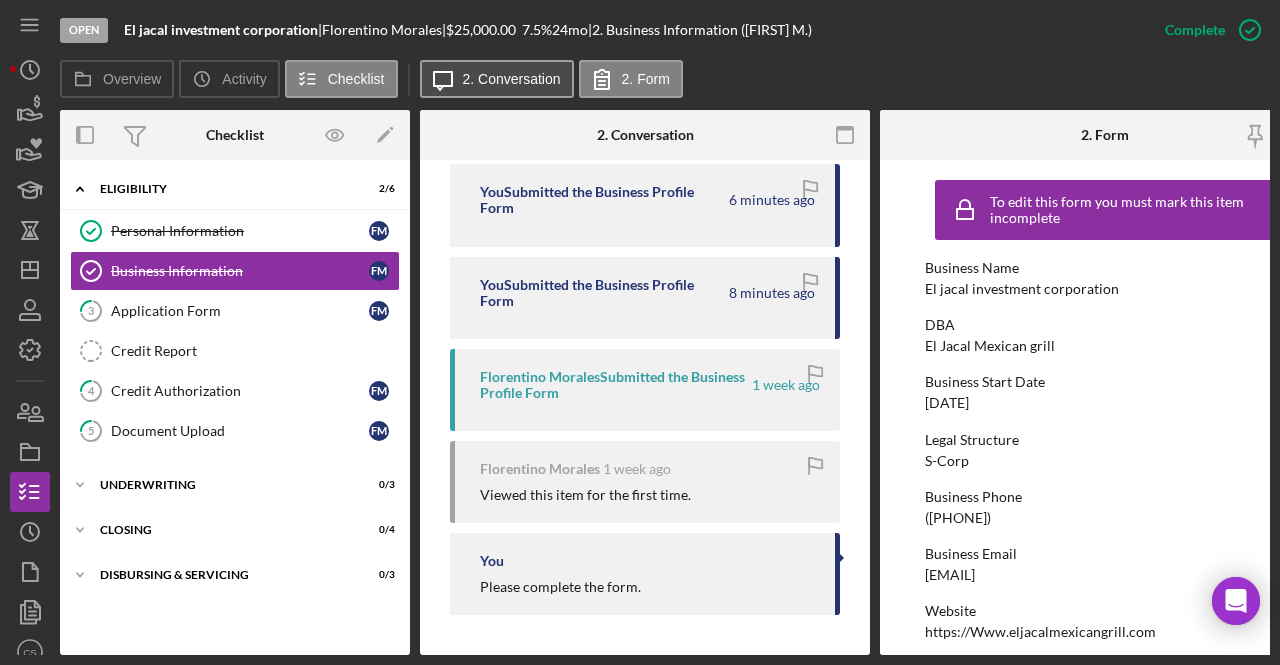 click on "2. Conversation" at bounding box center (512, 79) 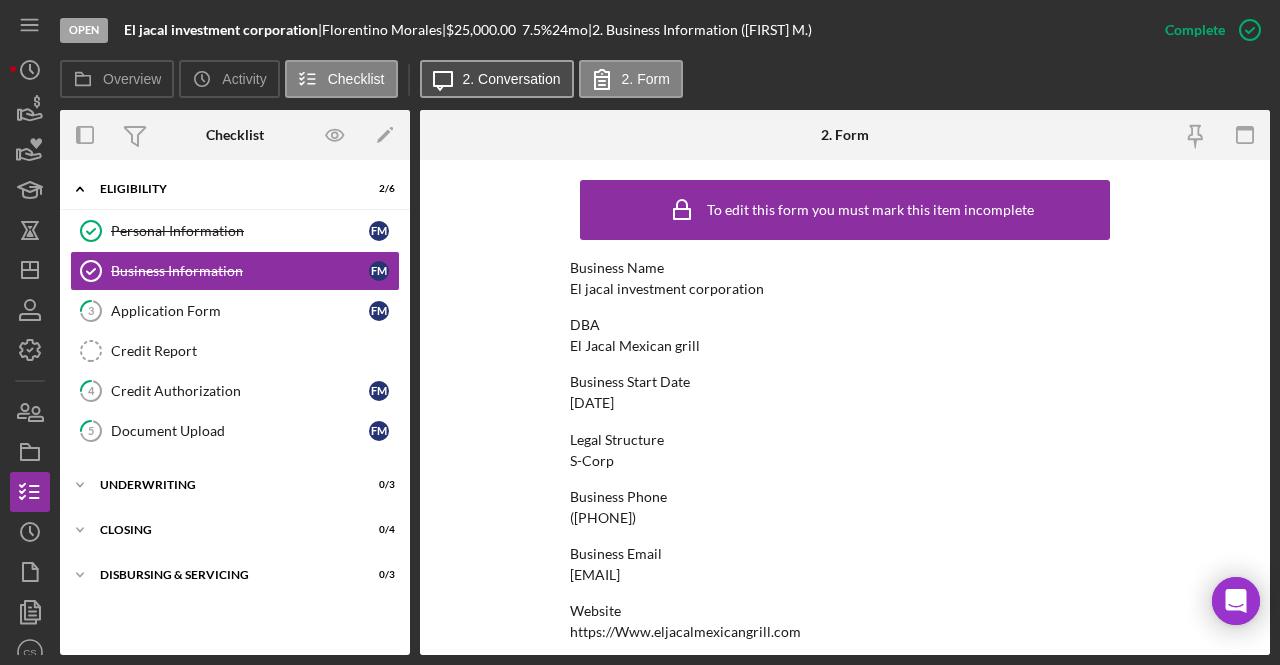 click on "2. Conversation" at bounding box center [512, 79] 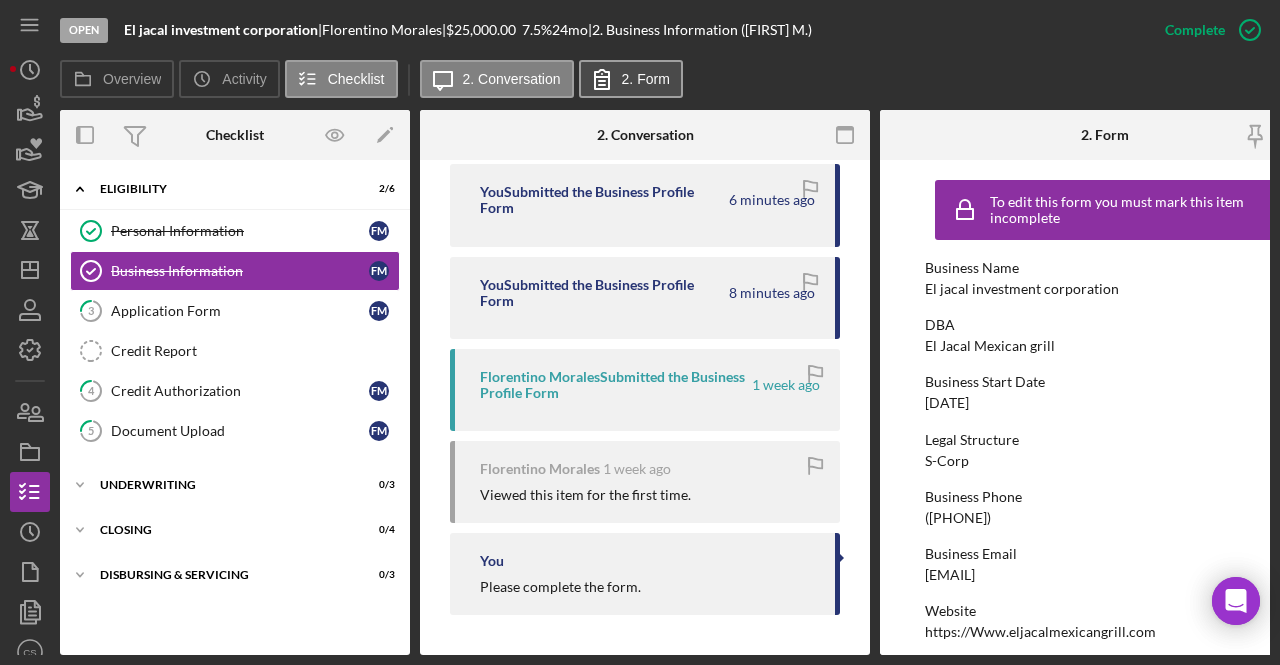 click on "2. Form" at bounding box center [646, 79] 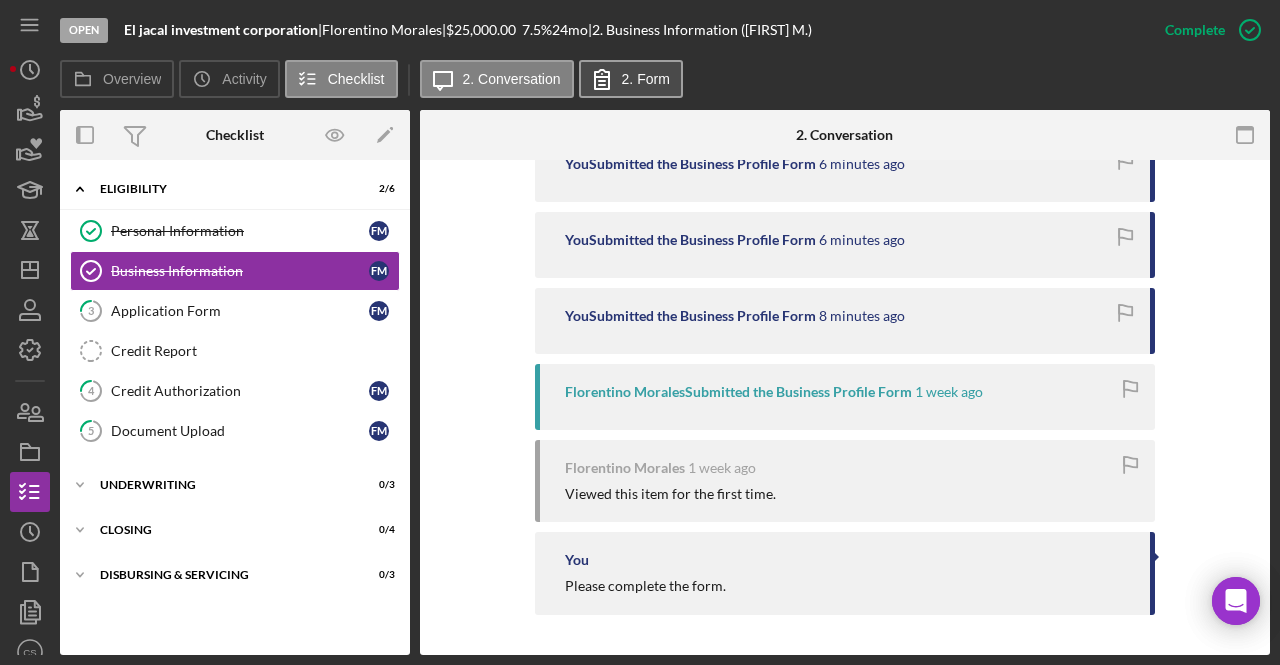 scroll, scrollTop: 759, scrollLeft: 0, axis: vertical 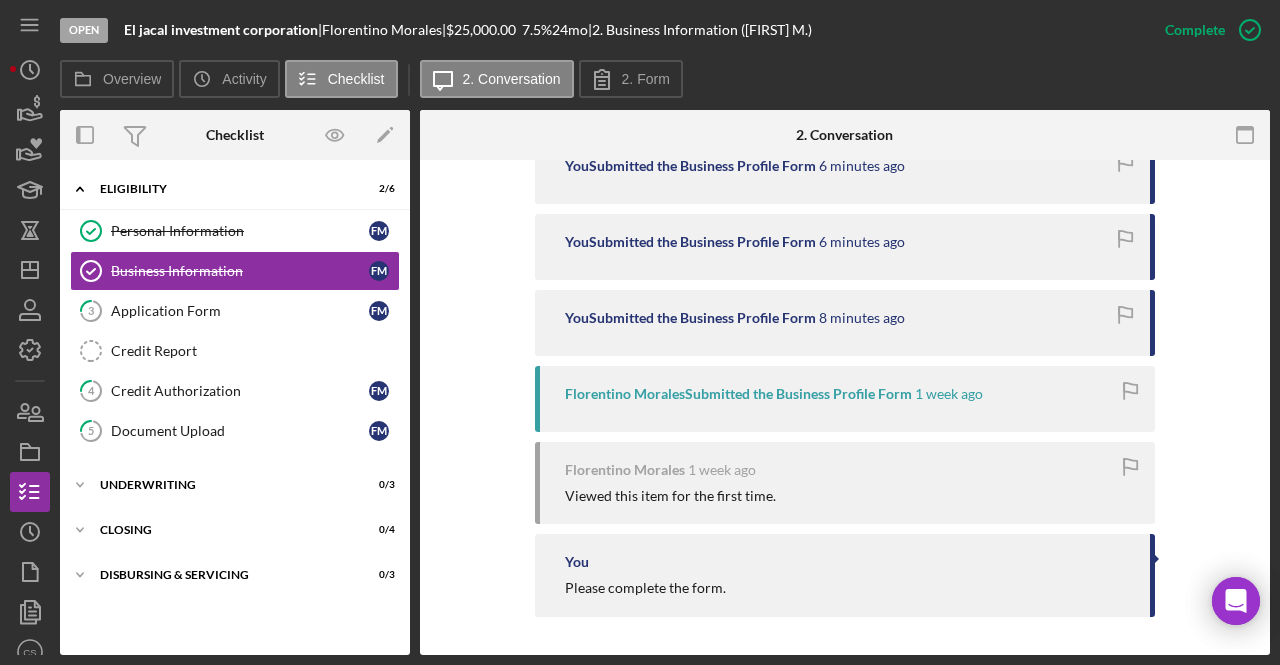 click on "Icon/Message 2. Conversation 2. Form" at bounding box center [554, 80] 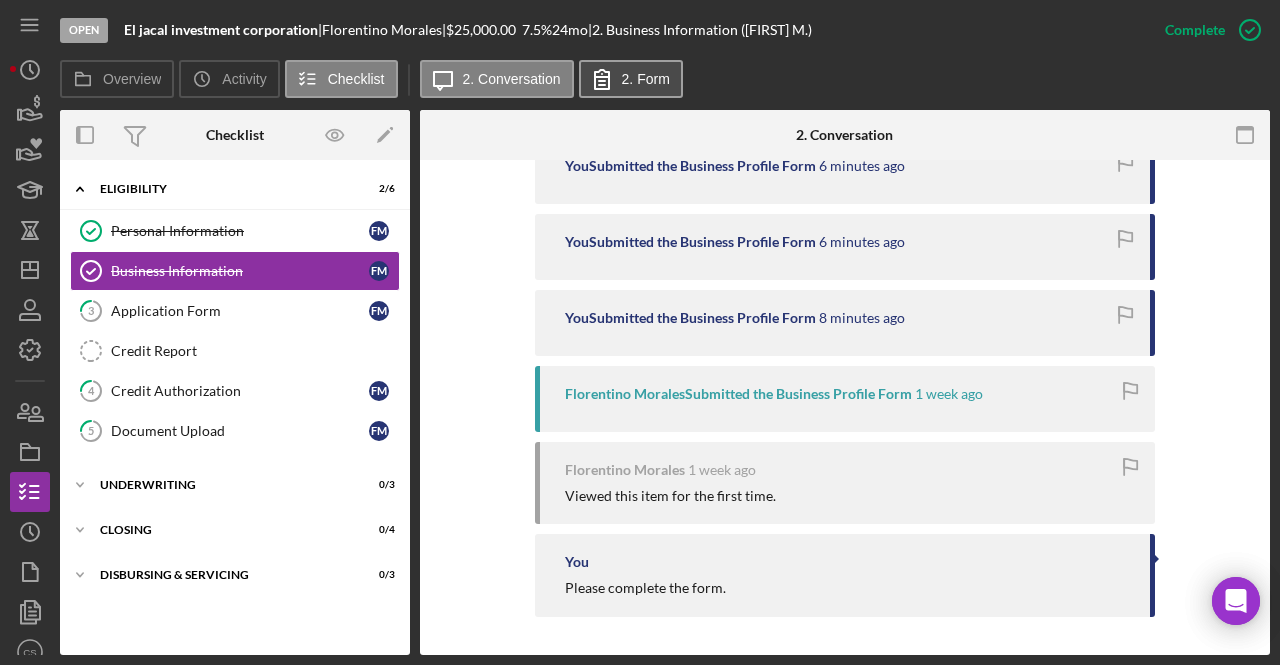 click on "2. Form" at bounding box center (646, 79) 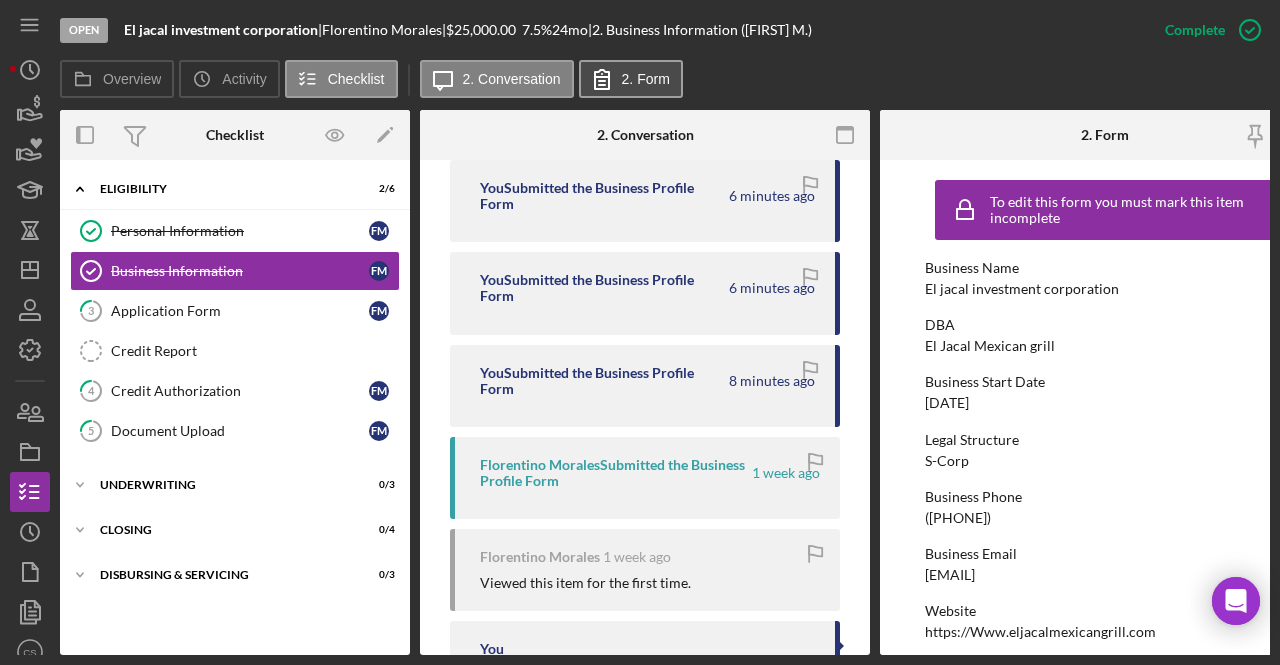 scroll, scrollTop: 852, scrollLeft: 0, axis: vertical 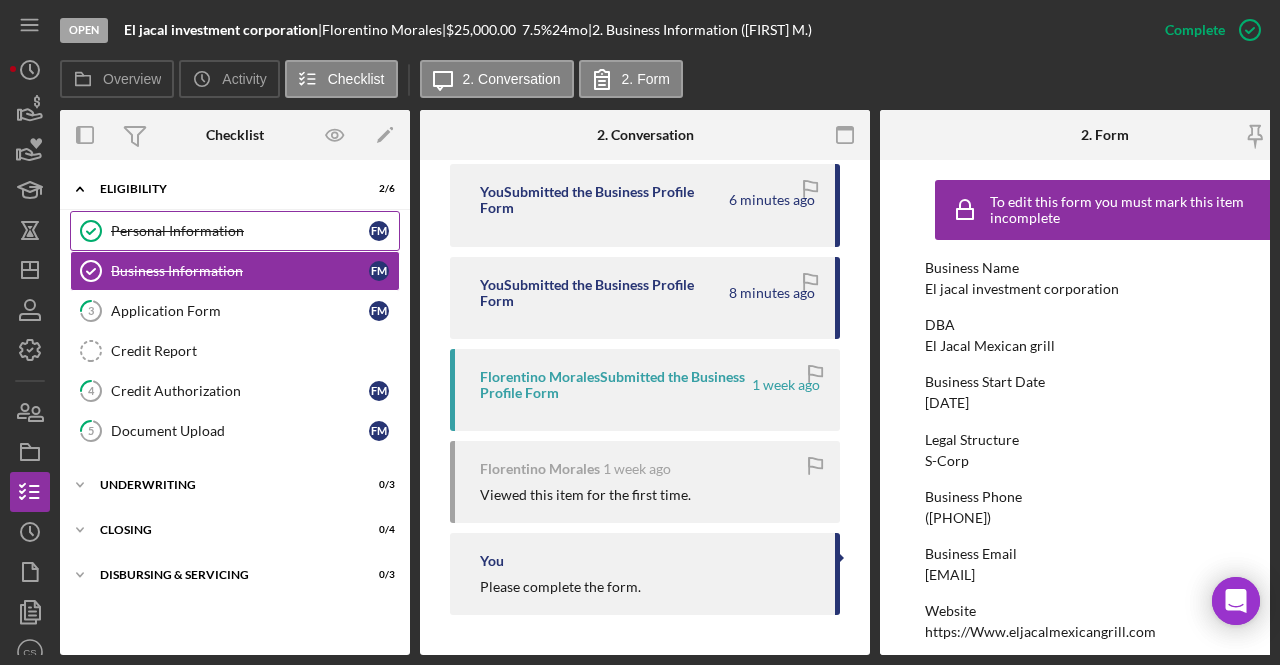 click on "Personal Information" at bounding box center (240, 231) 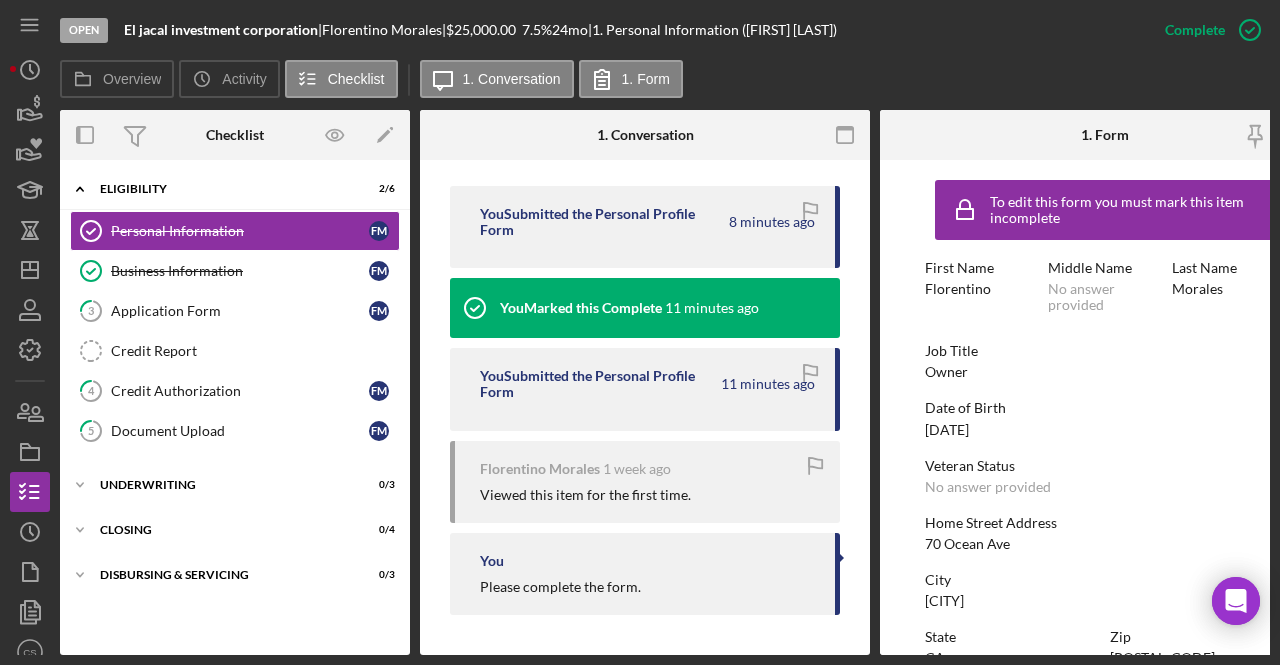 scroll, scrollTop: 668, scrollLeft: 0, axis: vertical 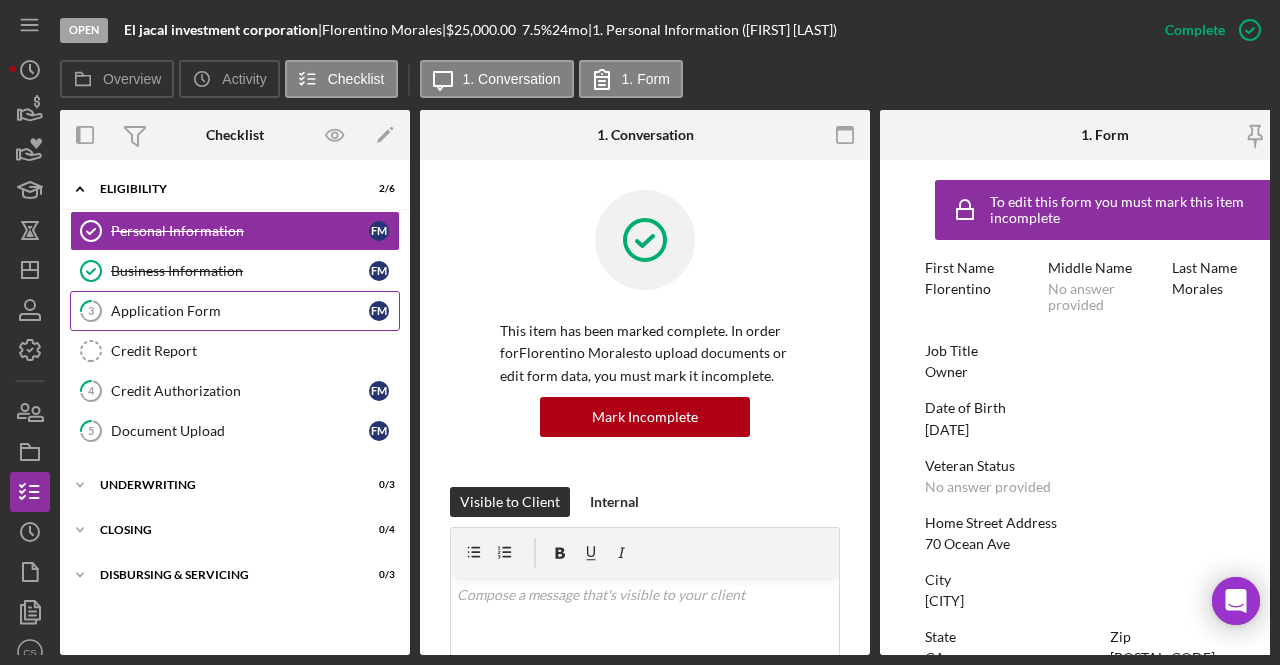 click on "3 Application Form F M" at bounding box center (235, 311) 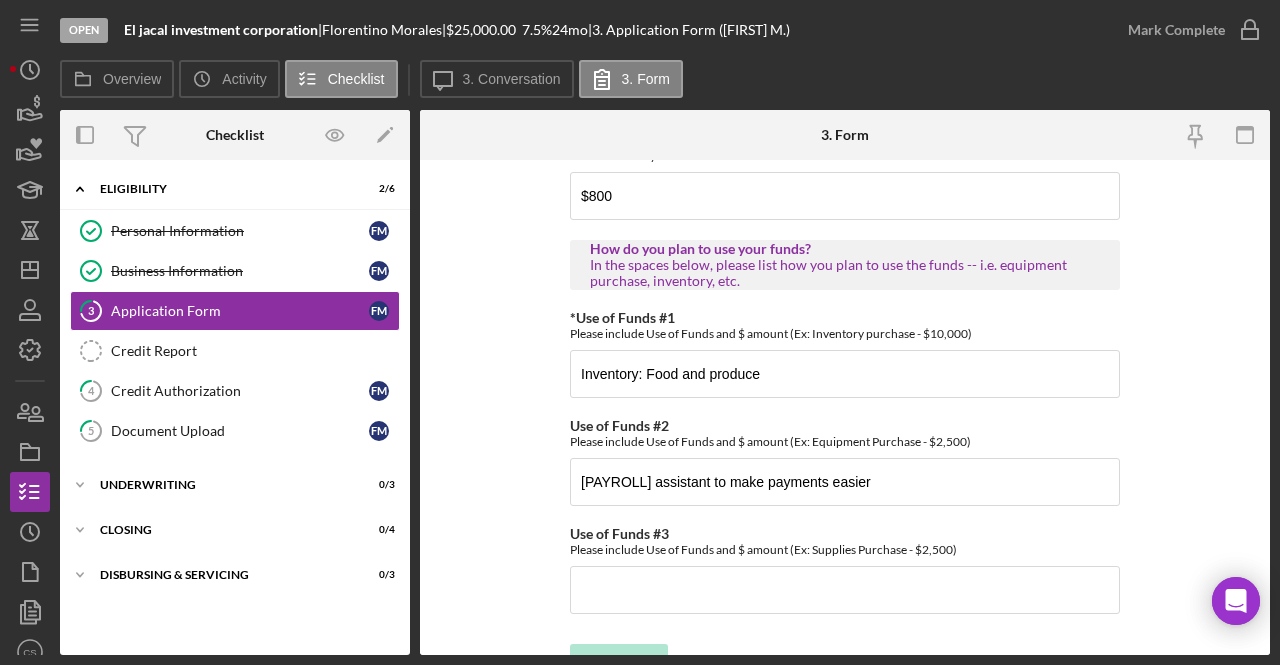 scroll, scrollTop: 1218, scrollLeft: 0, axis: vertical 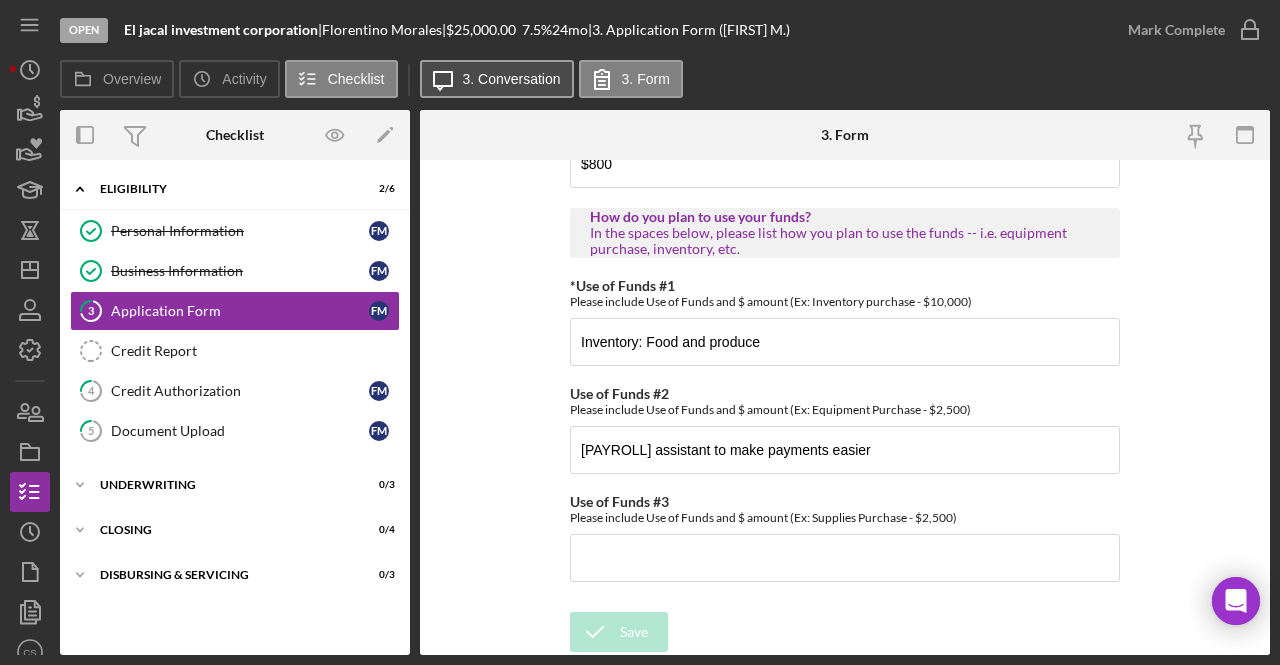 click on "Icon/Message 3. Conversation" at bounding box center (497, 79) 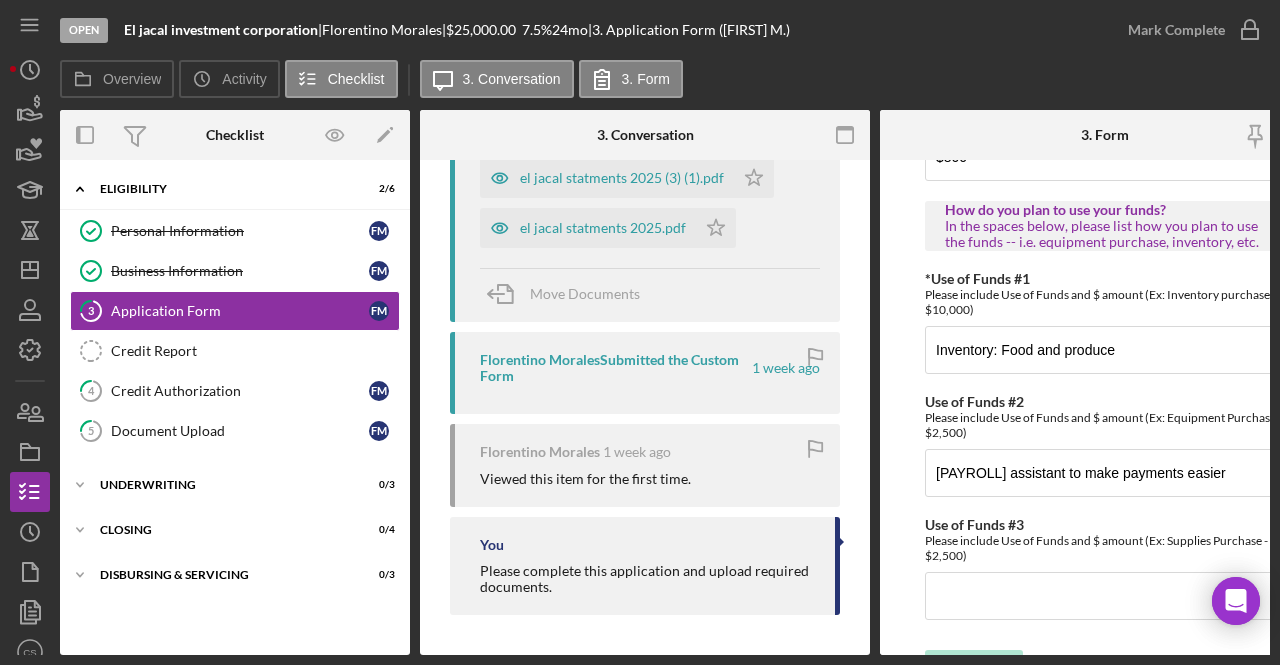 scroll, scrollTop: 325, scrollLeft: 0, axis: vertical 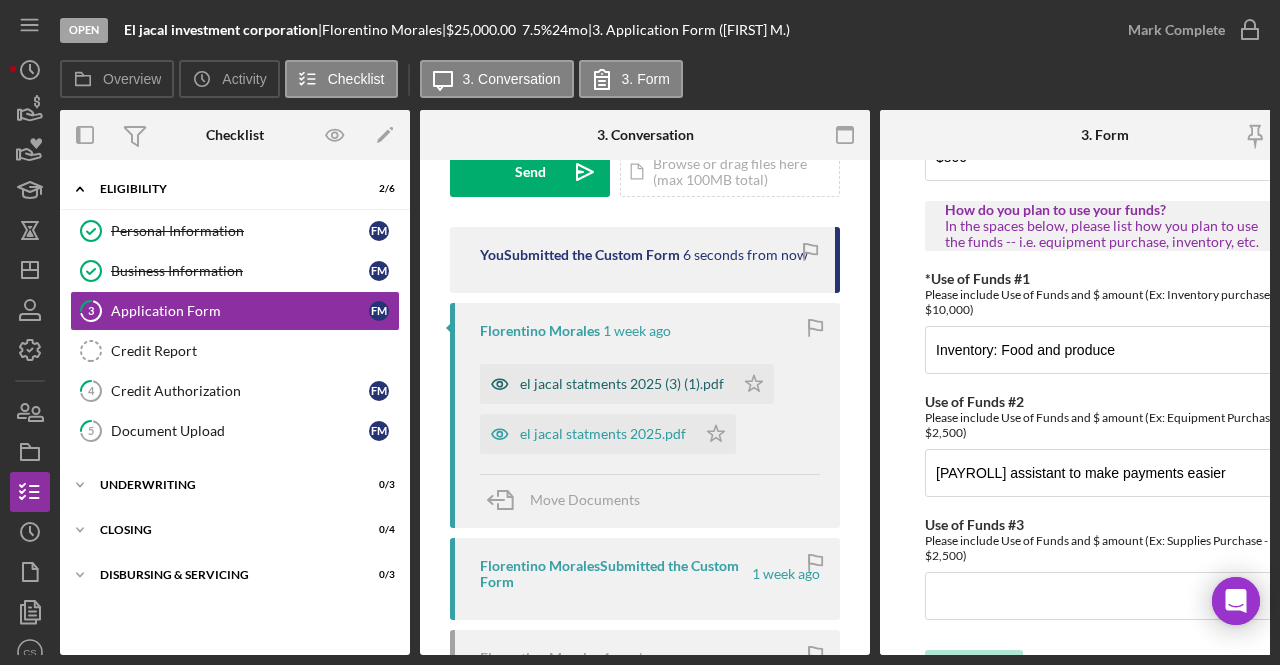 click on "el jacal statments 2025 (3) (1).pdf" at bounding box center [622, 384] 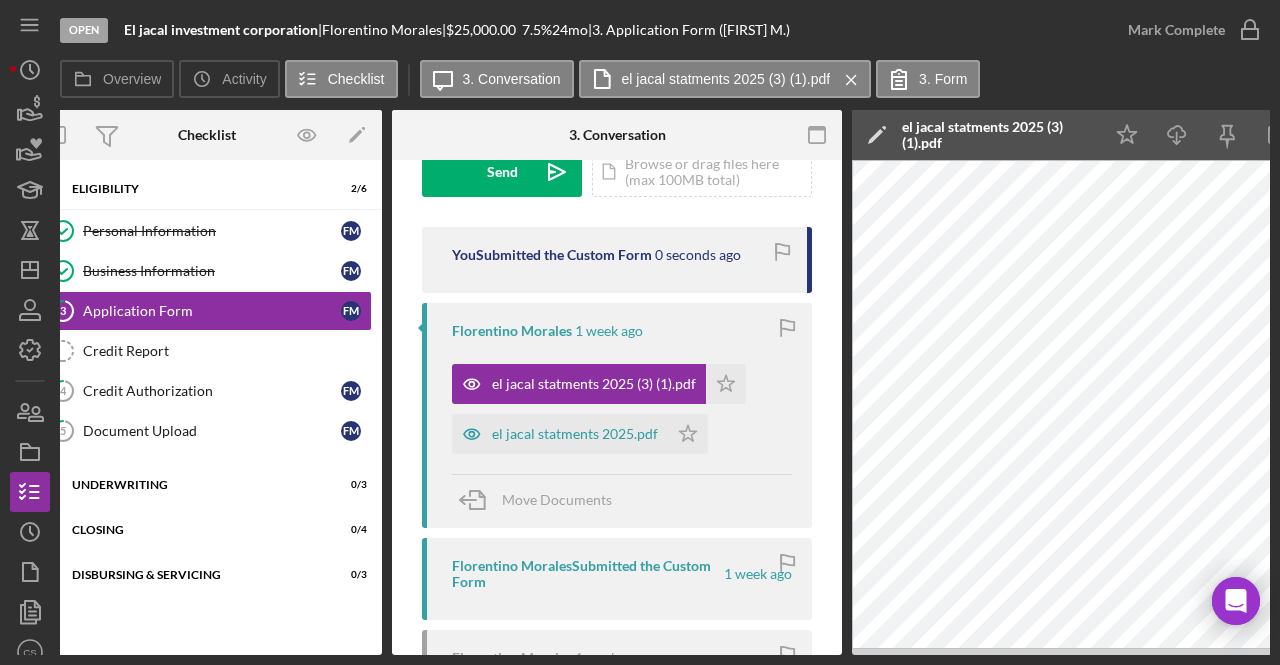 scroll, scrollTop: 0, scrollLeft: 0, axis: both 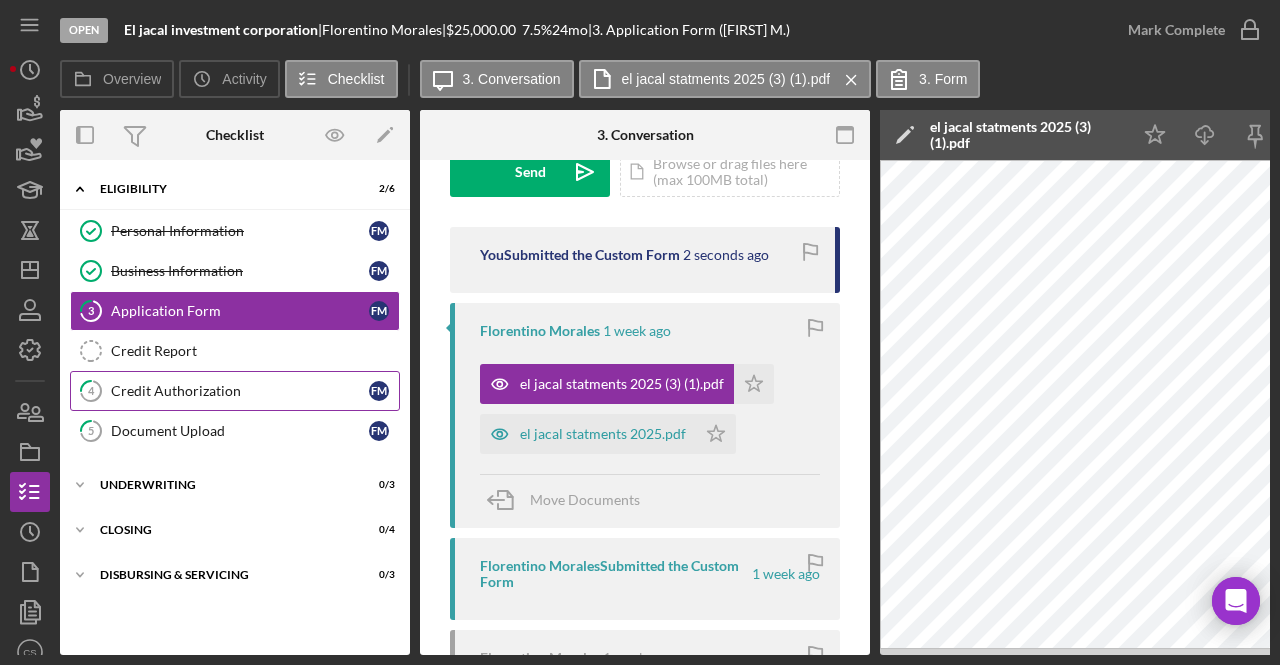 click on "Credit Authorization" at bounding box center (240, 391) 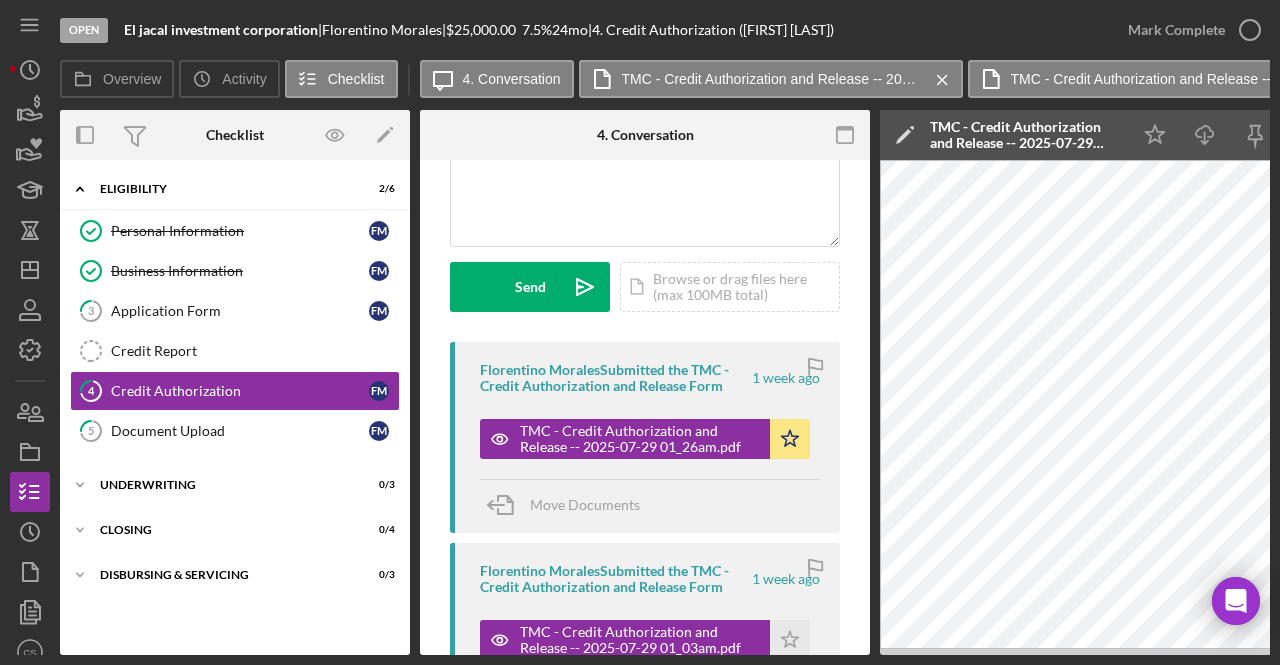 scroll, scrollTop: 218, scrollLeft: 0, axis: vertical 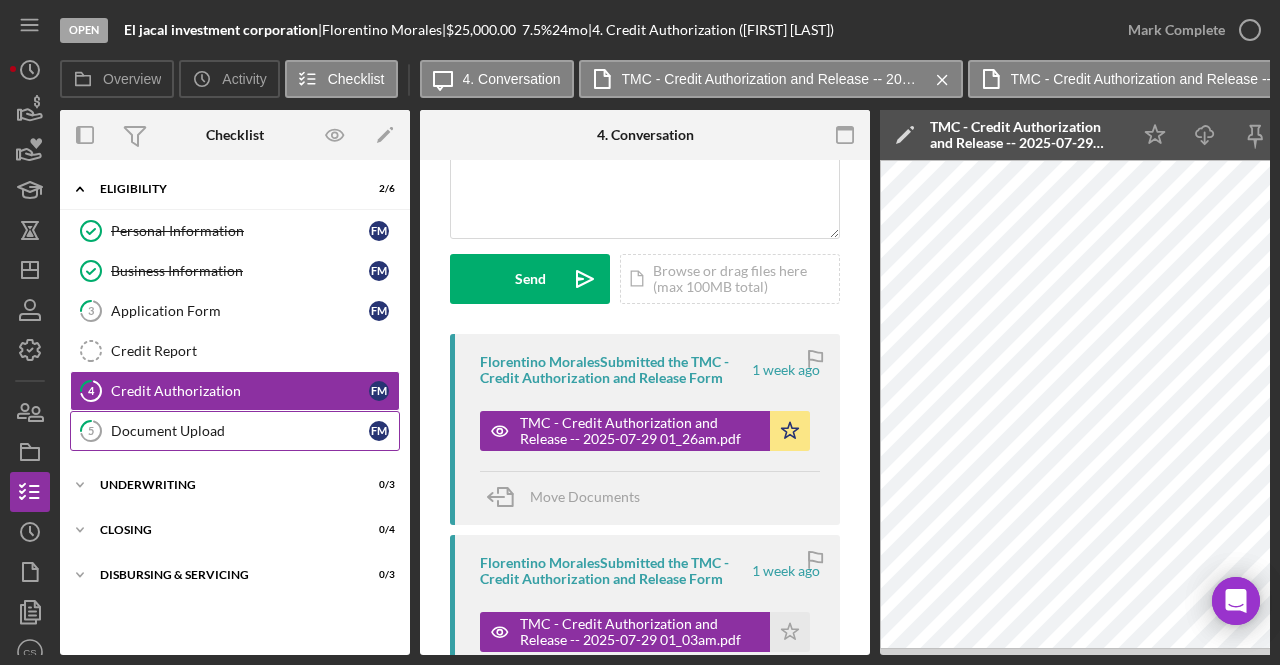 click on "5 Document Upload F M" at bounding box center (235, 431) 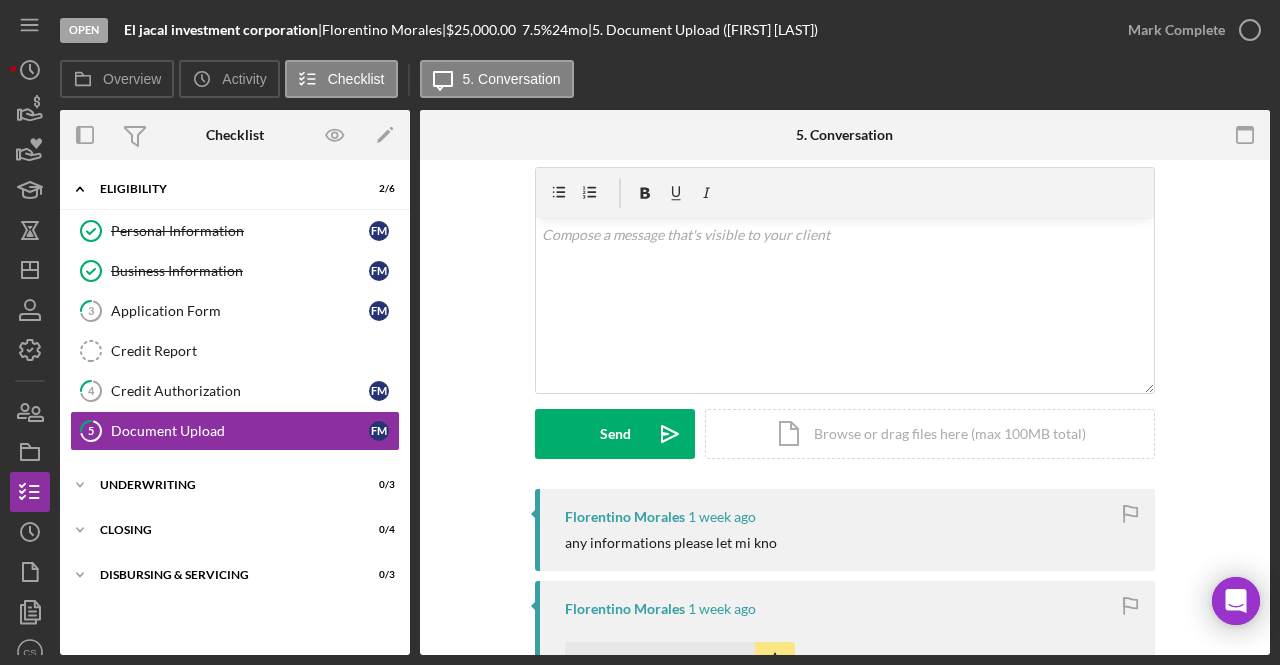 scroll, scrollTop: 0, scrollLeft: 0, axis: both 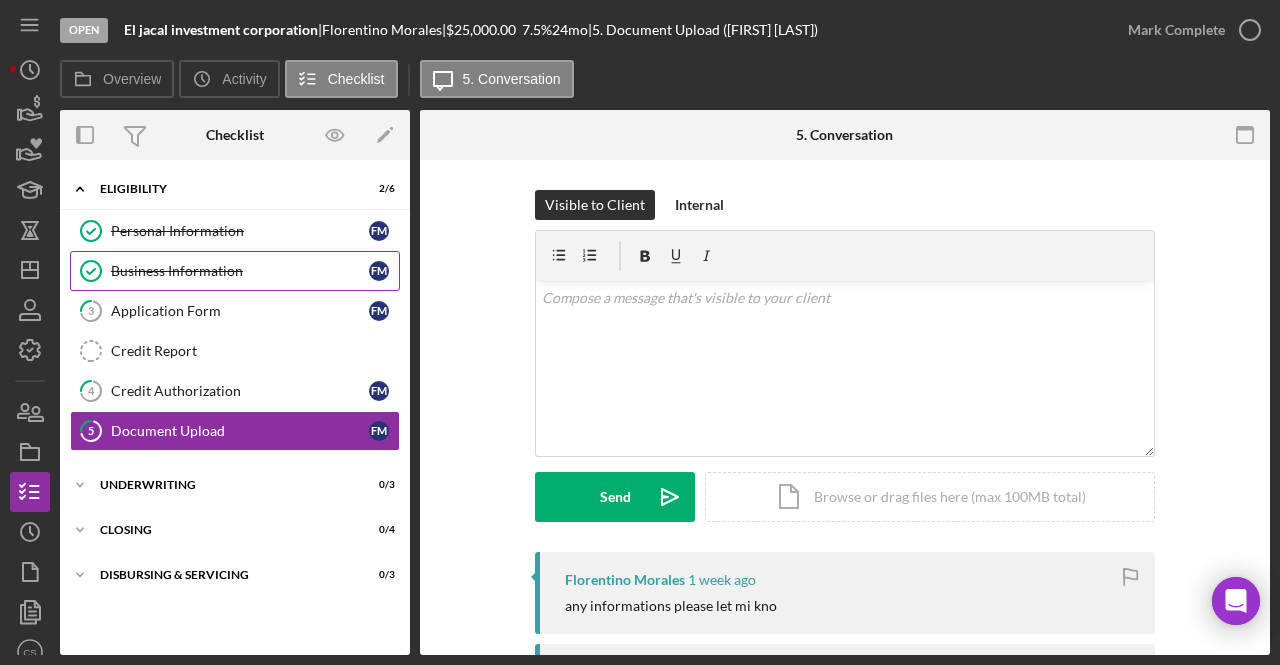 click on "Business Information" at bounding box center [240, 271] 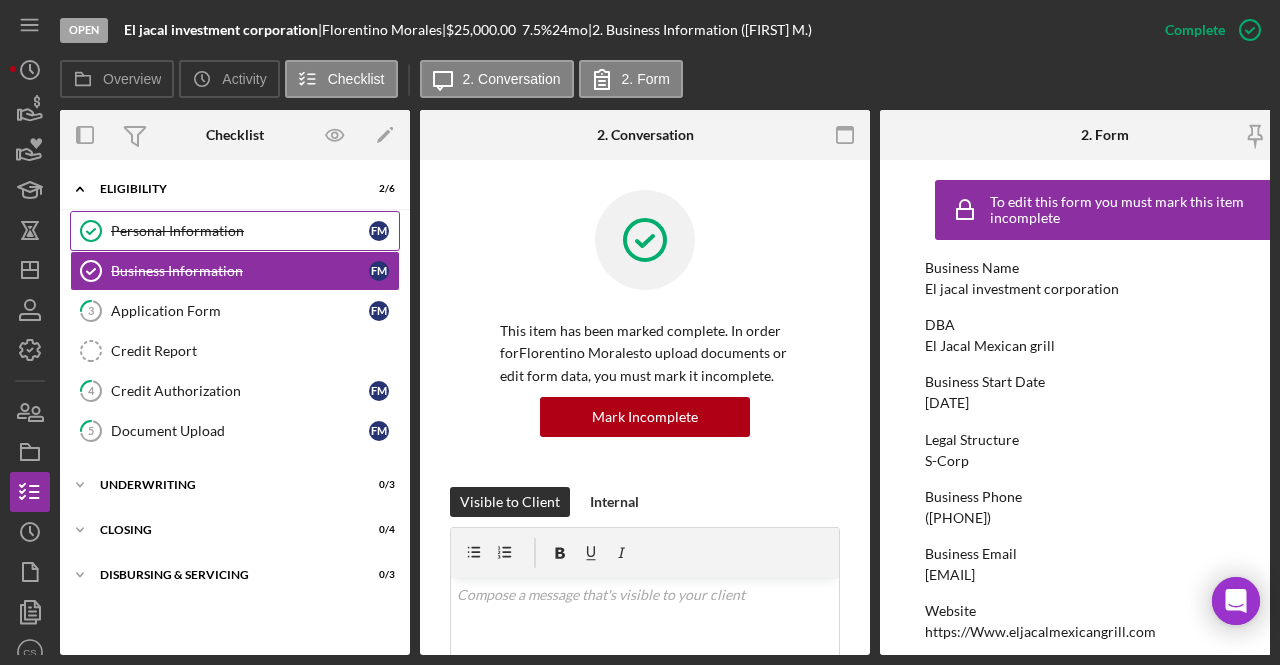 click on "Personal Information" at bounding box center [240, 231] 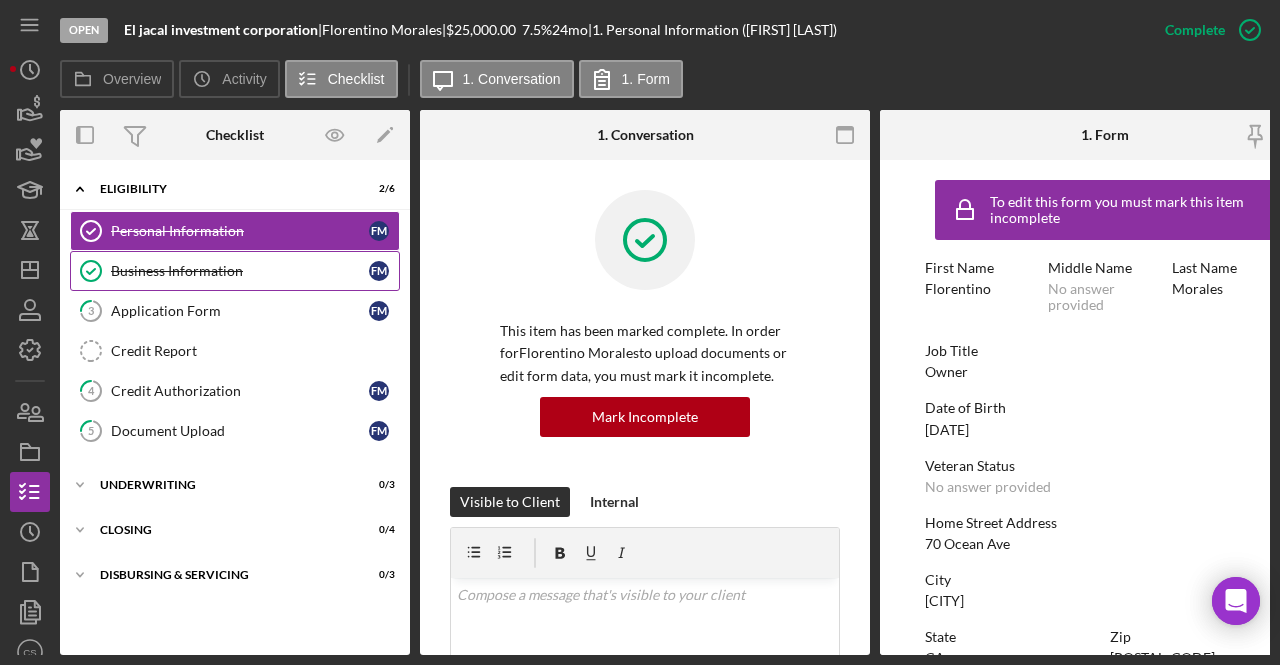 click on "Business Information Business Information F M" at bounding box center (235, 271) 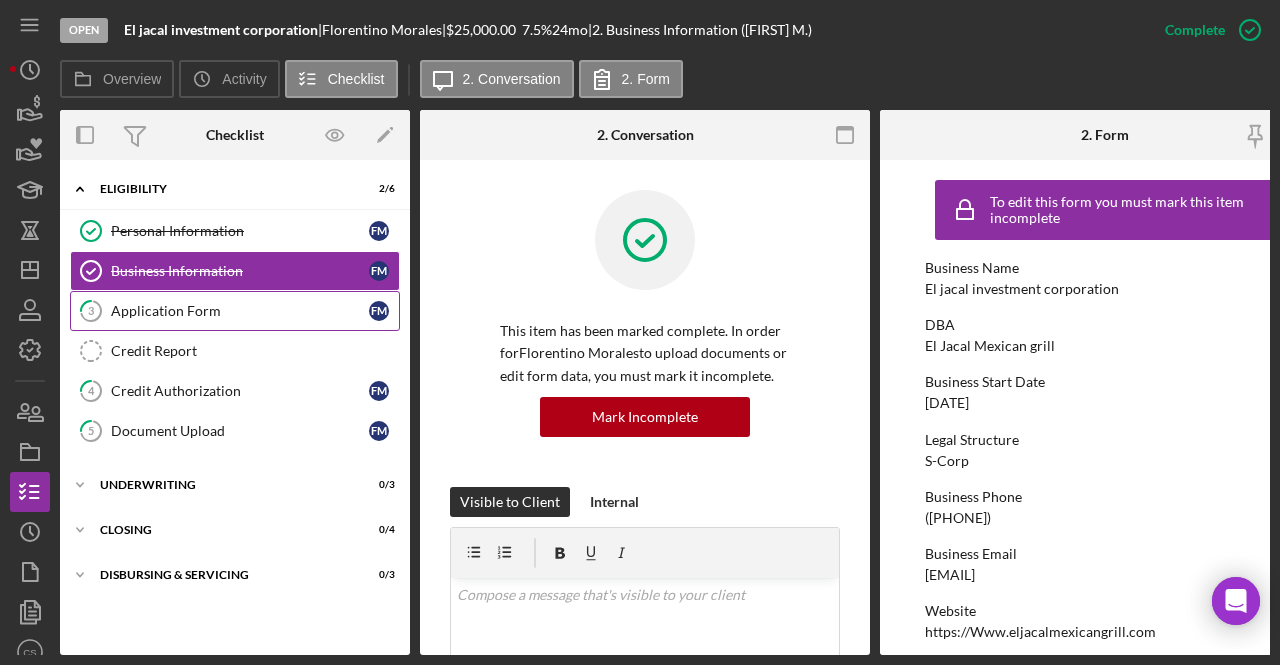 click on "Application Form" at bounding box center (240, 311) 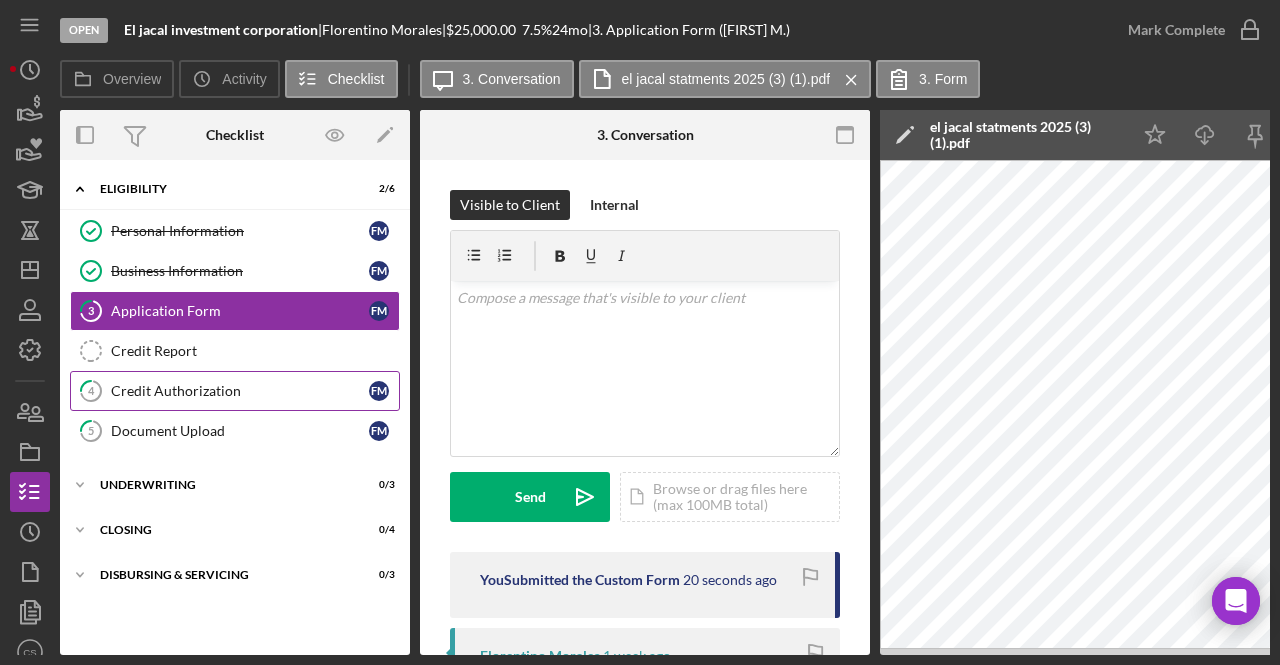 click on "Credit Authorization" at bounding box center (240, 391) 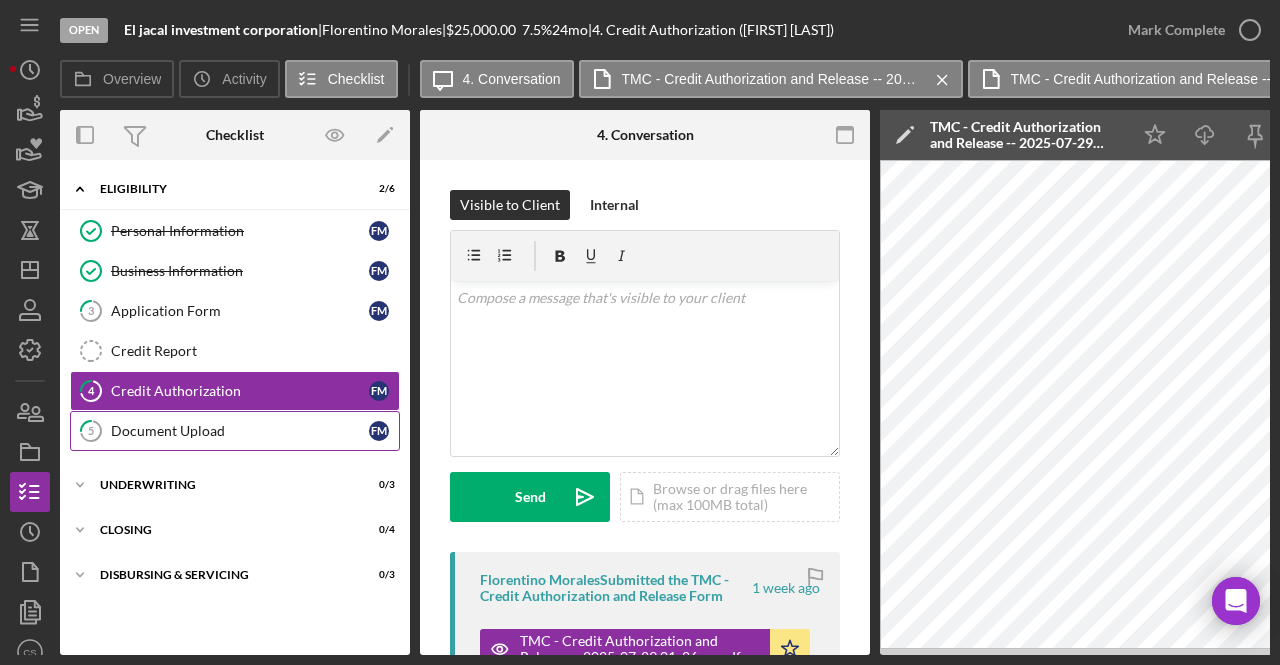 click on "Document Upload" at bounding box center (240, 431) 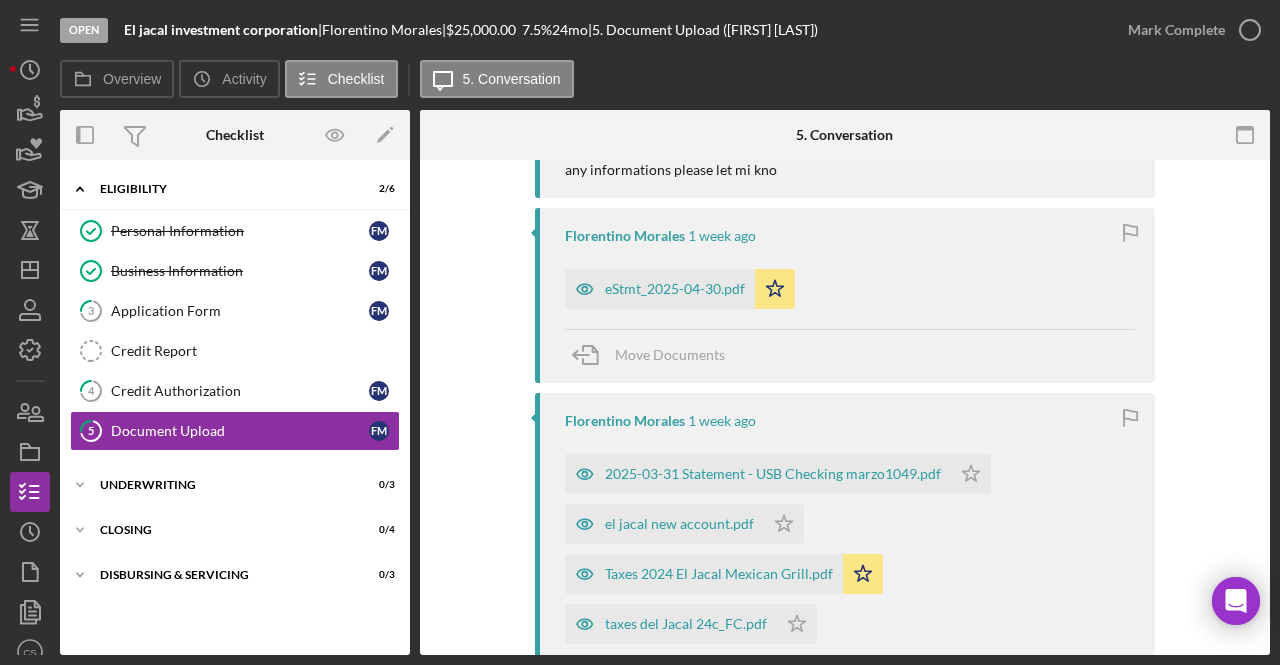 scroll, scrollTop: 442, scrollLeft: 0, axis: vertical 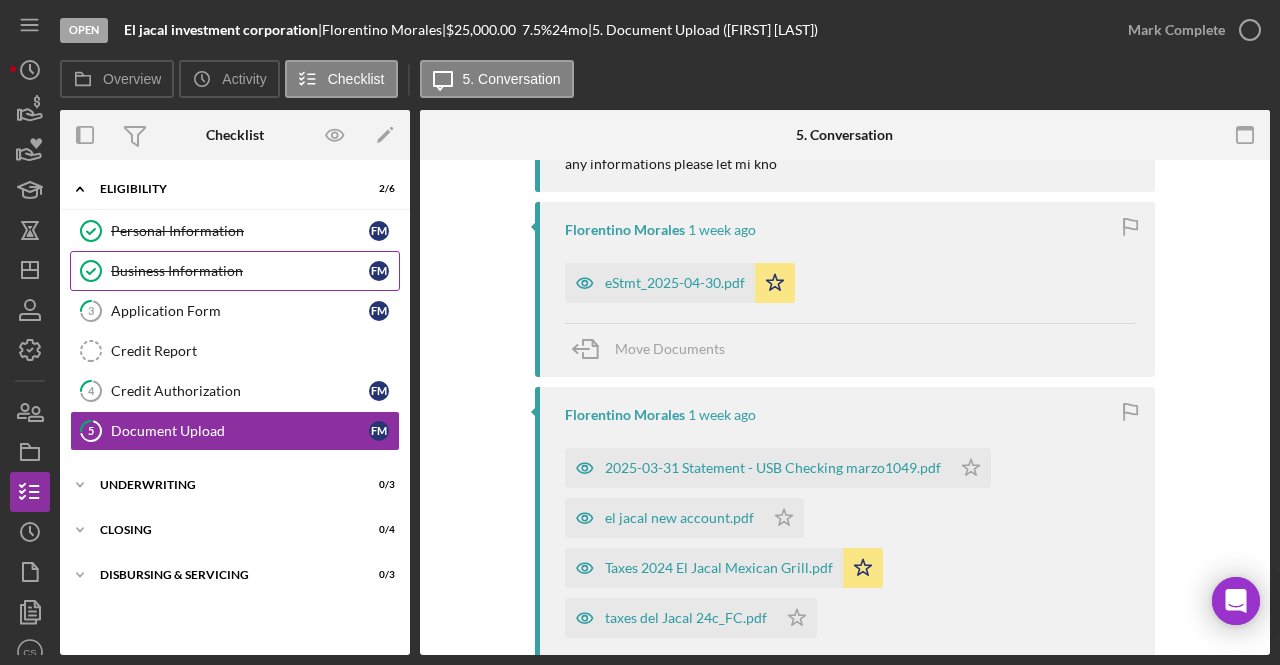 click on "Business Information Business Information F M" at bounding box center (235, 271) 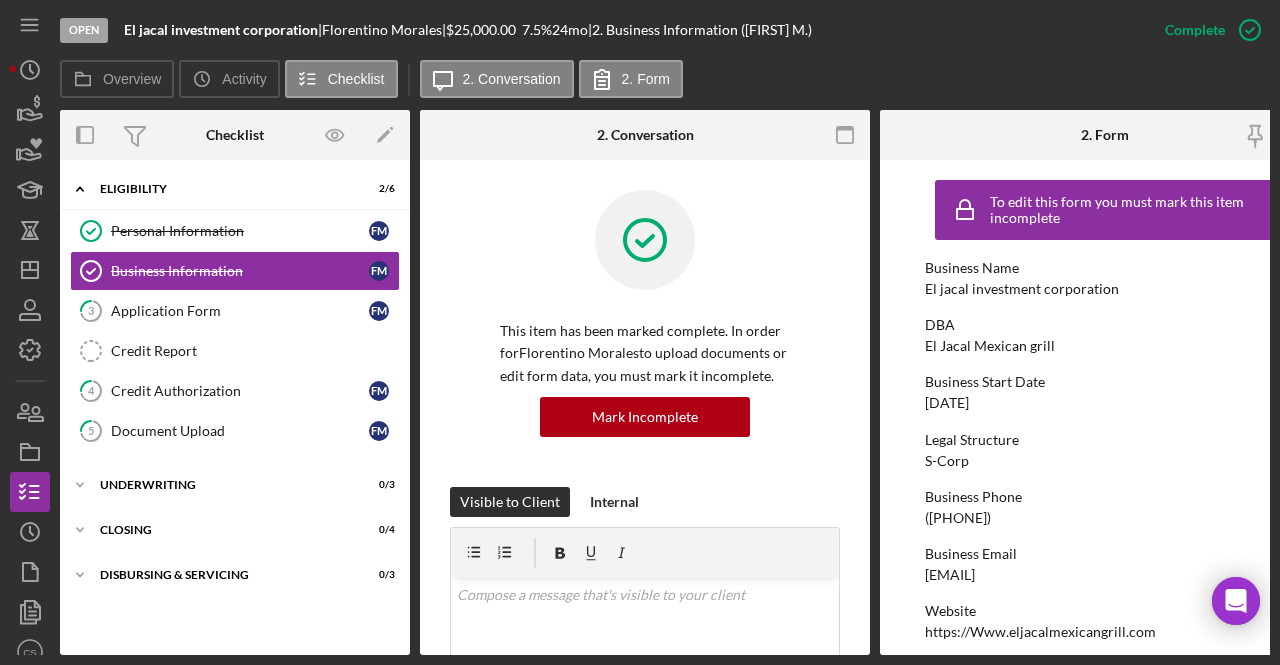 scroll, scrollTop: 203, scrollLeft: 0, axis: vertical 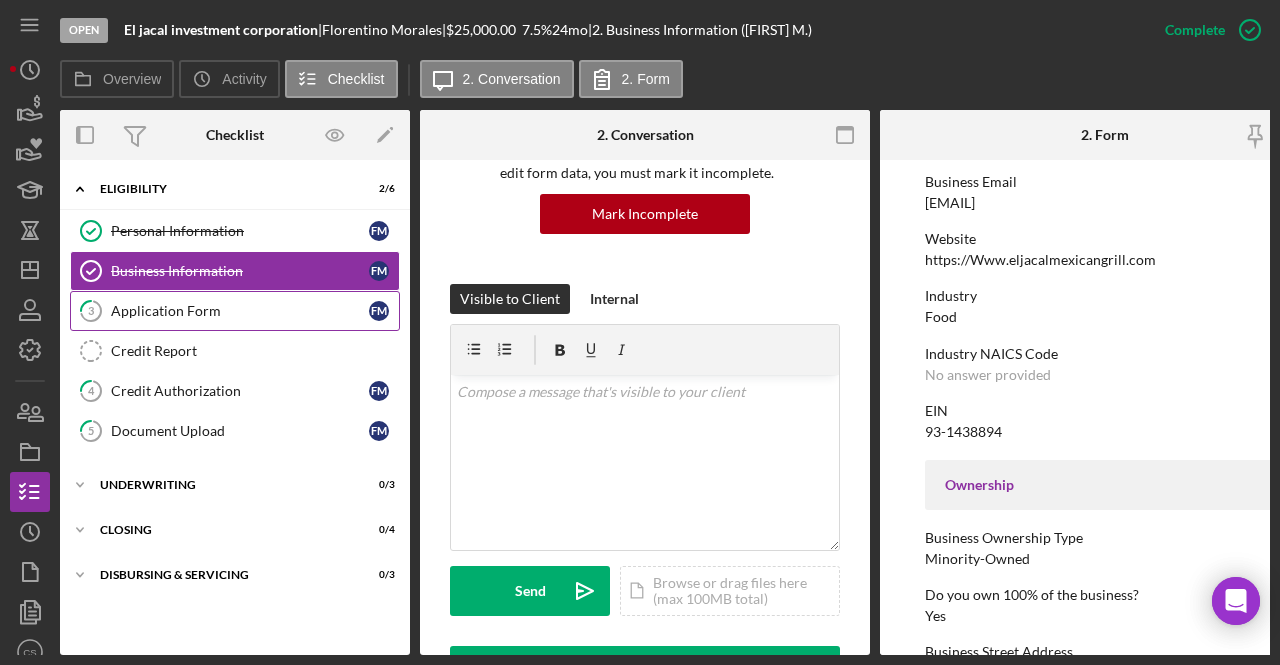 click on "Application Form" at bounding box center (240, 311) 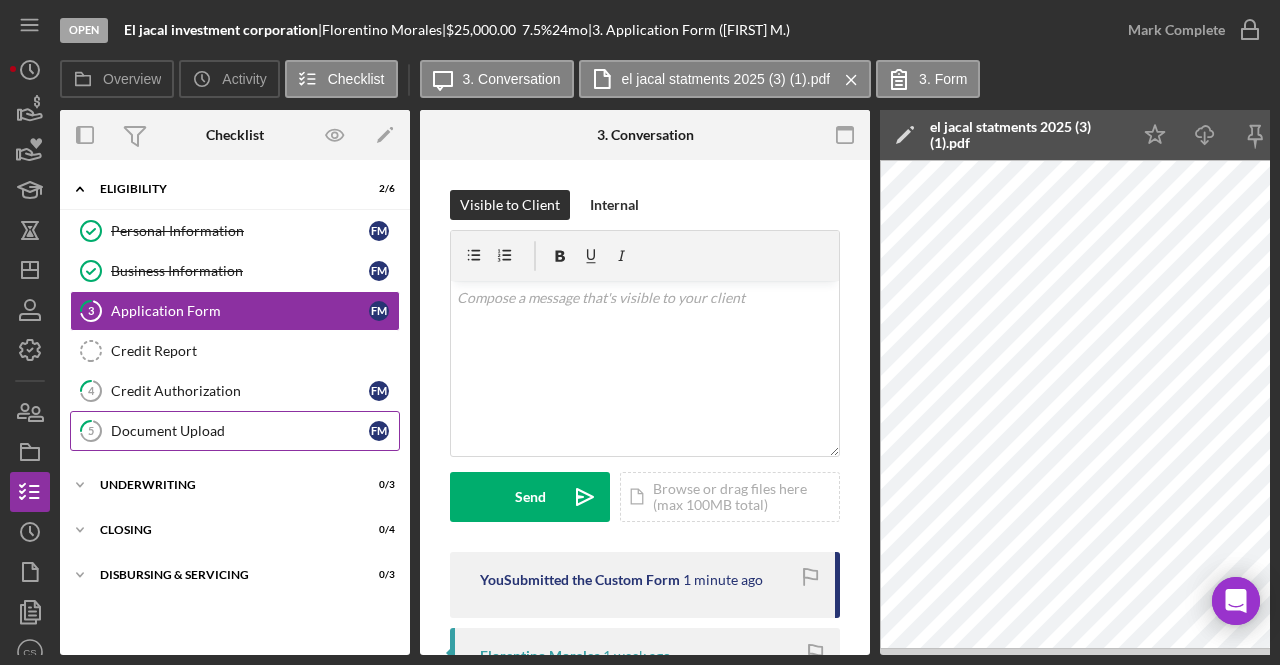 click on "Document Upload" at bounding box center (240, 431) 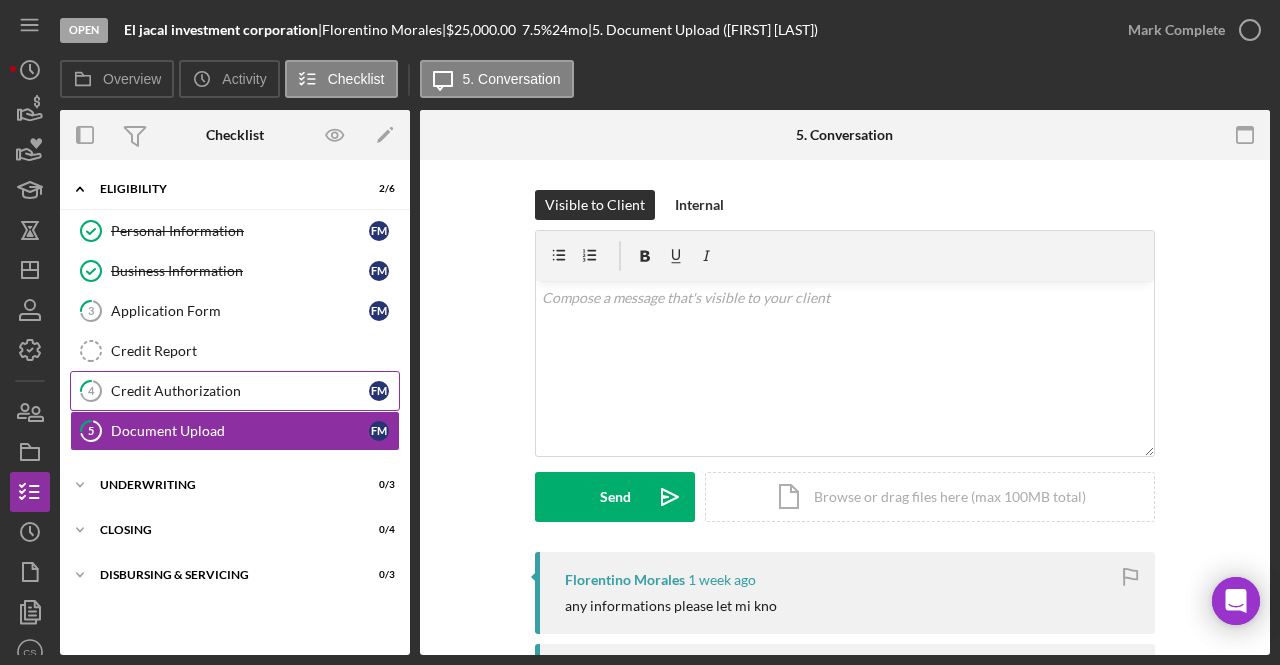 click on "Credit Authorization" at bounding box center (240, 391) 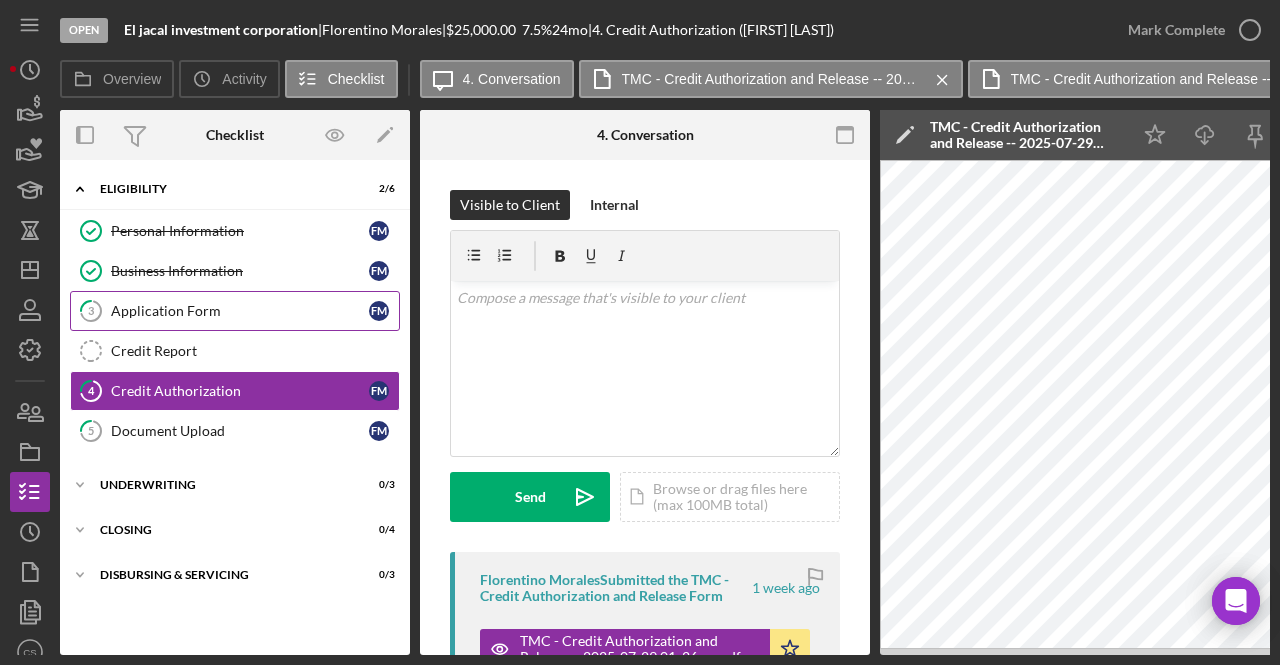 click on "Application Form" at bounding box center [240, 311] 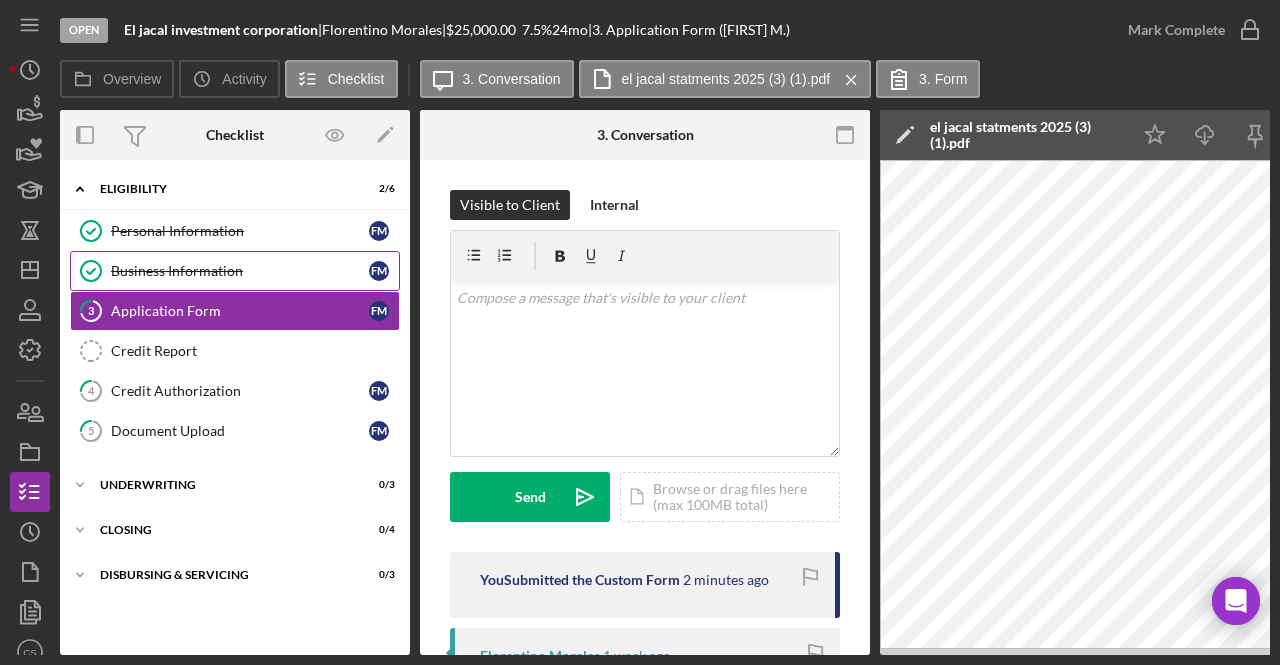 click on "Business Information" at bounding box center [240, 271] 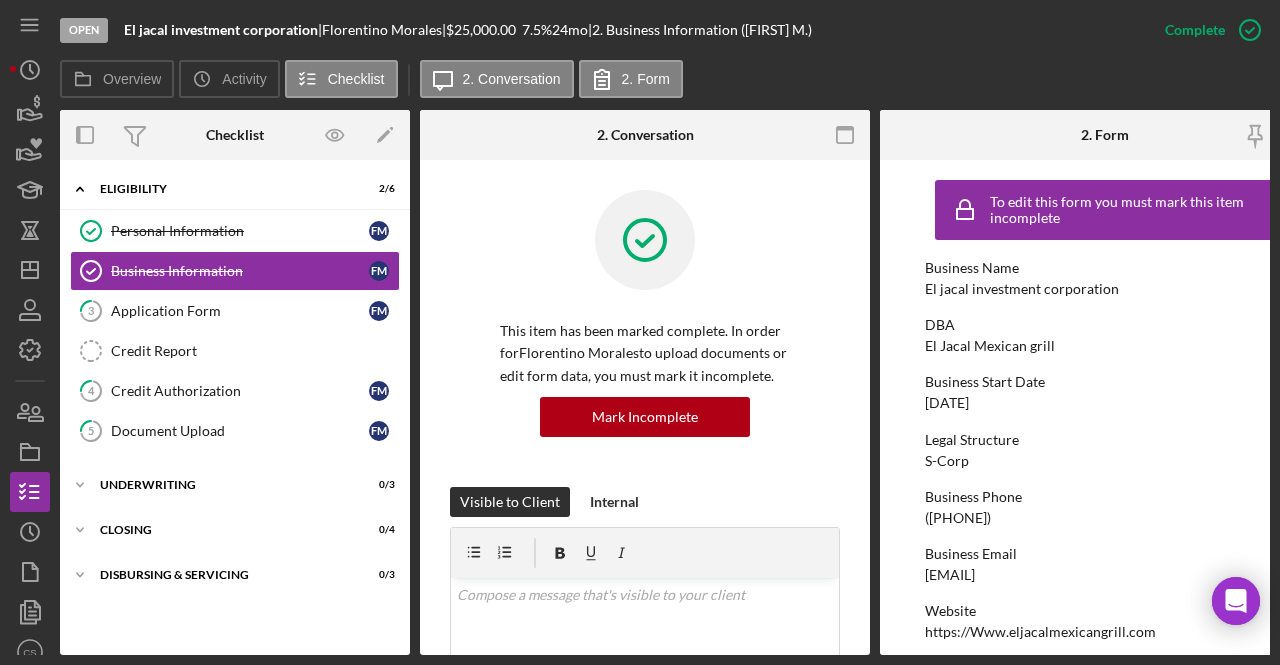 scroll, scrollTop: 0, scrollLeft: 60, axis: horizontal 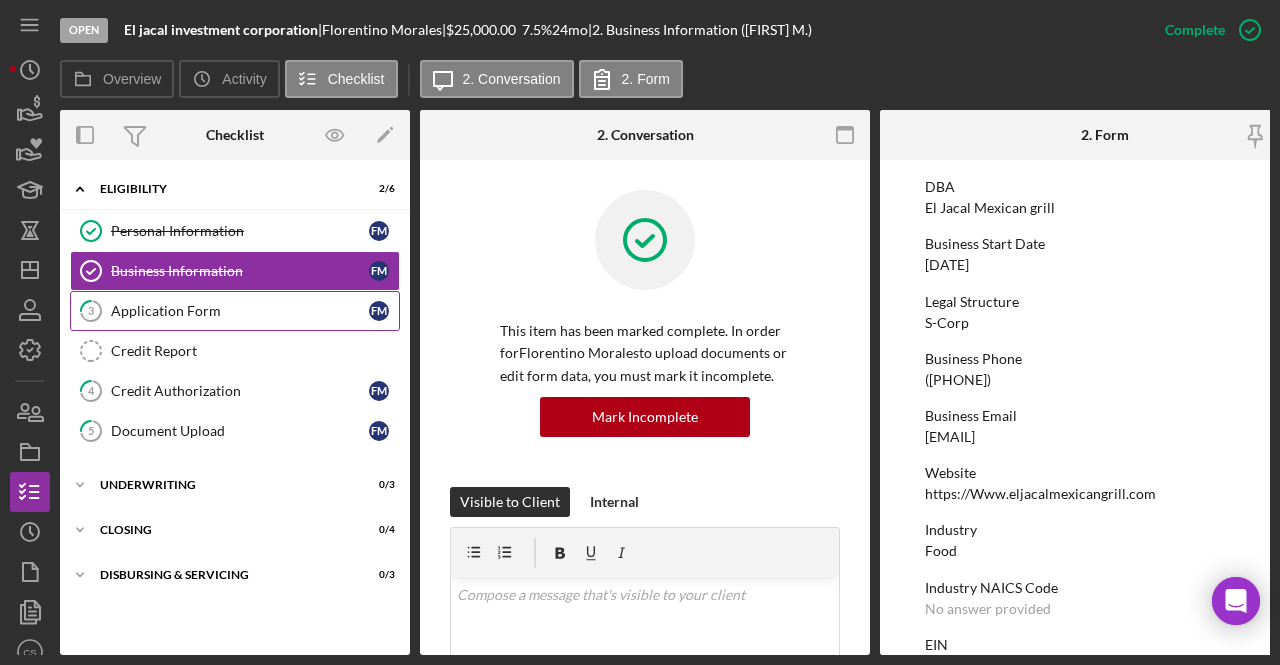 click on "Application Form" at bounding box center (240, 311) 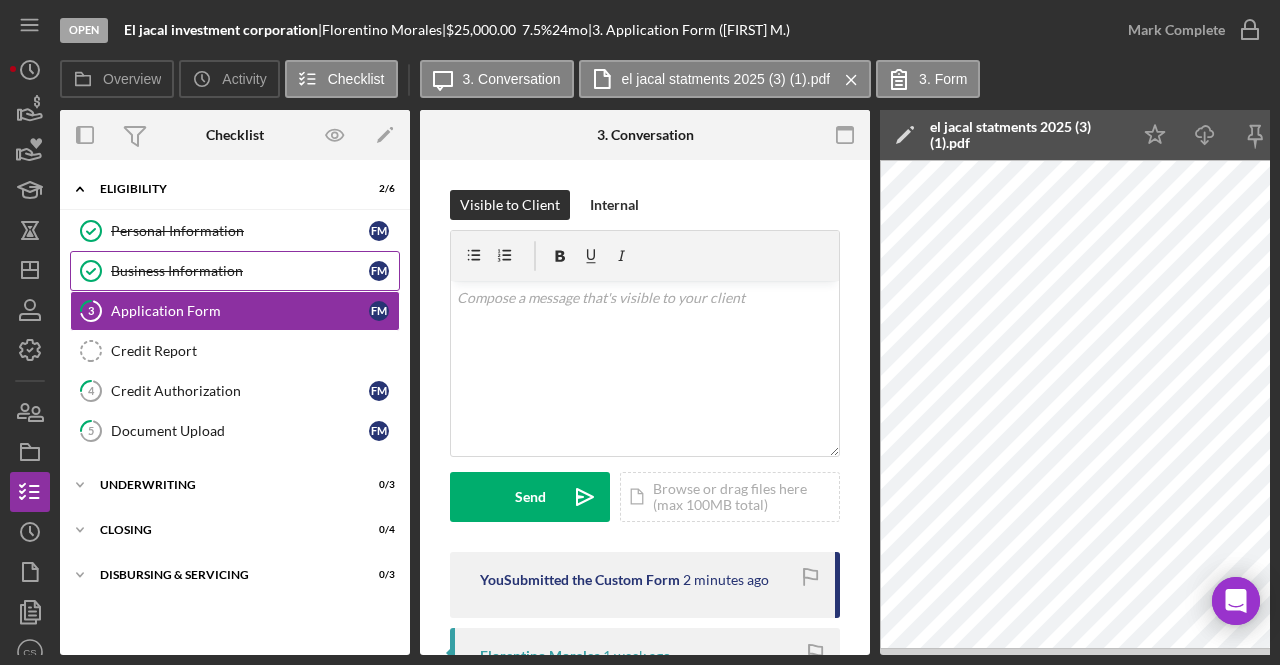 click on "Business Information" at bounding box center (240, 271) 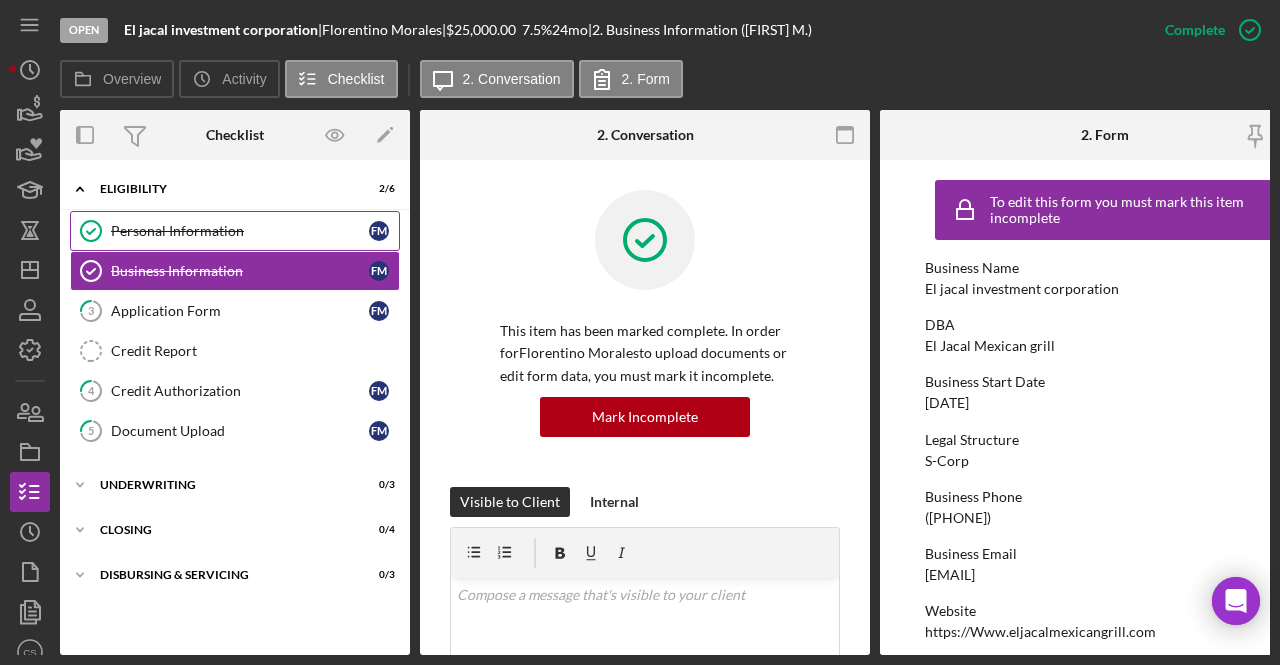 click on "Personal Information" at bounding box center (240, 231) 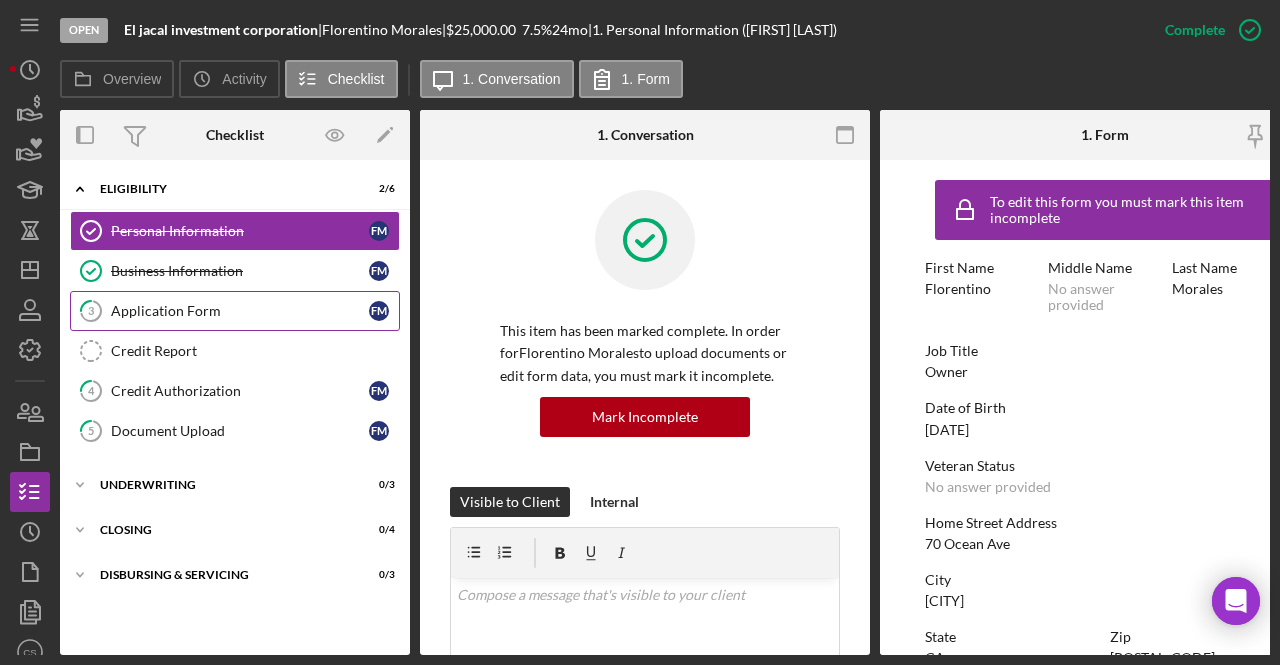 click on "Application Form" at bounding box center (240, 311) 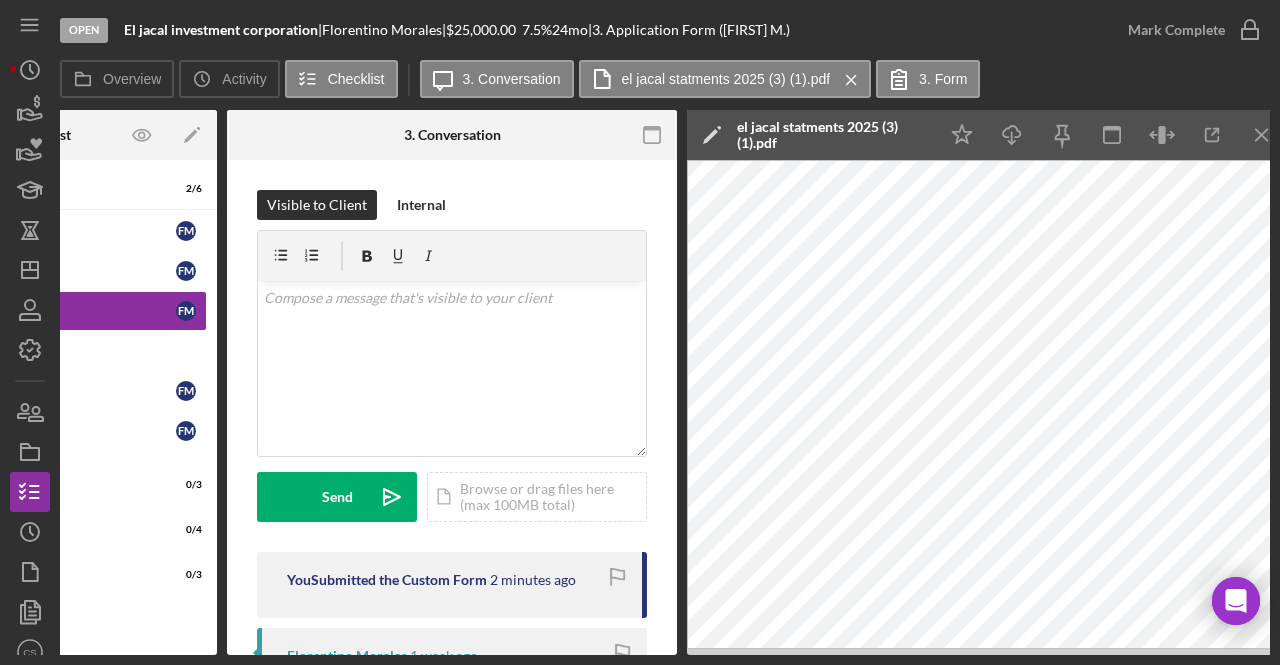 scroll, scrollTop: 0, scrollLeft: 194, axis: horizontal 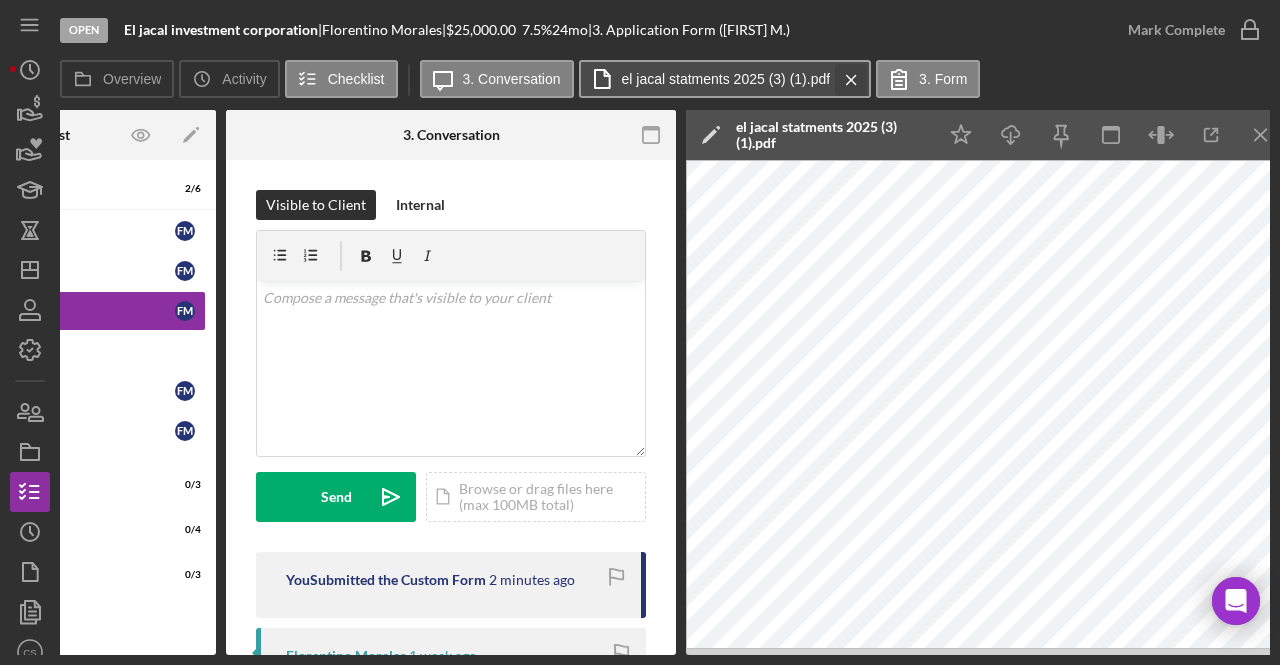 click on "Icon/Menu Close" 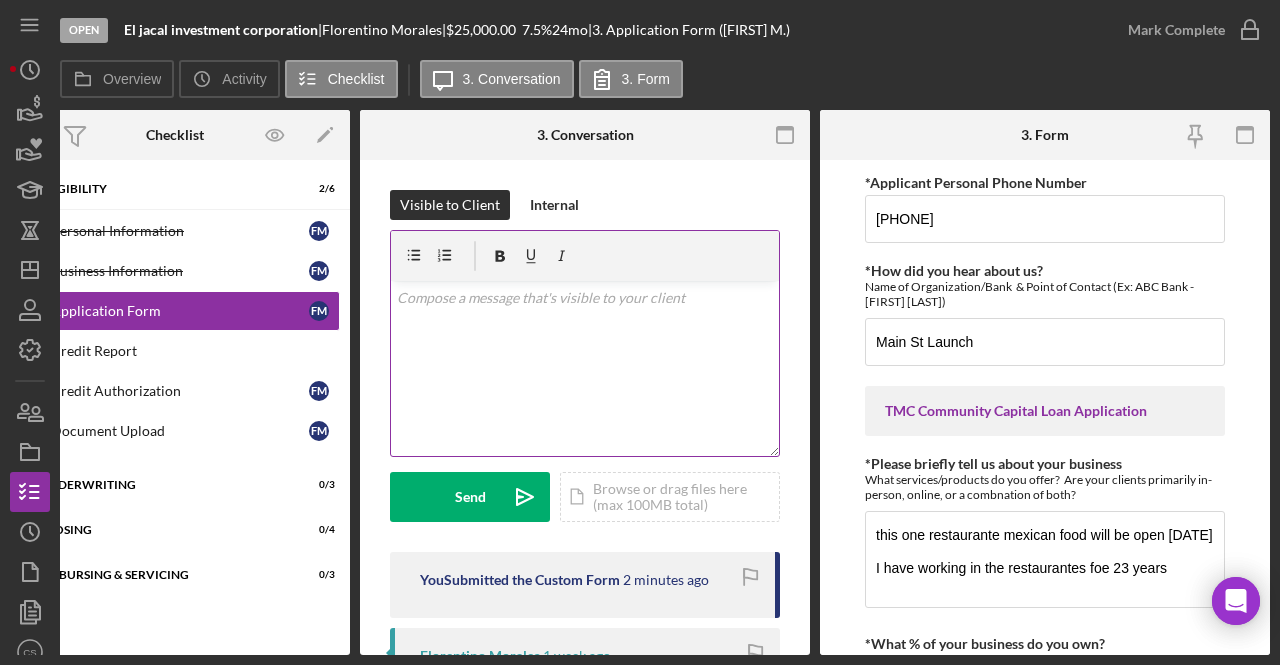 scroll, scrollTop: 0, scrollLeft: 0, axis: both 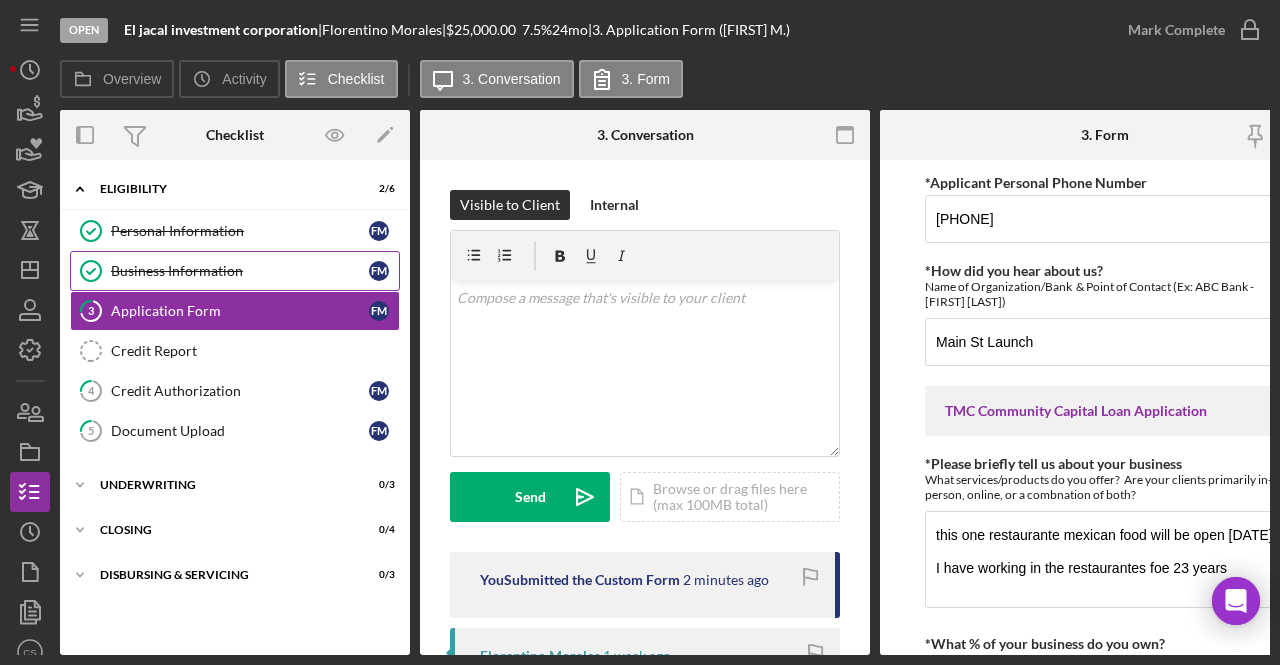 click on "Business Information" at bounding box center (240, 271) 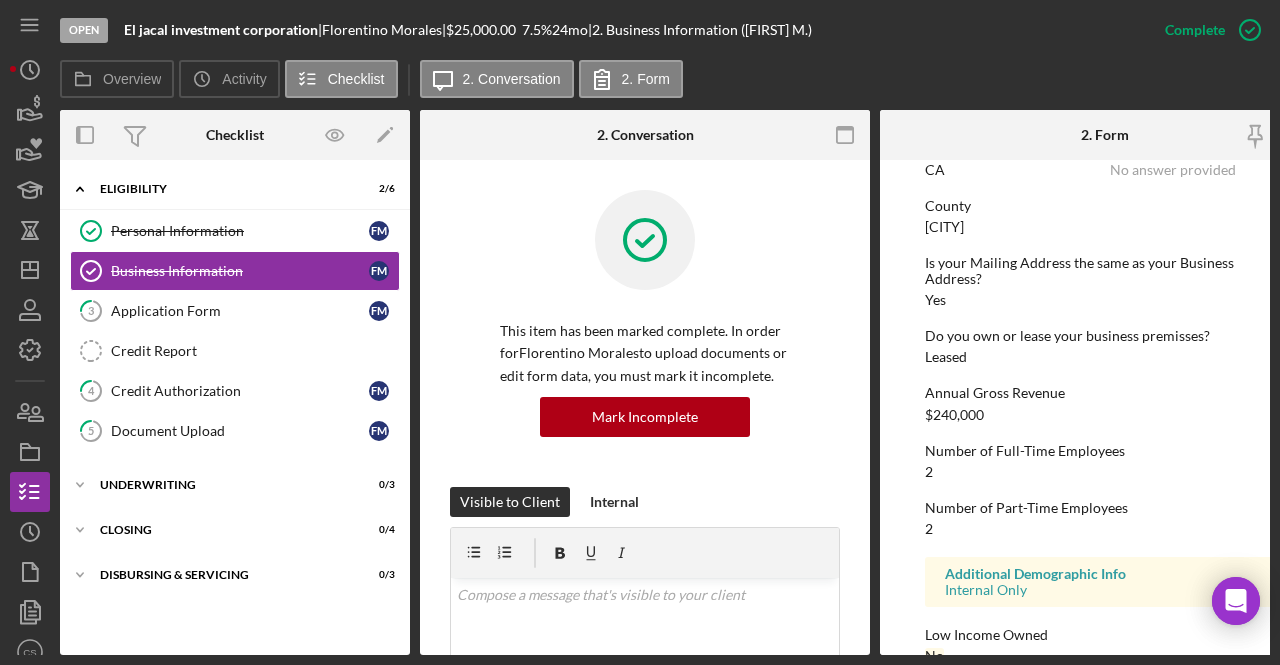 scroll, scrollTop: 1034, scrollLeft: 0, axis: vertical 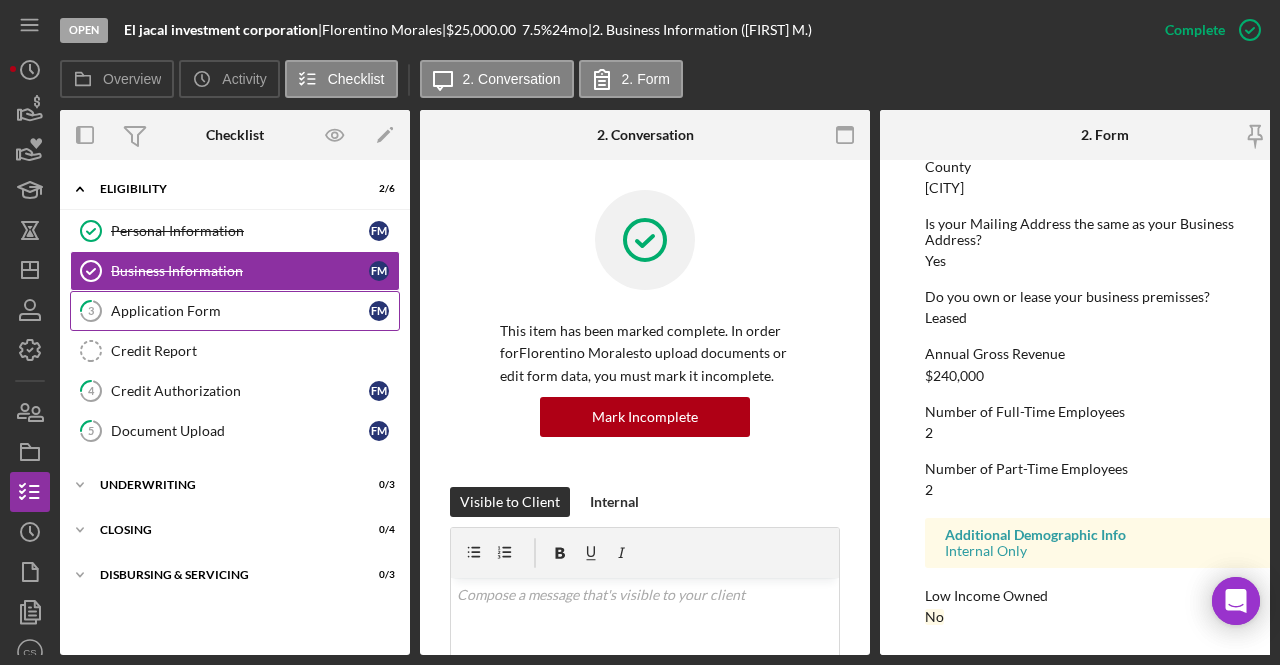 click on "Application Form" at bounding box center [240, 311] 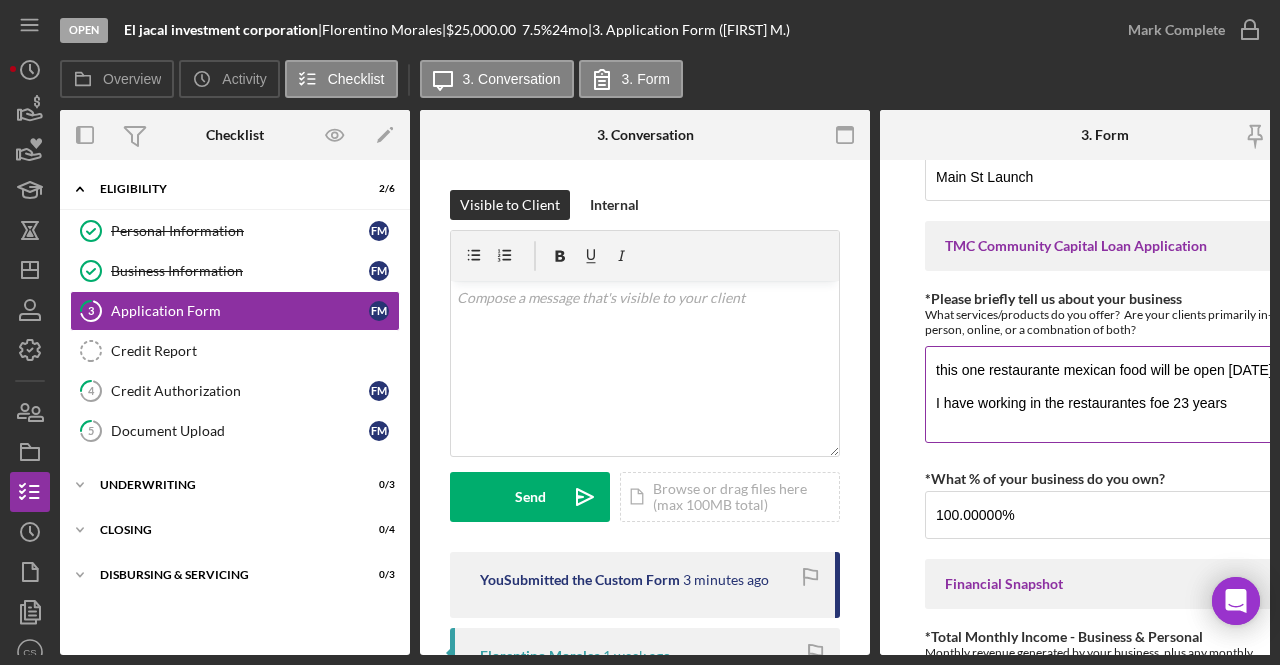 scroll, scrollTop: 168, scrollLeft: 0, axis: vertical 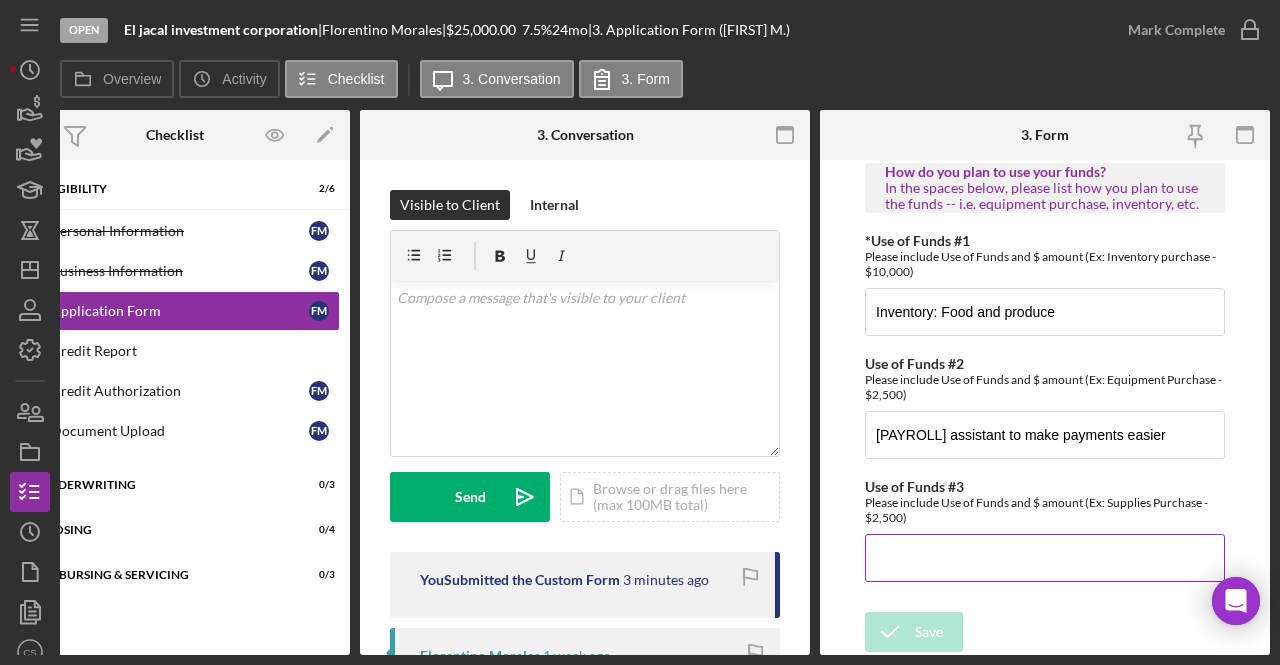 click on "Use of Funds #3" at bounding box center (1045, 558) 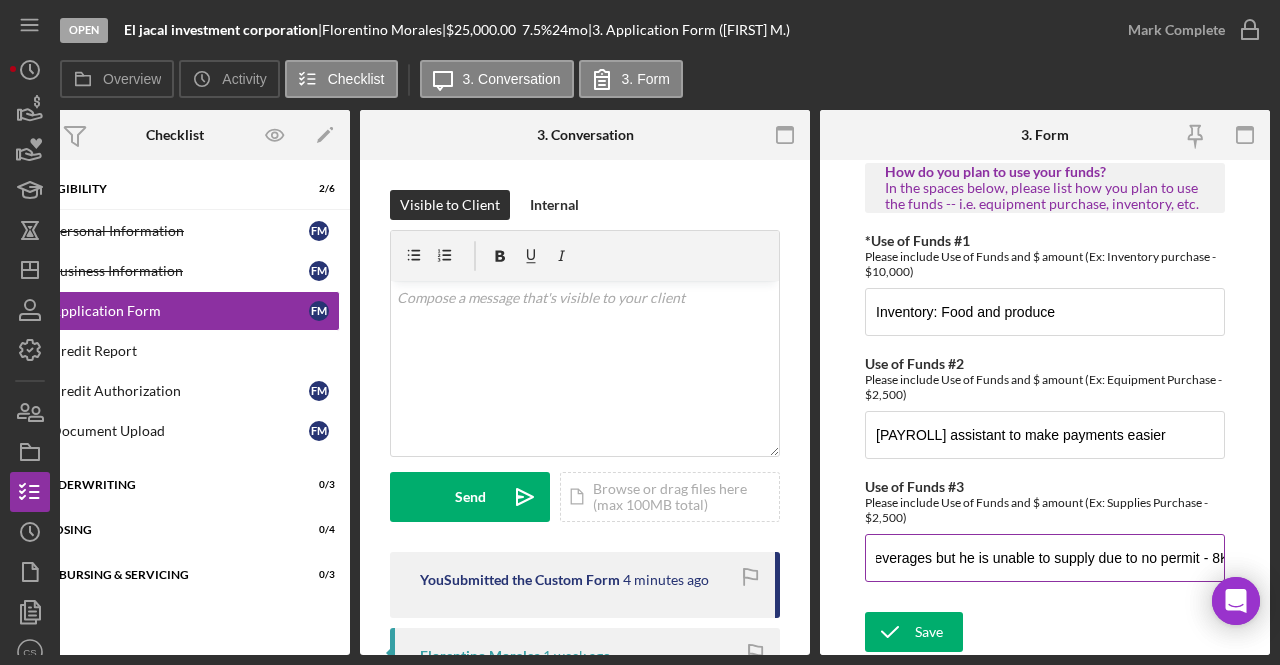 scroll, scrollTop: 0, scrollLeft: 402, axis: horizontal 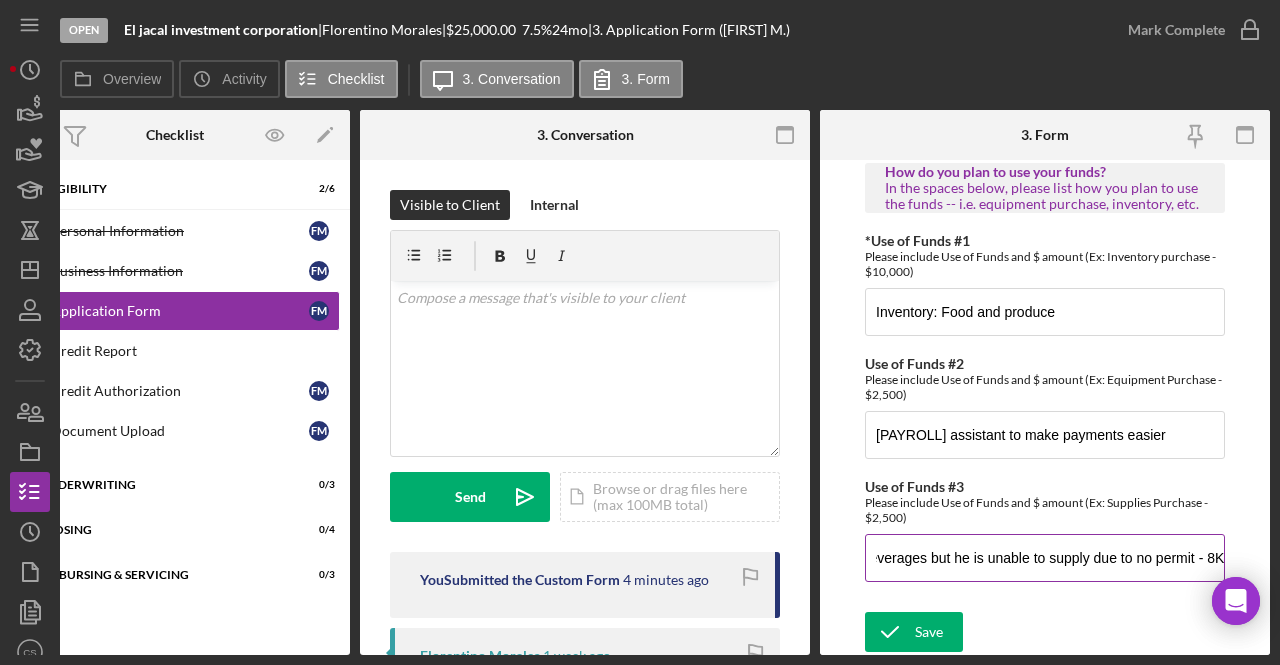 type on "Apply for licence to sell beer. Many people come in asking for beverages but he is unable to supply due to no permit - 8K" 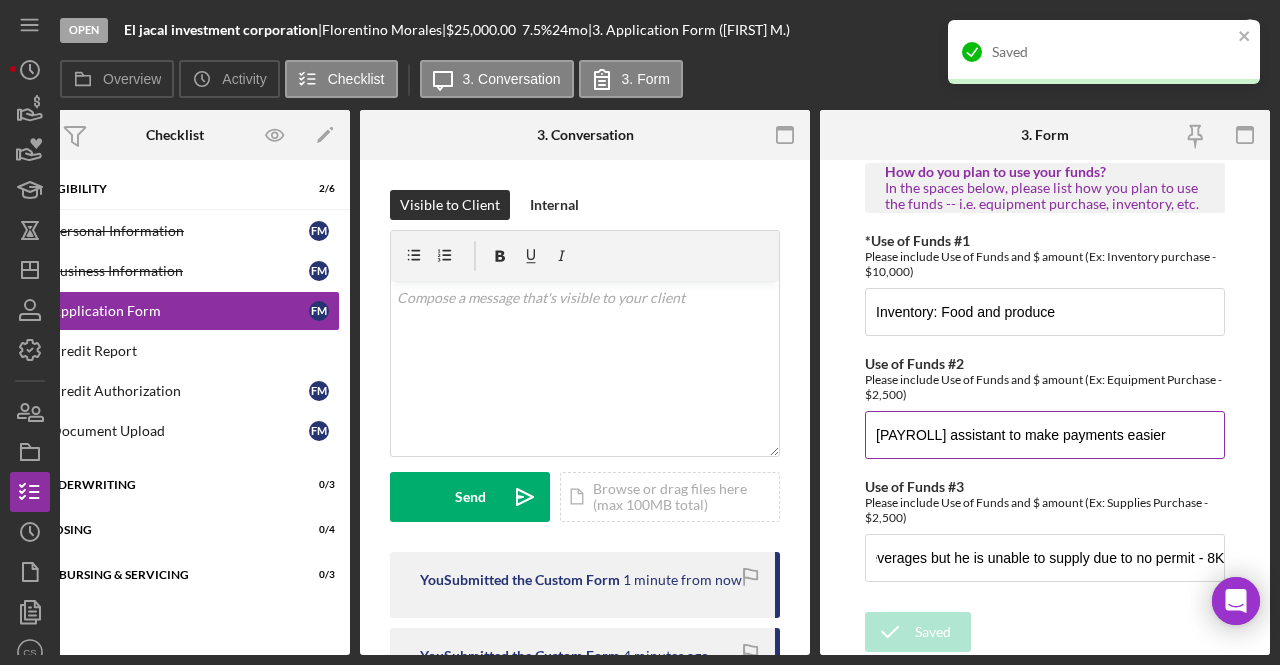 click on "[PAYROLL] assistant to make payments easier" at bounding box center [1045, 435] 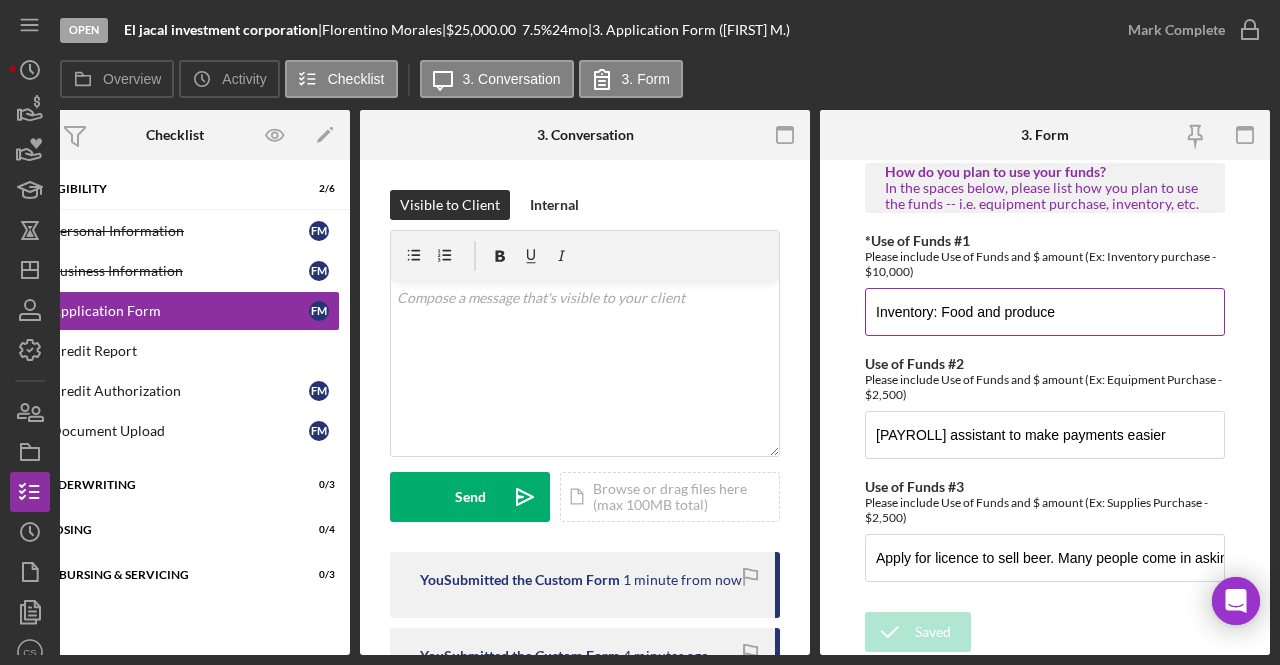 click on "Inventory: Food and produce" at bounding box center (1045, 312) 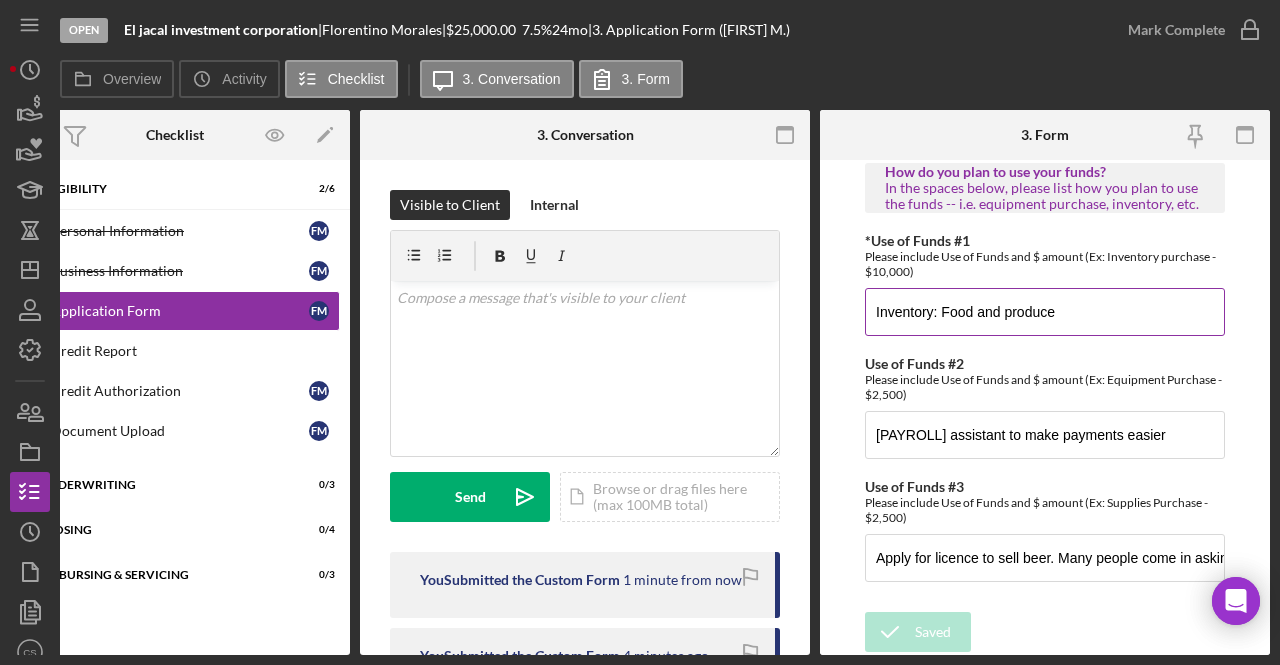 click on "Inventory: Food and produce" at bounding box center (1045, 312) 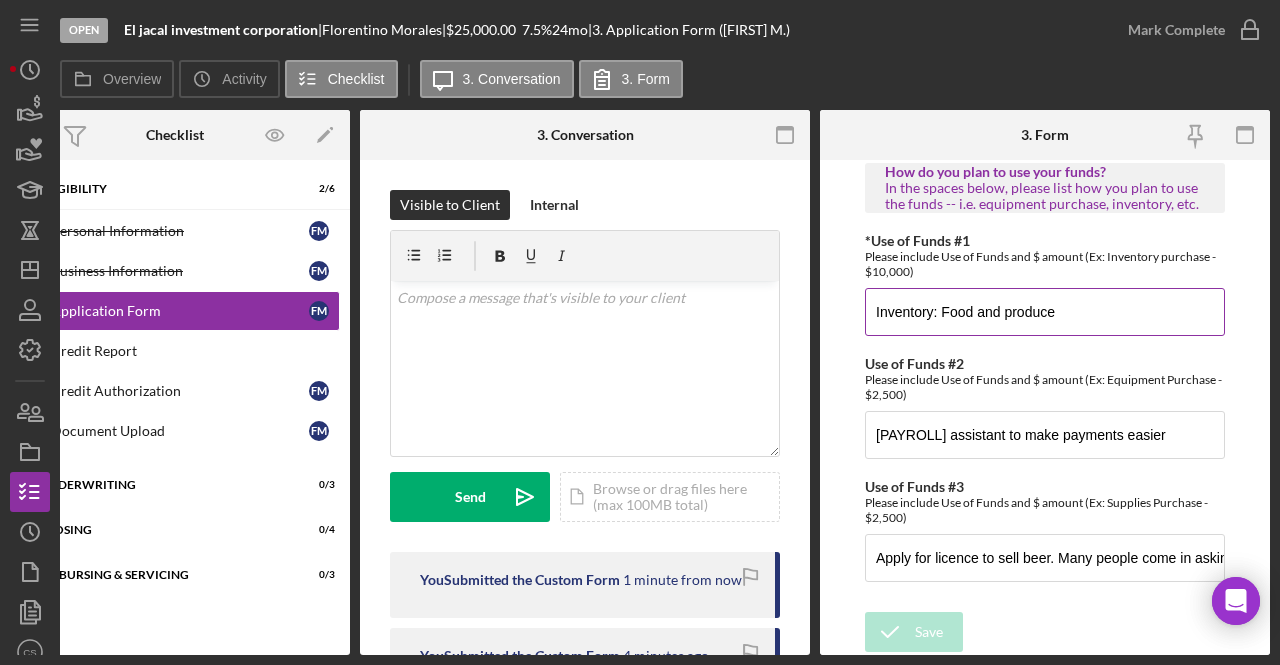 click on "Inventory: Food and produce" at bounding box center [1045, 312] 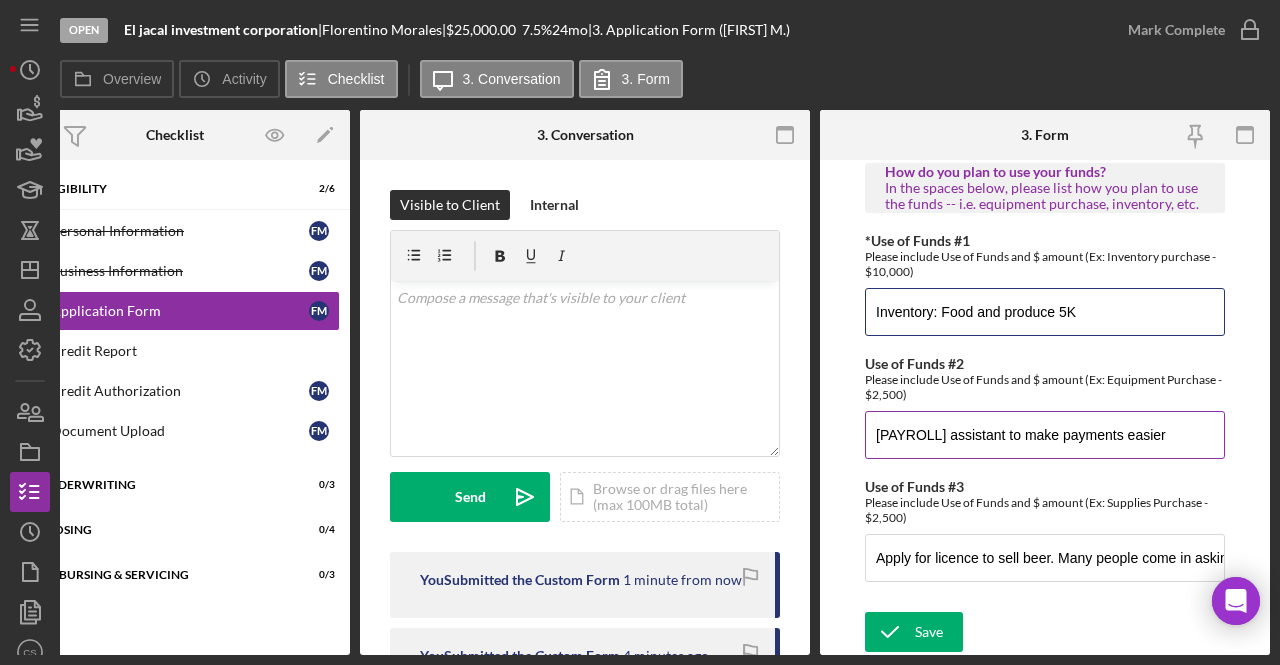 type on "Inventory: Food and produce 5K" 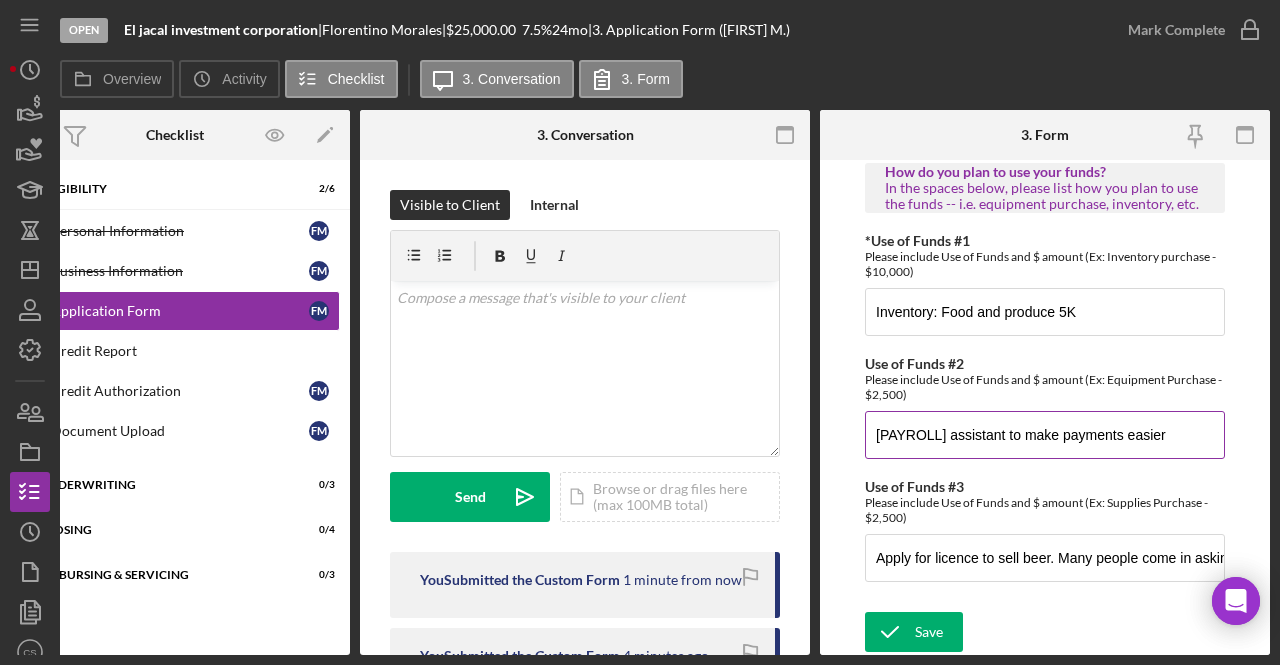 click on "[PAYROLL] assistant to make payments easier" at bounding box center [1045, 435] 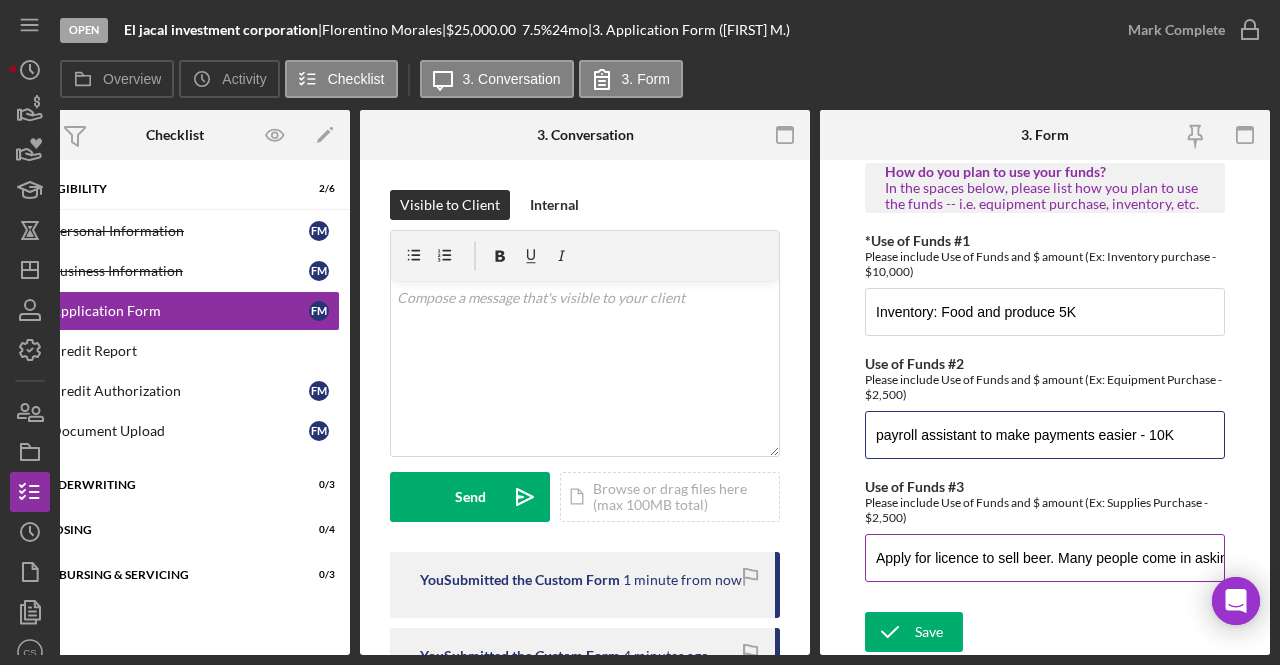 type on "payroll assistant to make payments easier - 10K" 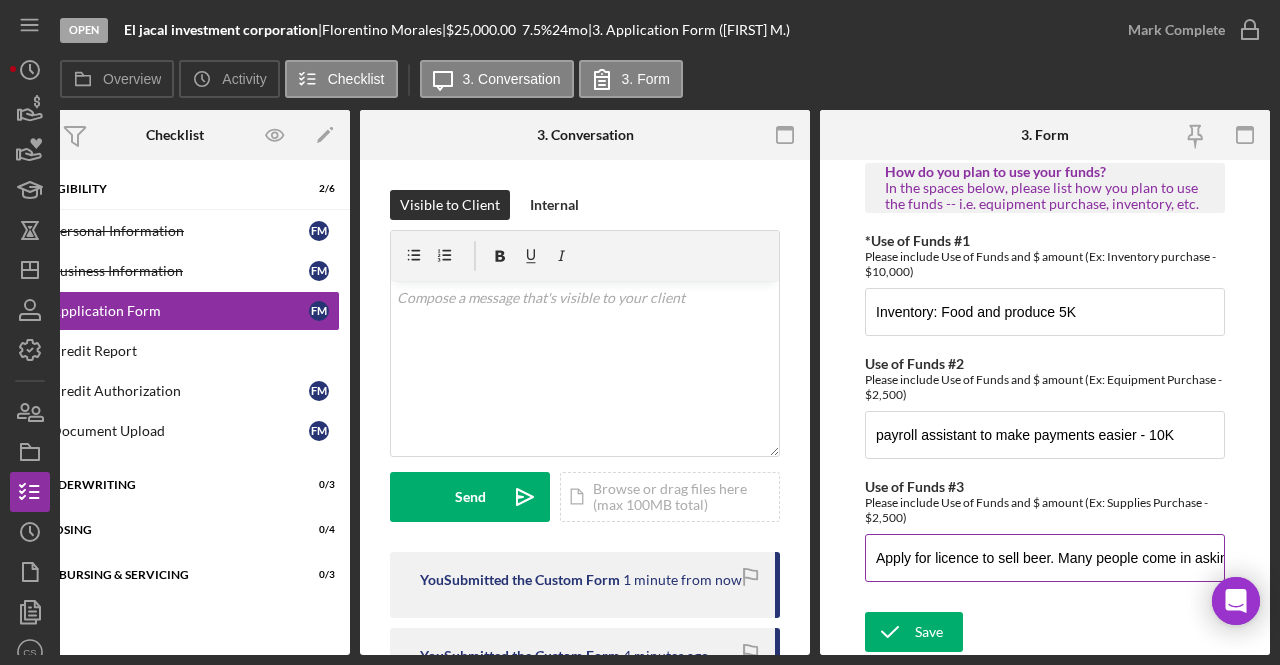 click on "Apply for licence to sell beer. Many people come in asking for beverages but he is unable to supply due to no permit - 8K" at bounding box center [1045, 558] 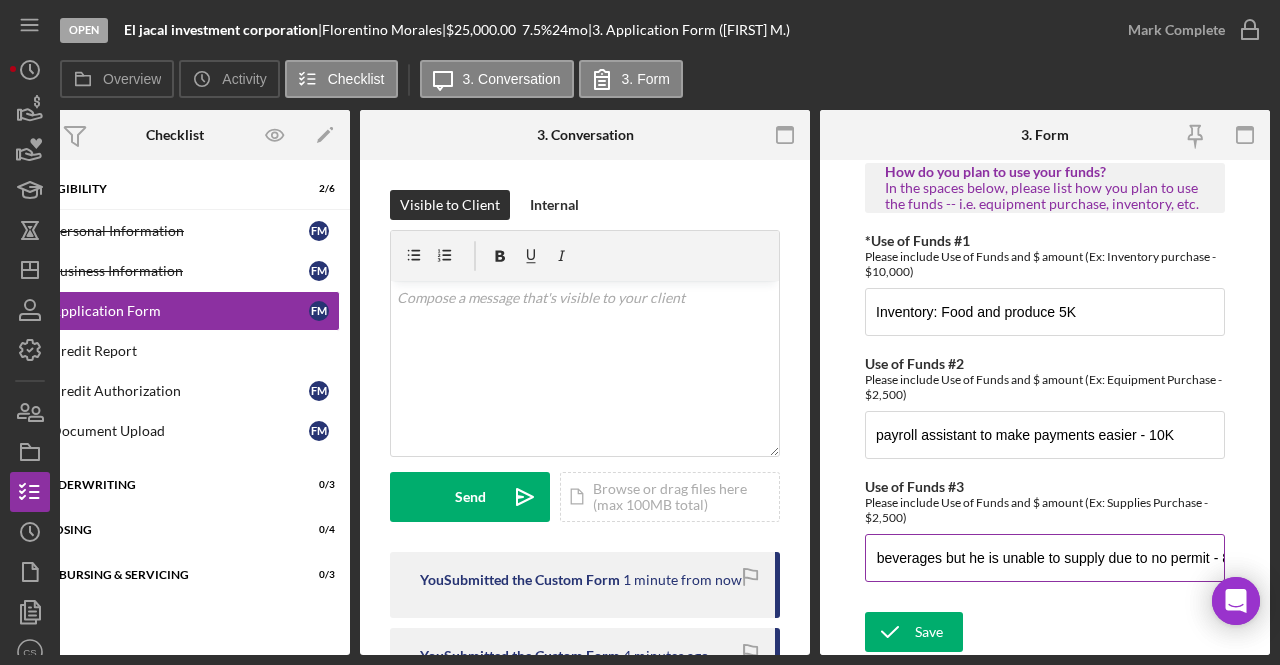 scroll, scrollTop: 0, scrollLeft: 402, axis: horizontal 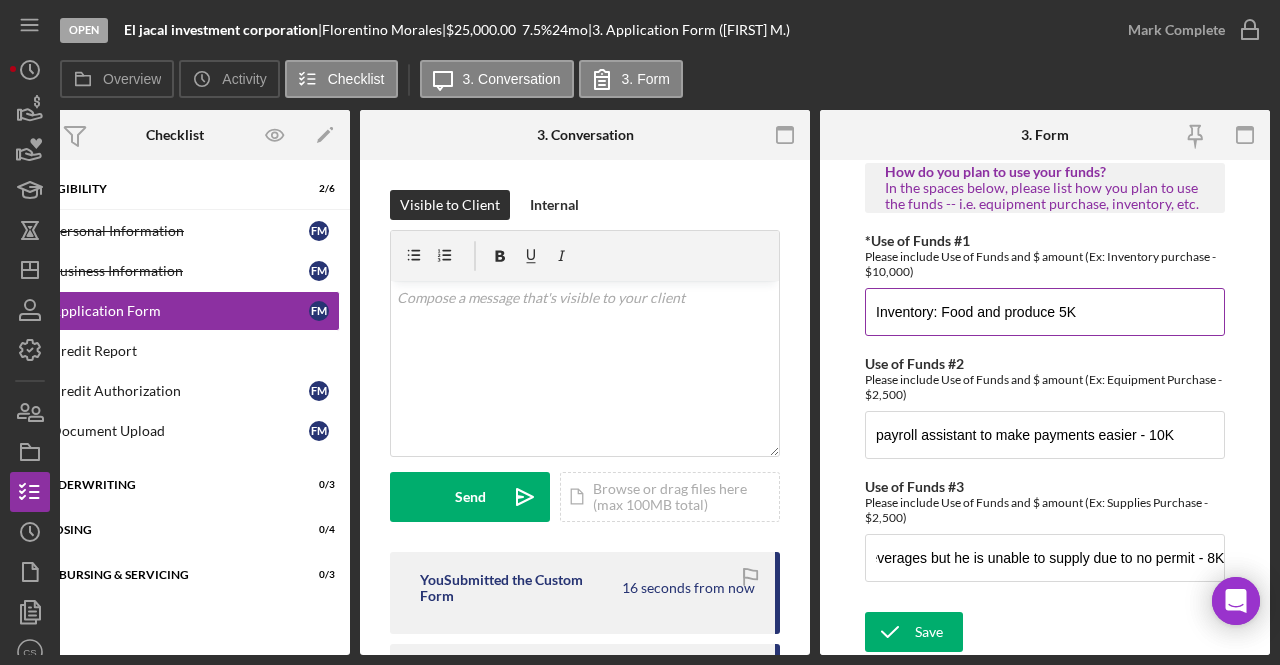 click on "Inventory: Food and produce 5K" at bounding box center [1045, 312] 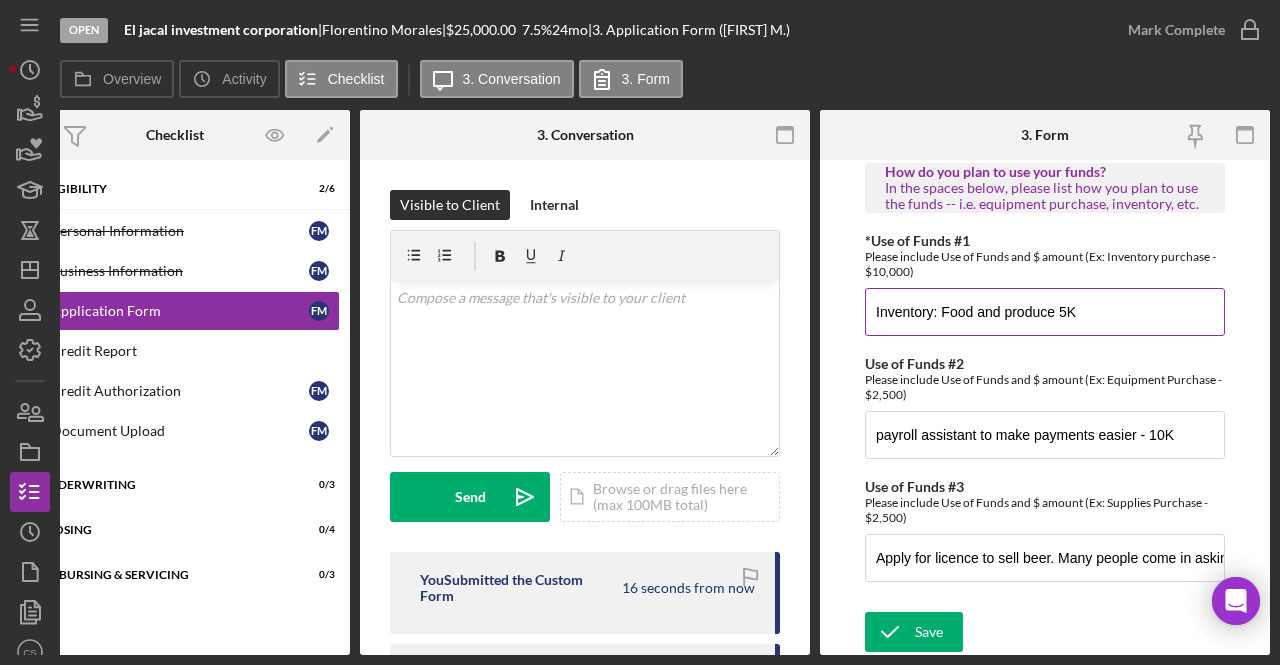 click on "Inventory: Food and produce 5K" at bounding box center (1045, 312) 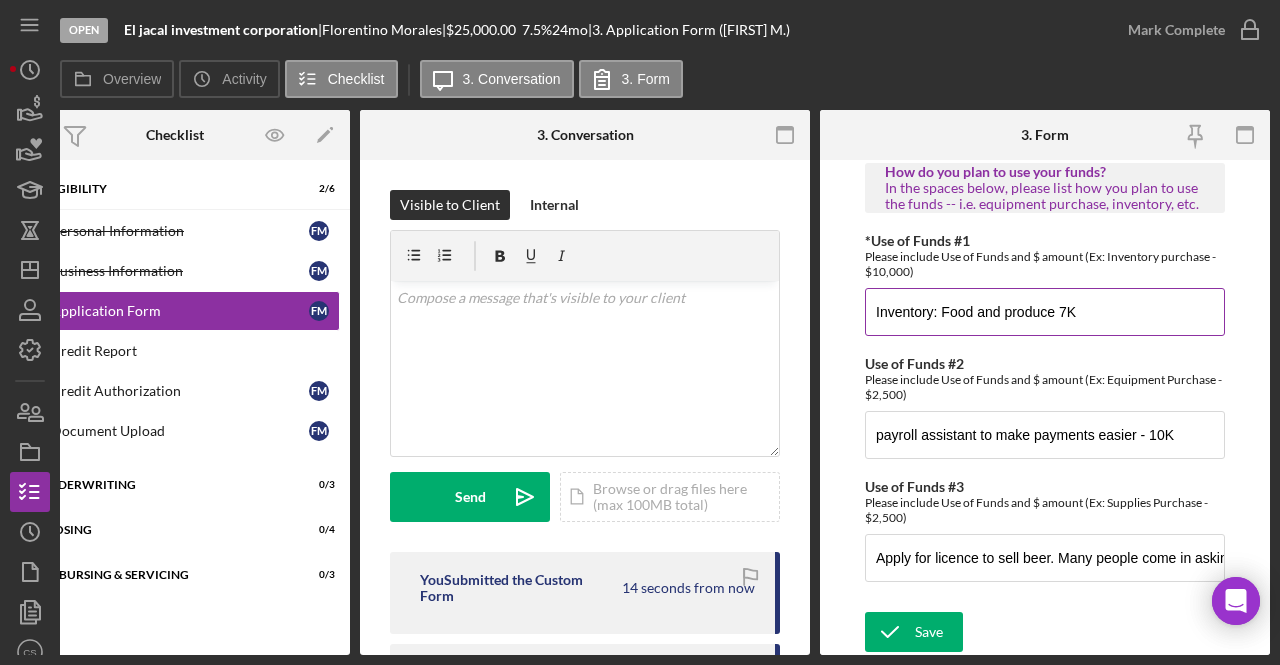 click on "Inventory: Food and produce 7K" at bounding box center (1045, 312) 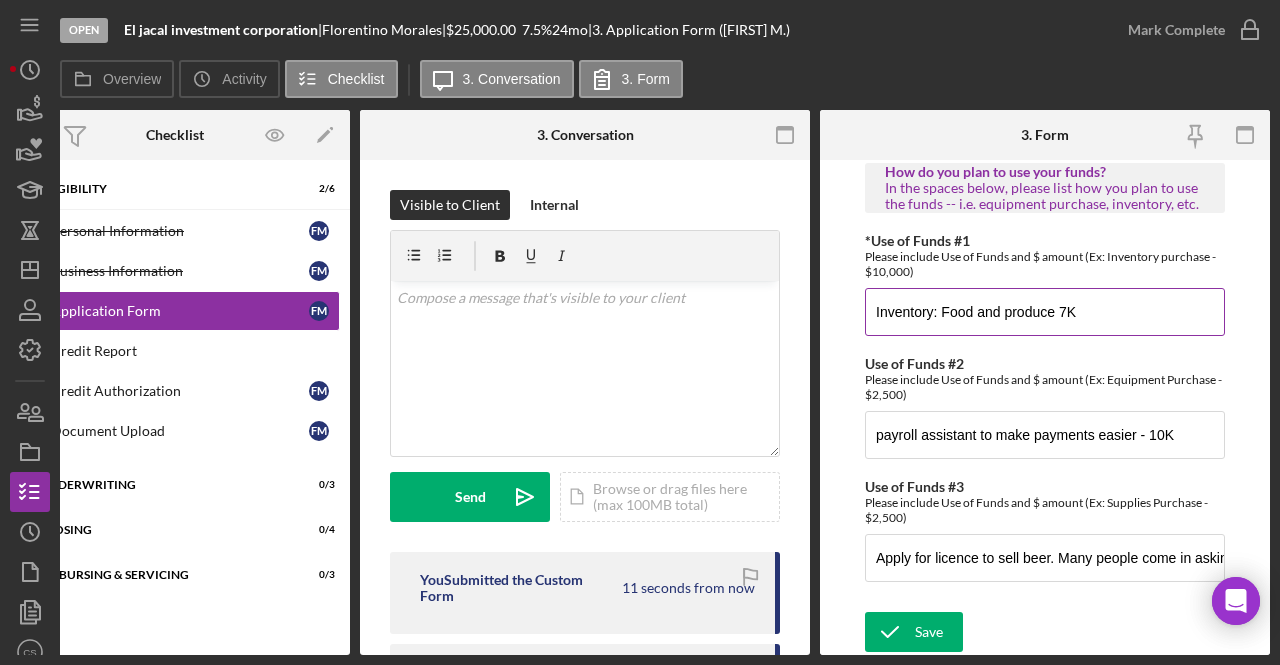 click on "Inventory: Food and produce 7K" at bounding box center (1045, 312) 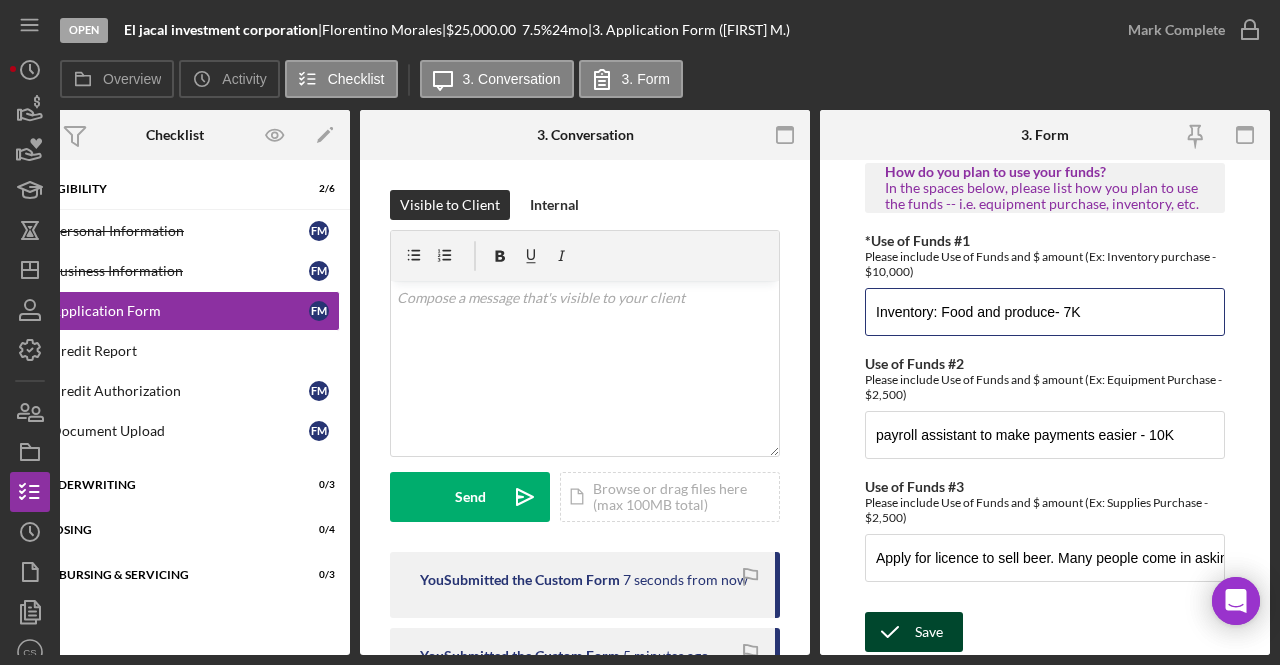 type on "Inventory: Food and produce- 7K" 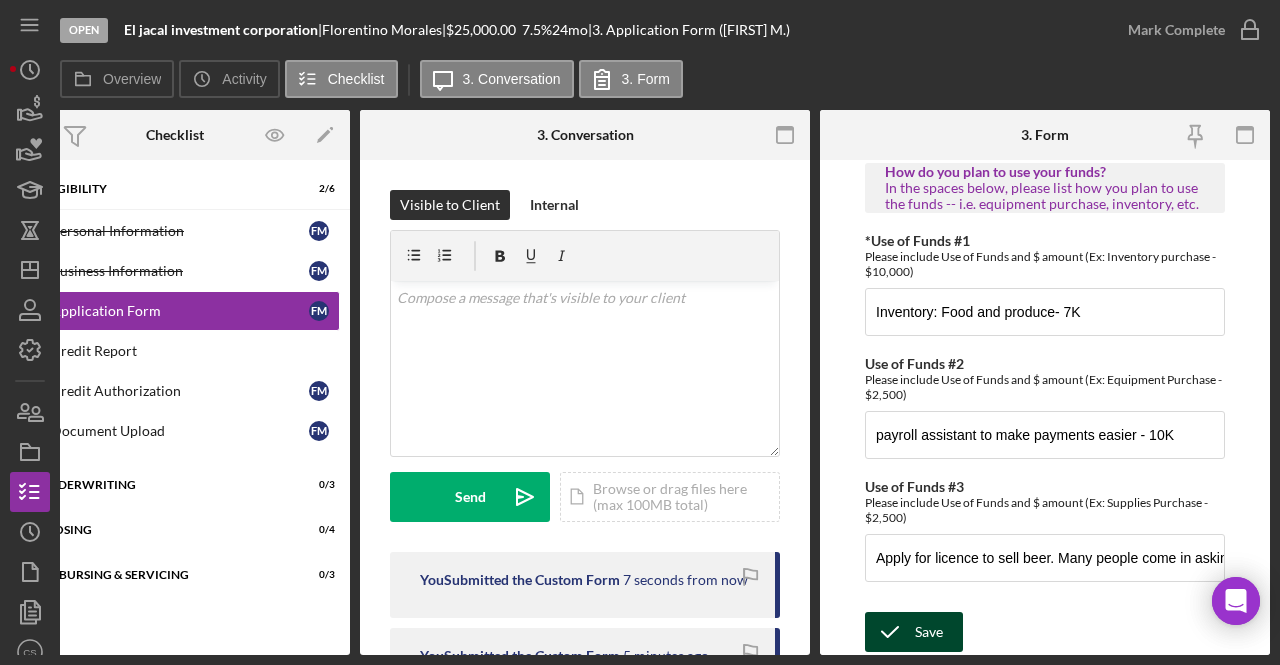 click on "Save" at bounding box center [929, 632] 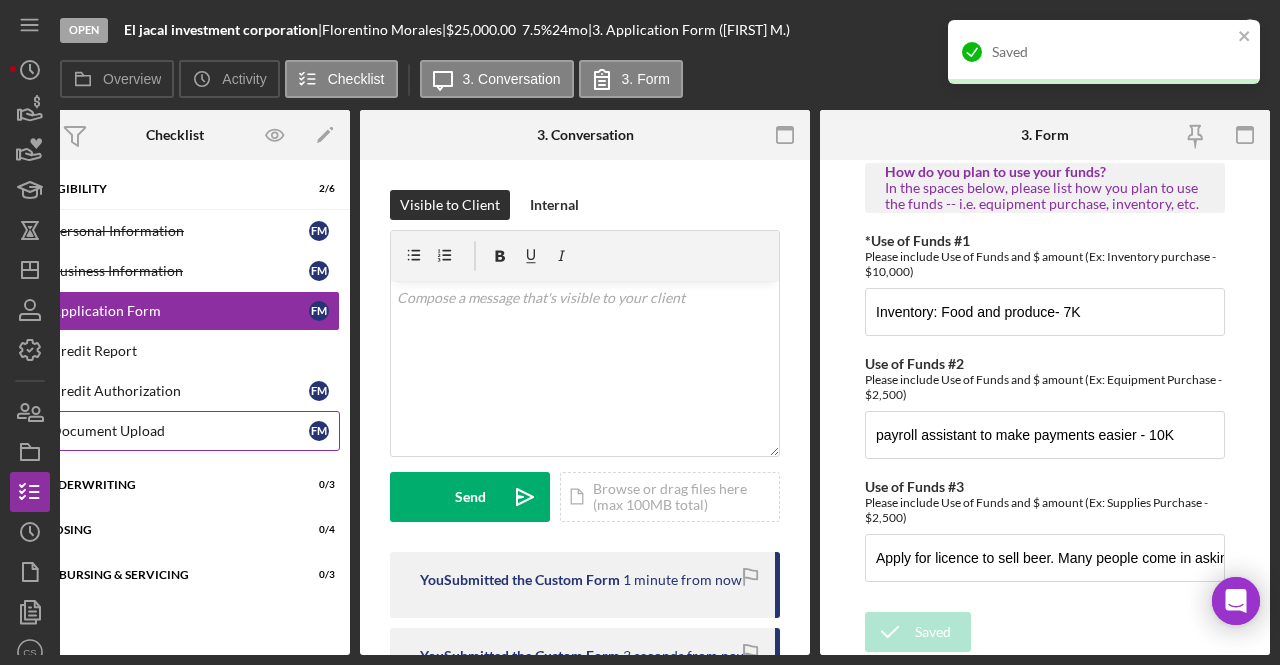 scroll, scrollTop: 0, scrollLeft: 0, axis: both 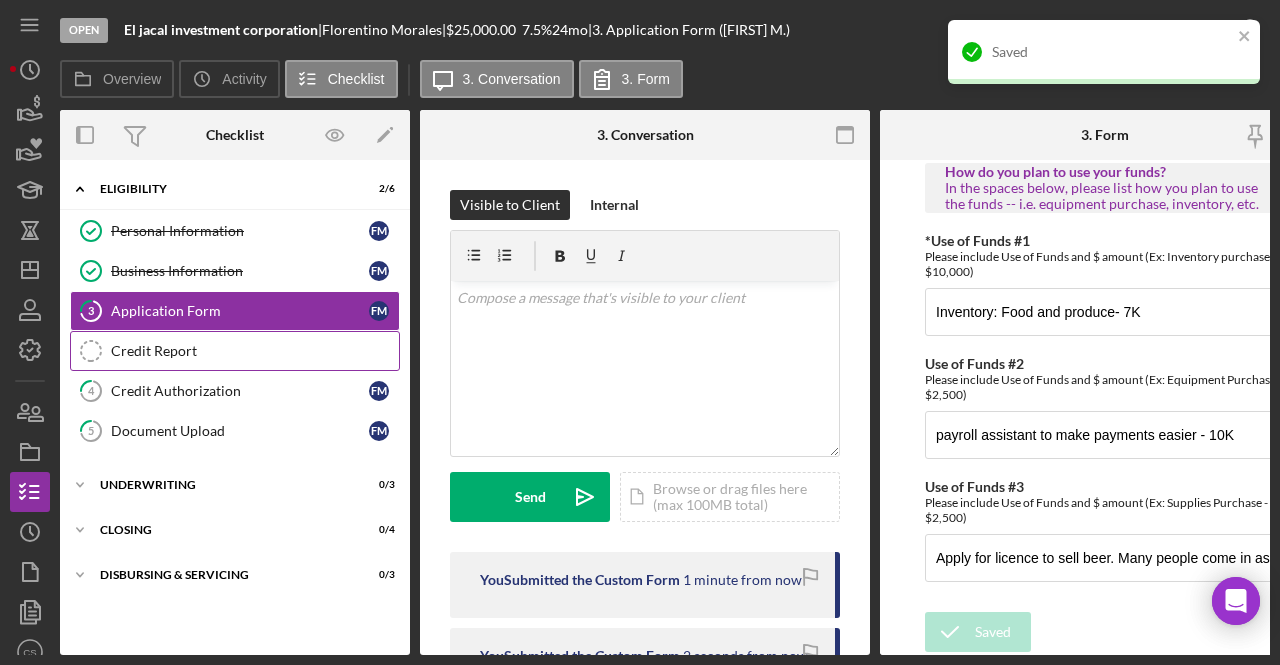 click on "Credit Report" at bounding box center [255, 351] 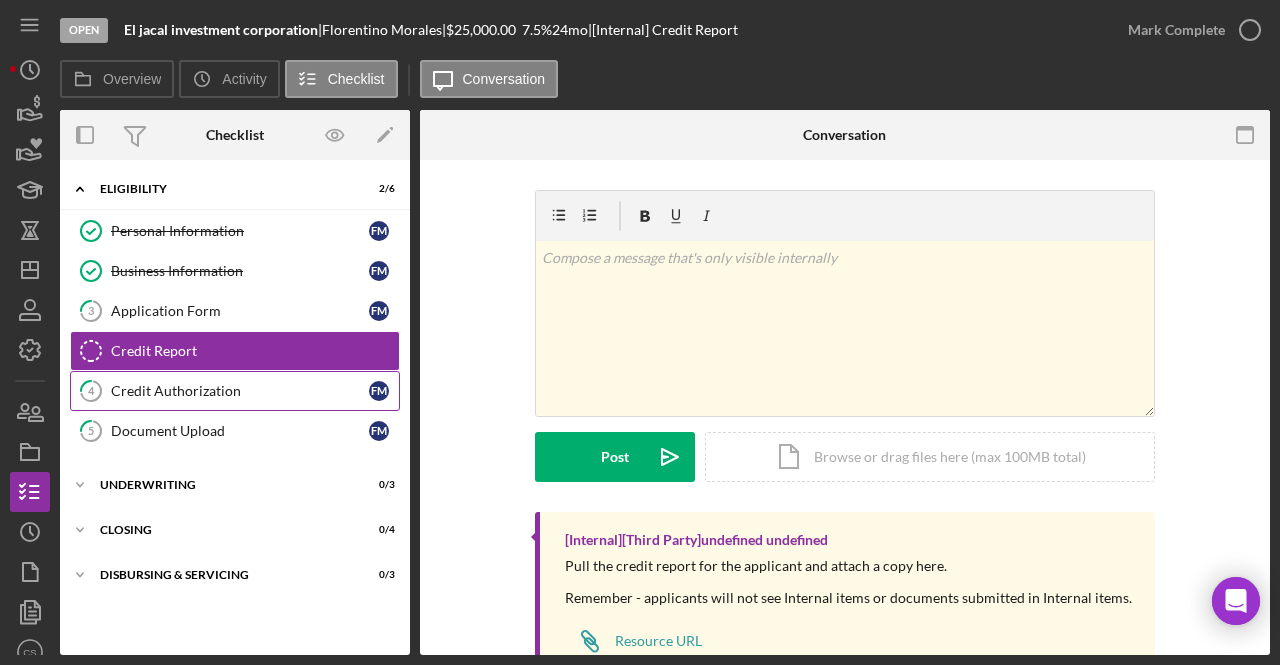 click on "4 Credit Authorization F M" at bounding box center [235, 391] 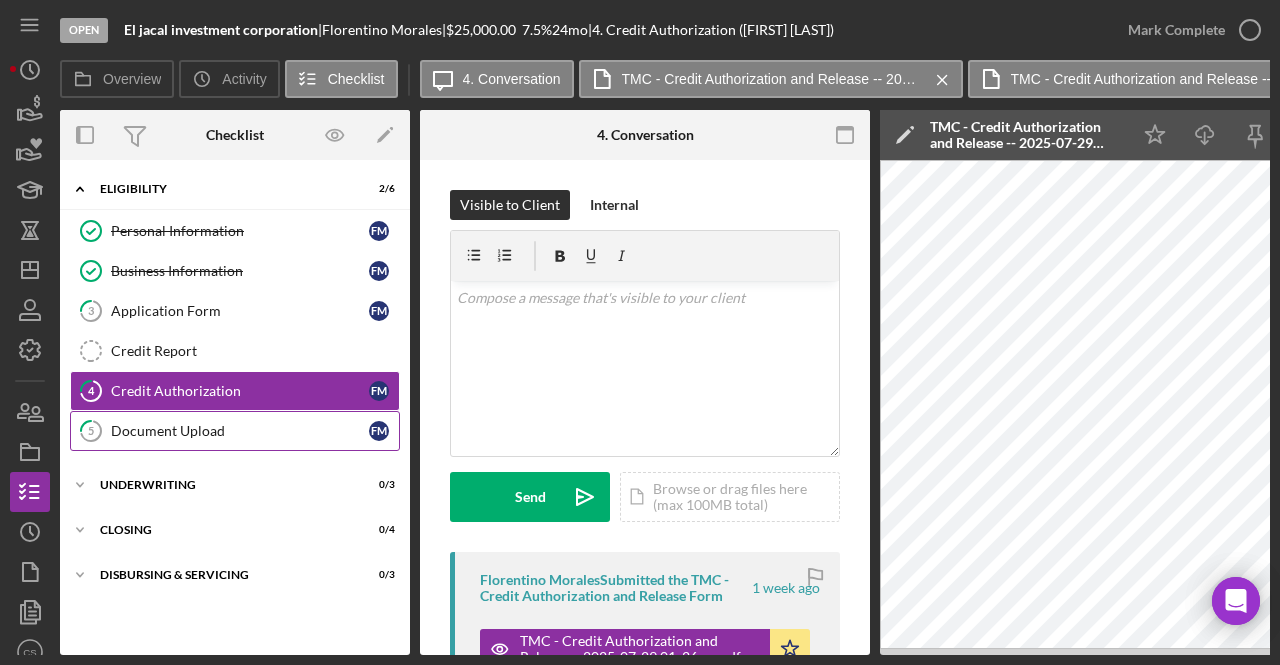 click on "Document Upload" at bounding box center (240, 431) 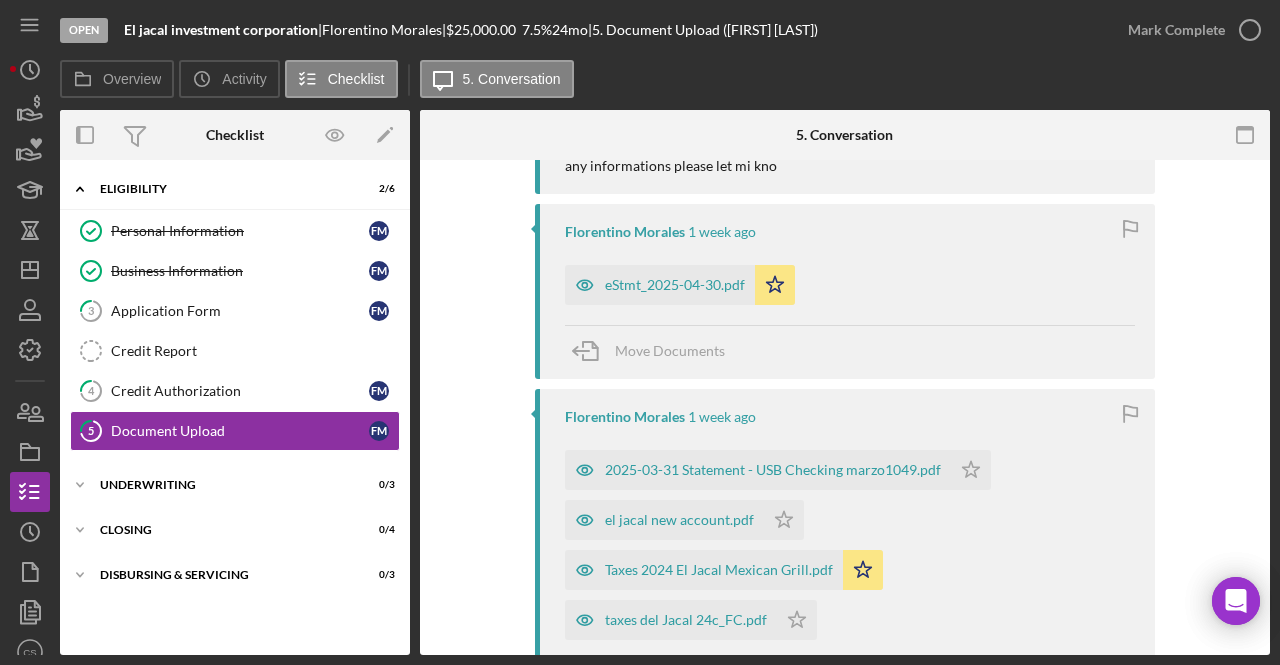 scroll, scrollTop: 433, scrollLeft: 0, axis: vertical 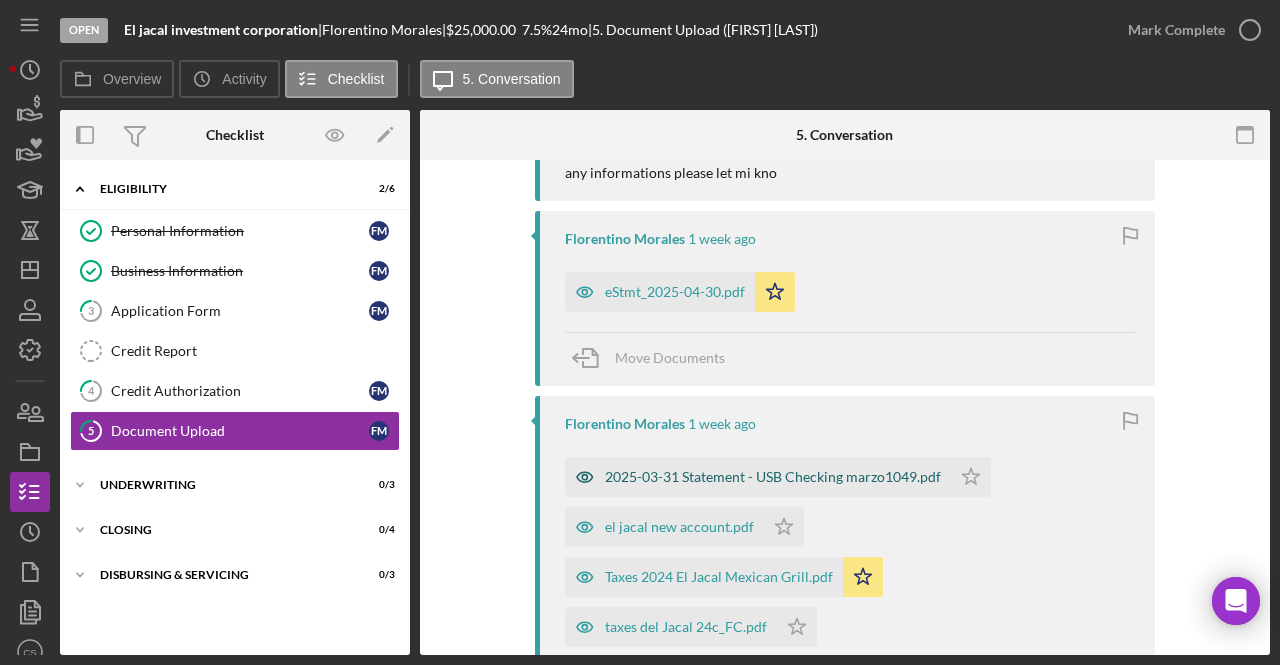 click on "2025-03-31 Statement - USB Checking  marzo1049.pdf" at bounding box center [758, 477] 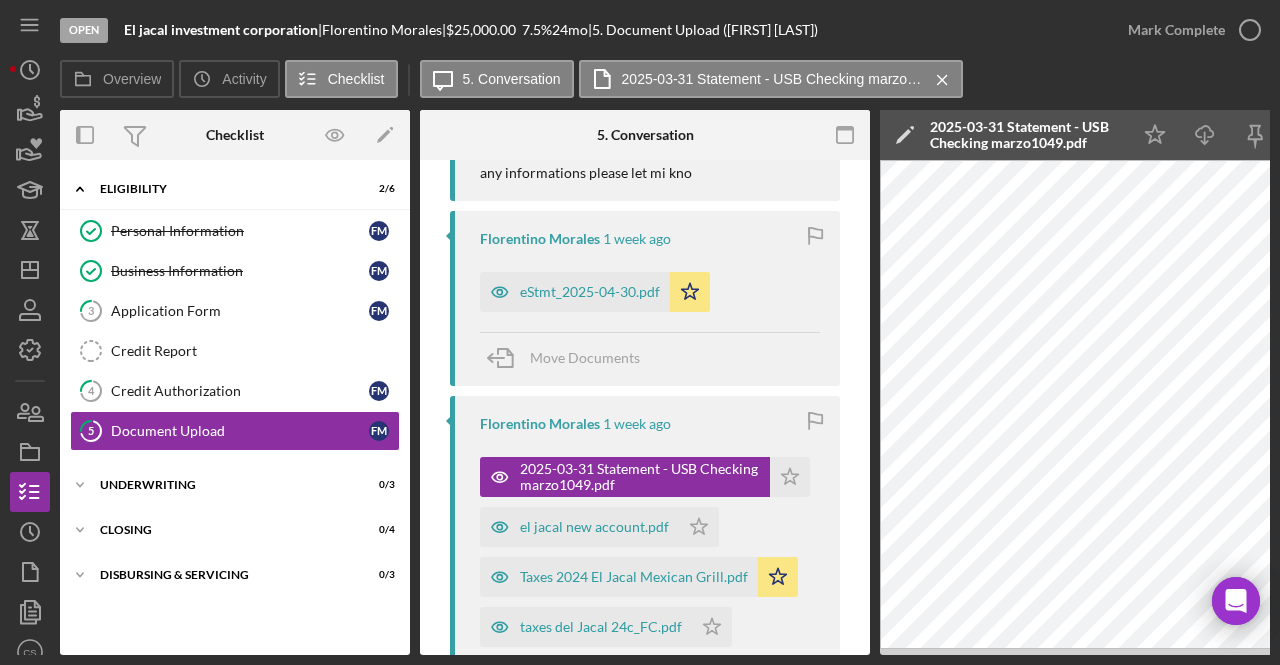scroll, scrollTop: 0, scrollLeft: 210, axis: horizontal 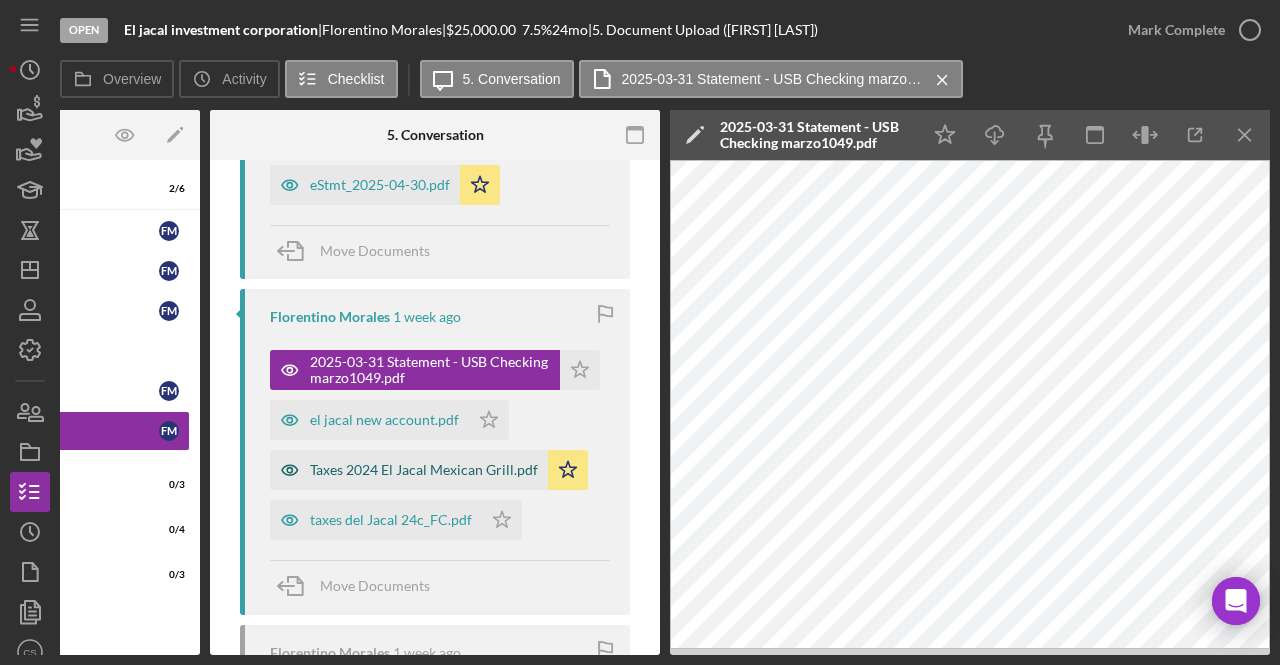 click on "Taxes 2024 El Jacal Mexican Grill.pdf" at bounding box center [424, 470] 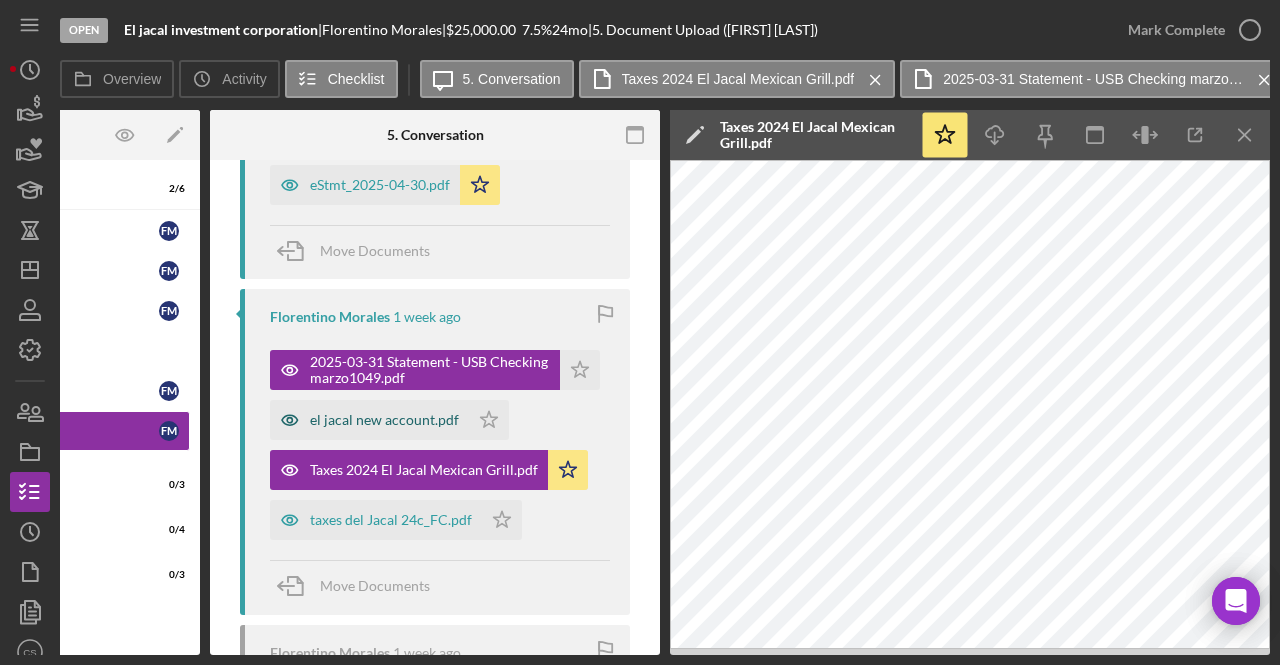 click on "el jacal new account.pdf" at bounding box center (384, 420) 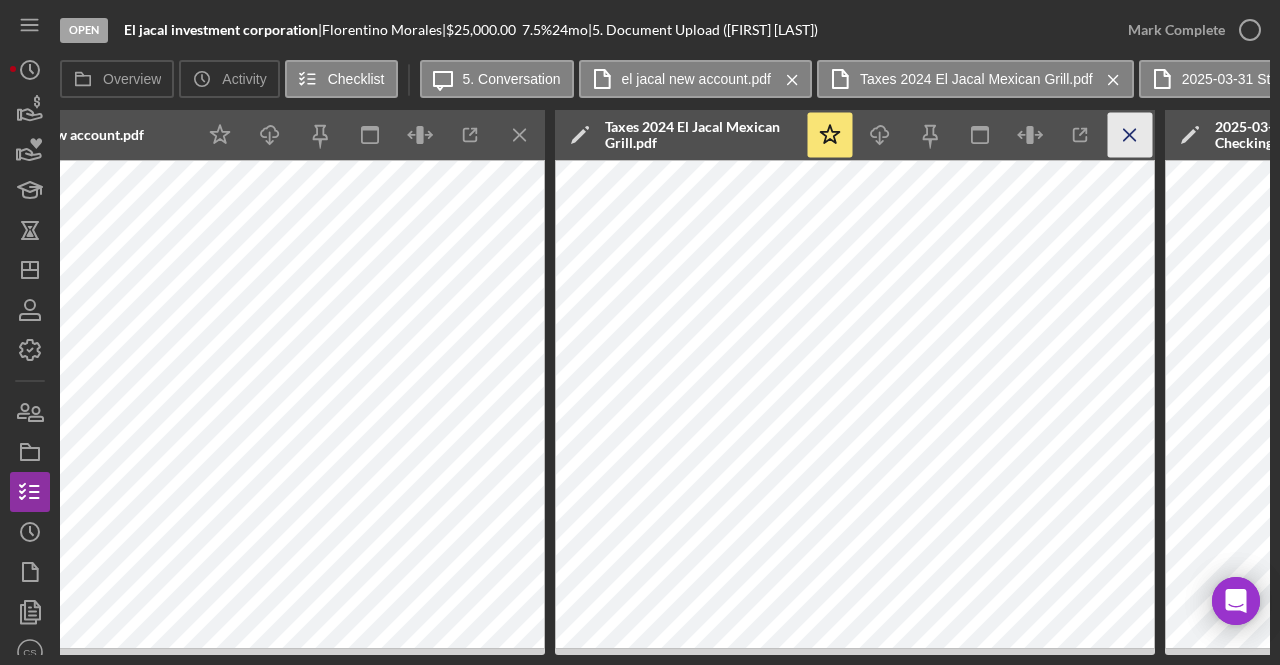 click on "Icon/Menu Close" 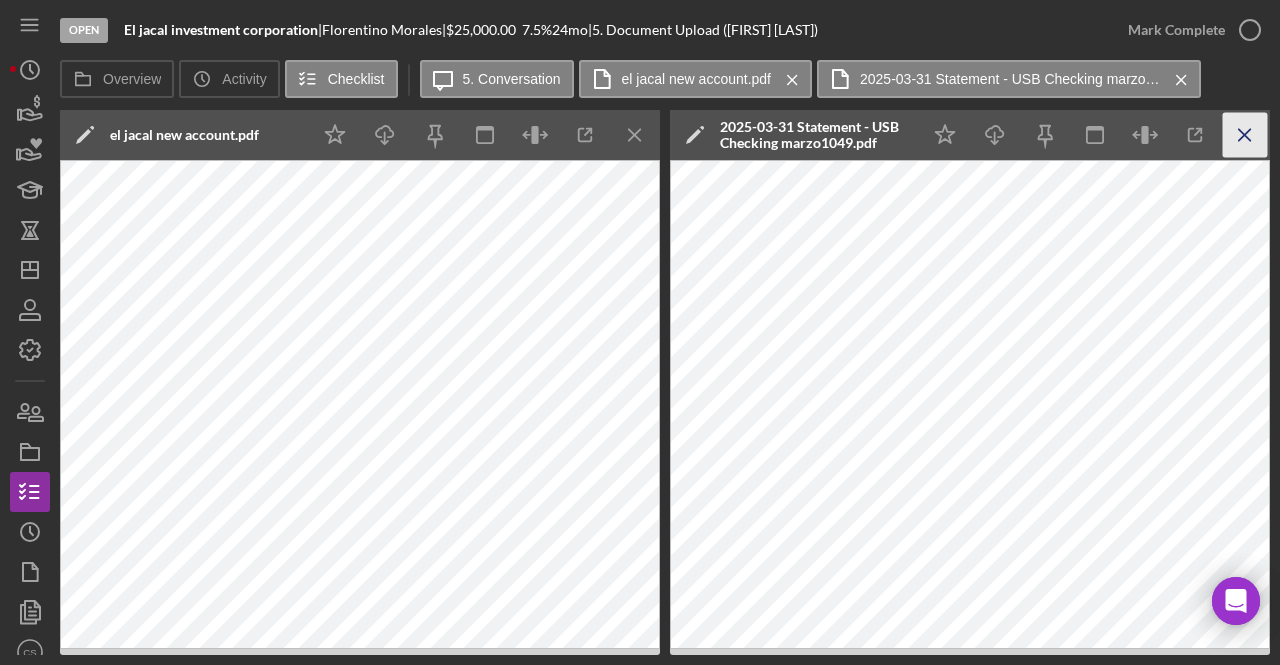 click on "Icon/Menu Close" 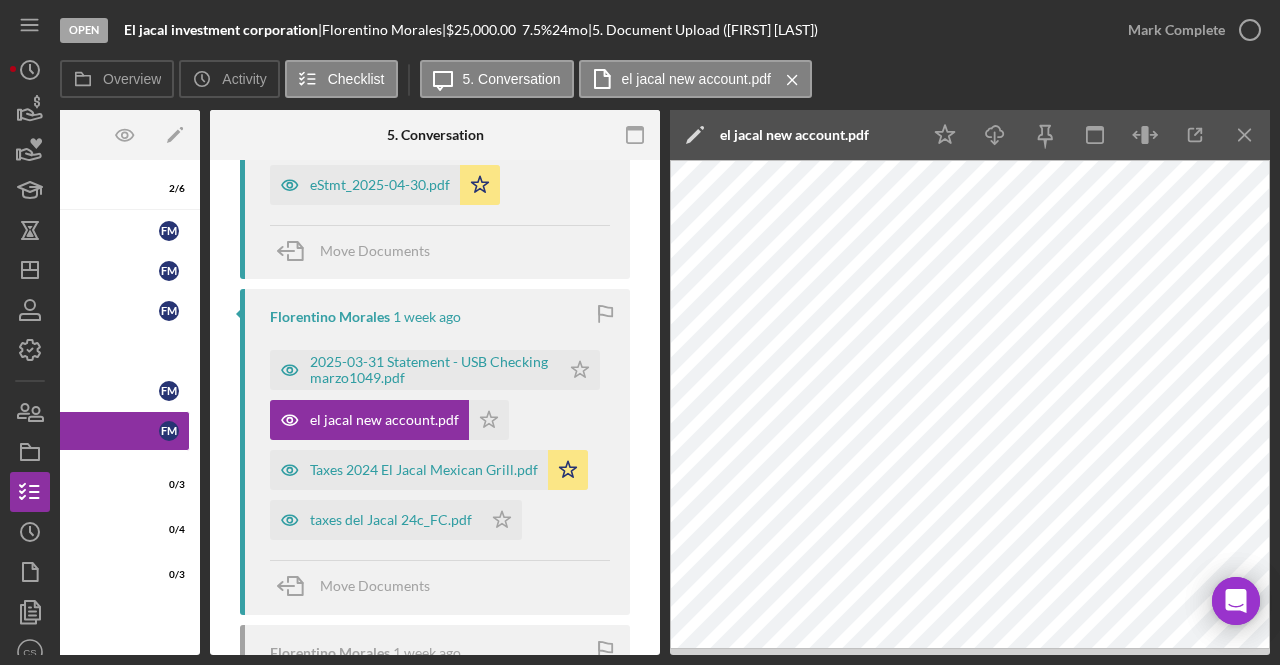 scroll, scrollTop: 0, scrollLeft: 210, axis: horizontal 